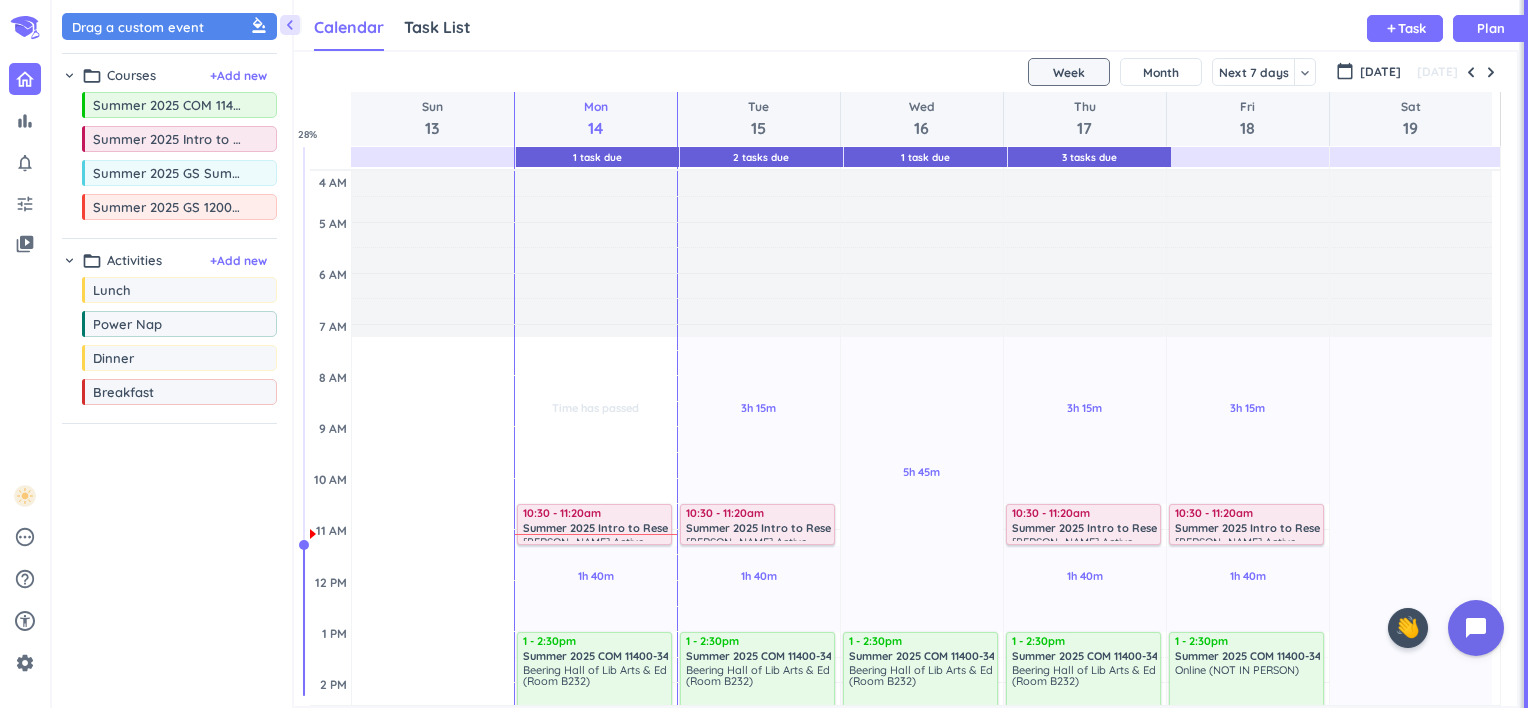 scroll, scrollTop: 0, scrollLeft: 0, axis: both 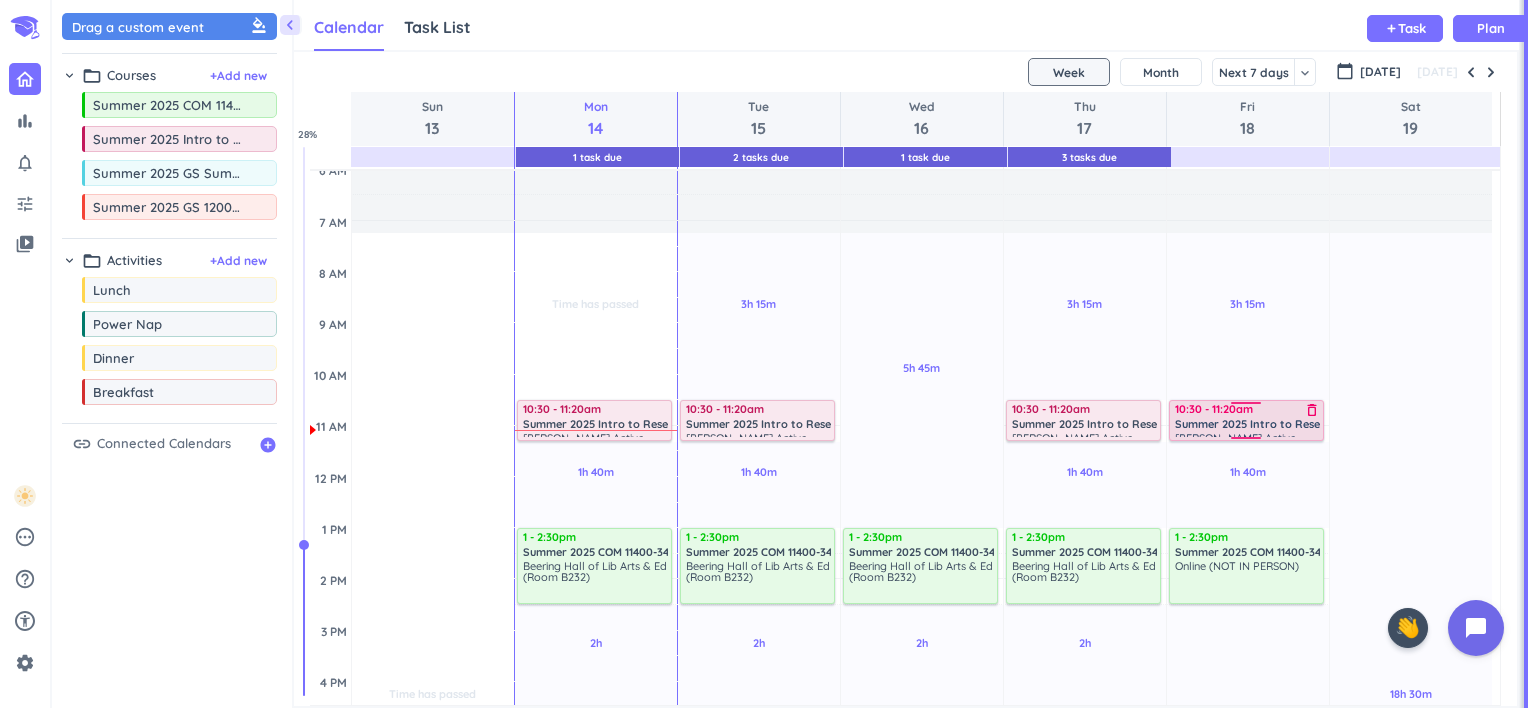 click on "Summer 2025 Intro to Research" at bounding box center [1259, 424] 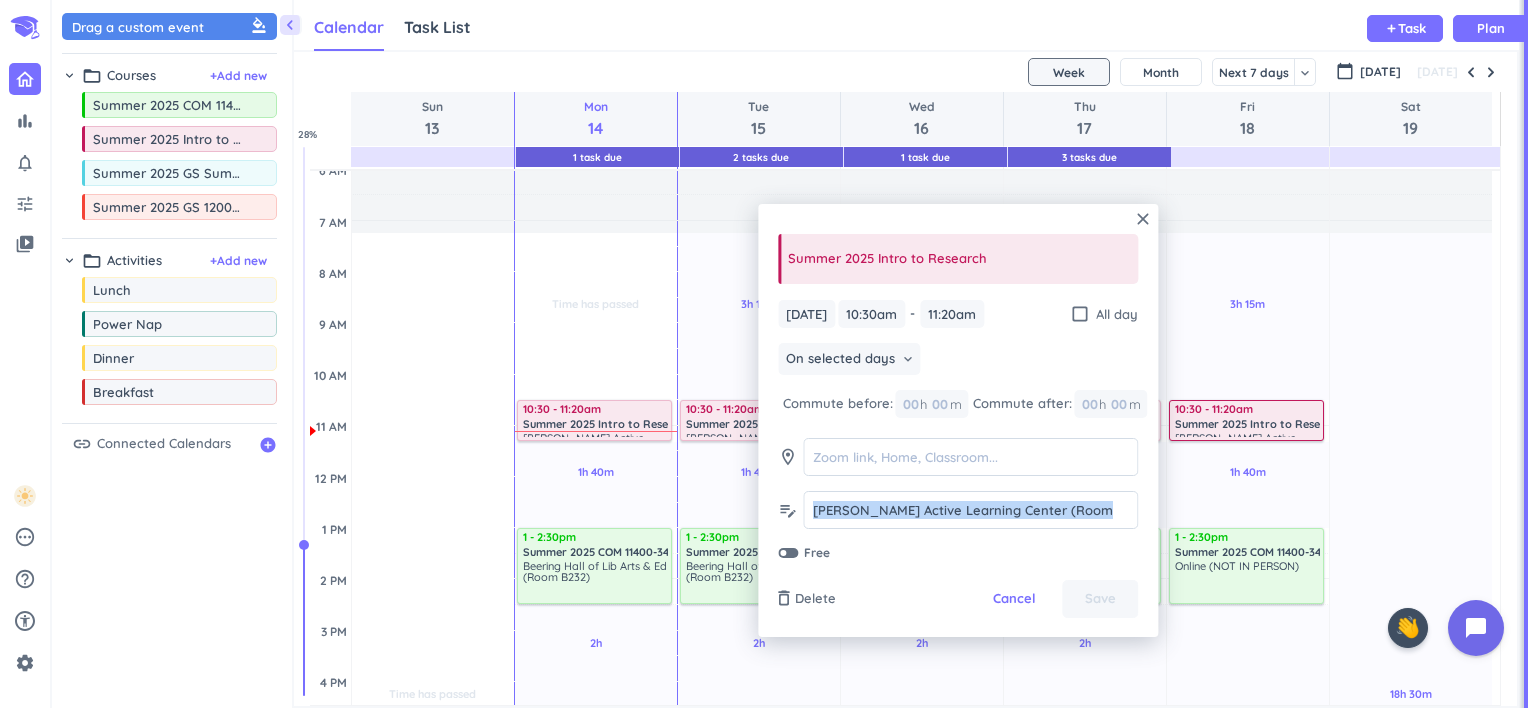 drag, startPoint x: 1107, startPoint y: 514, endPoint x: 782, endPoint y: 503, distance: 325.1861 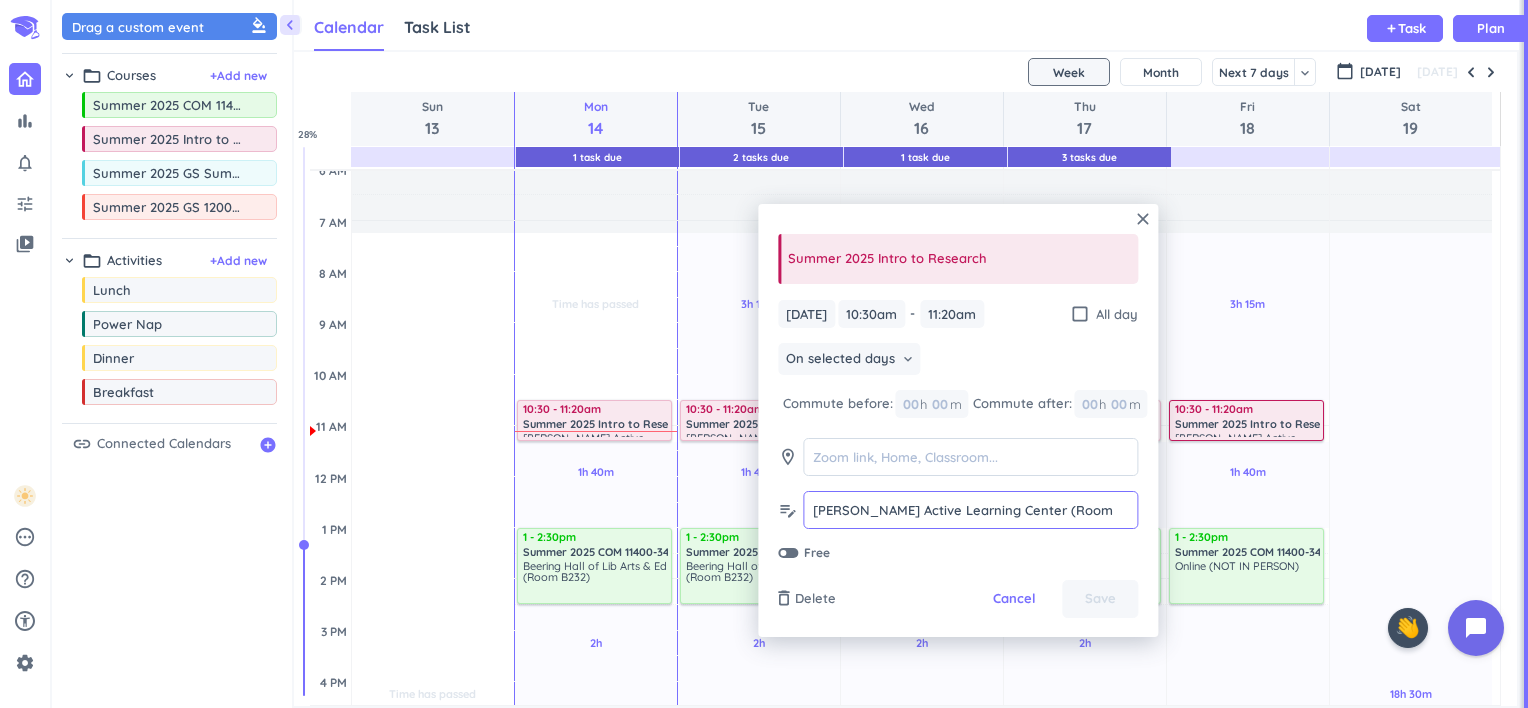 click on "edit_note [PERSON_NAME] Active Learning Center (Room 2088) [PERSON_NAME] Active Learning Center (Room 2088)" at bounding box center (958, 510) 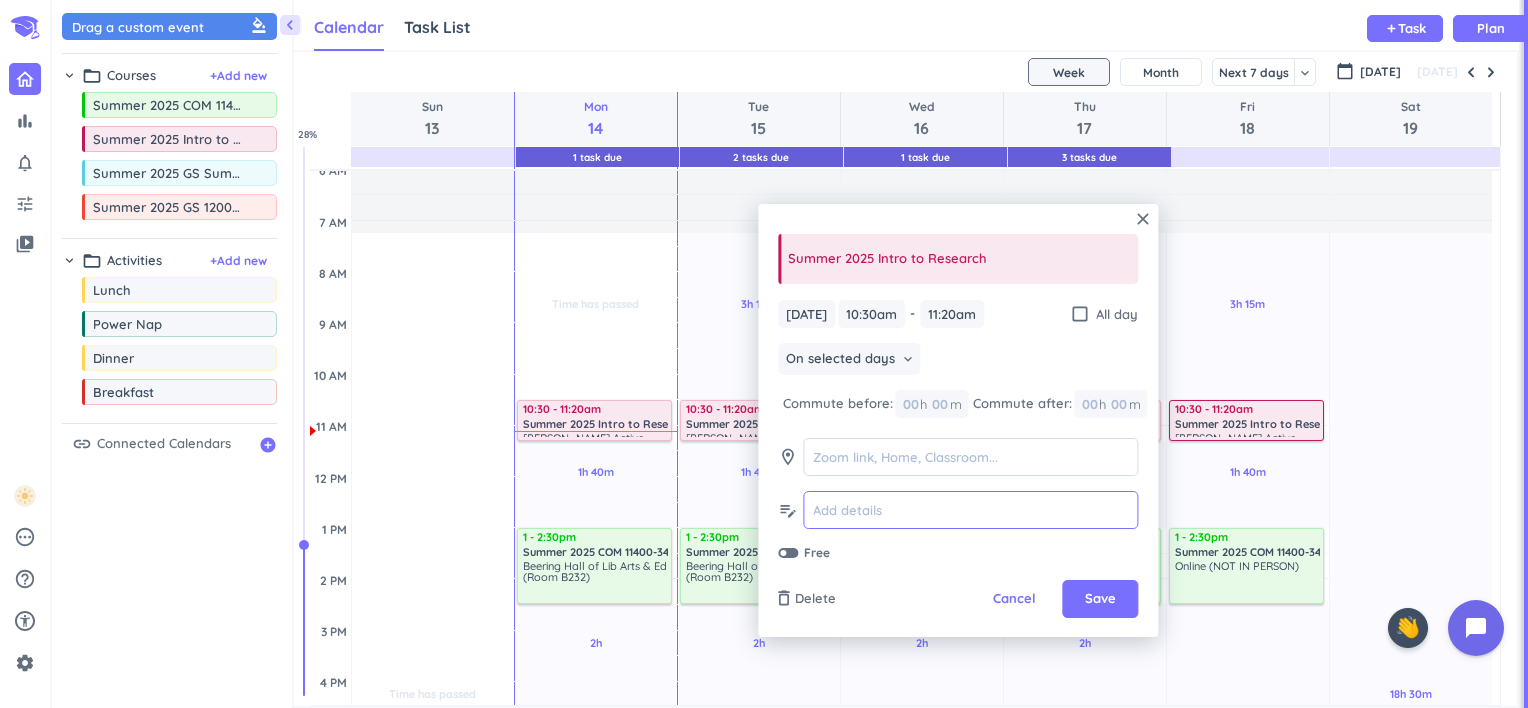 type on "A" 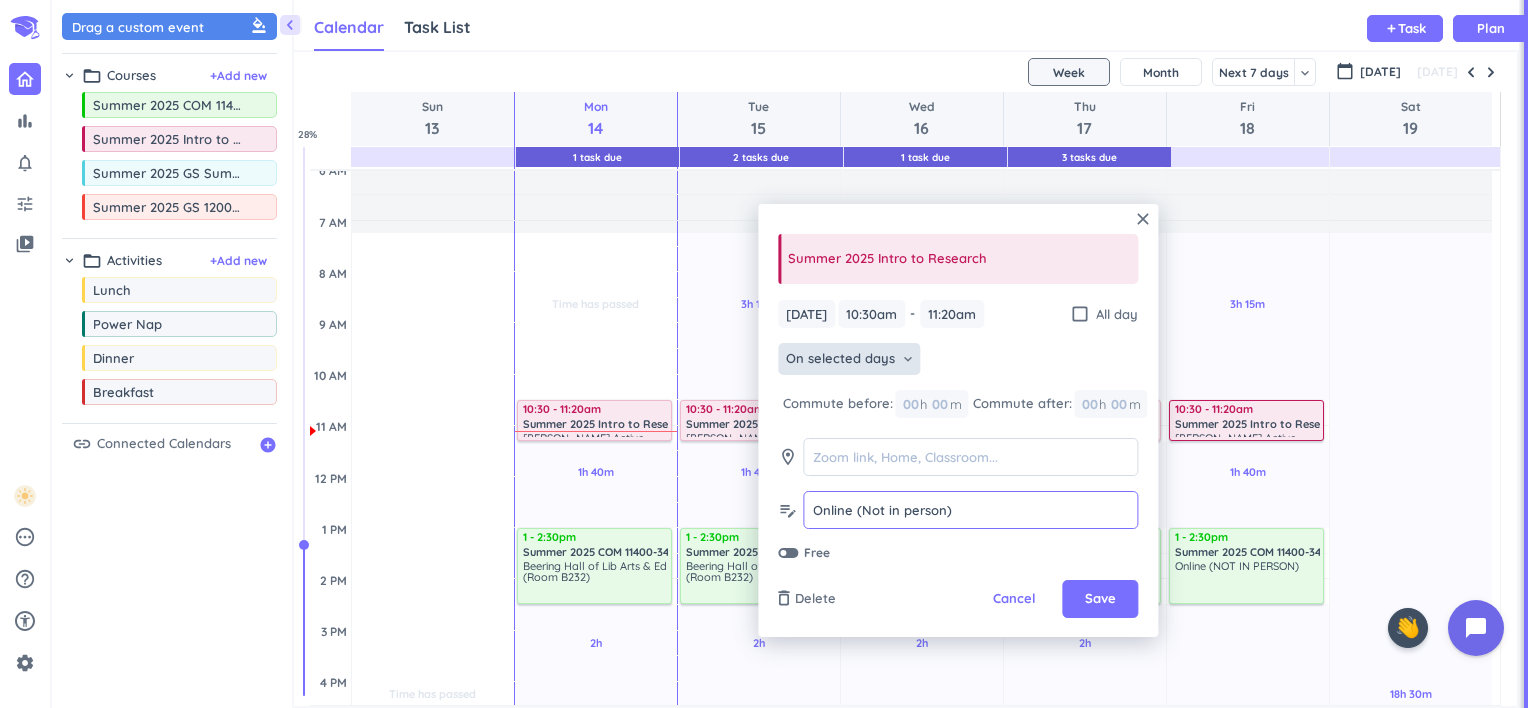 type on "Online (Not in person)" 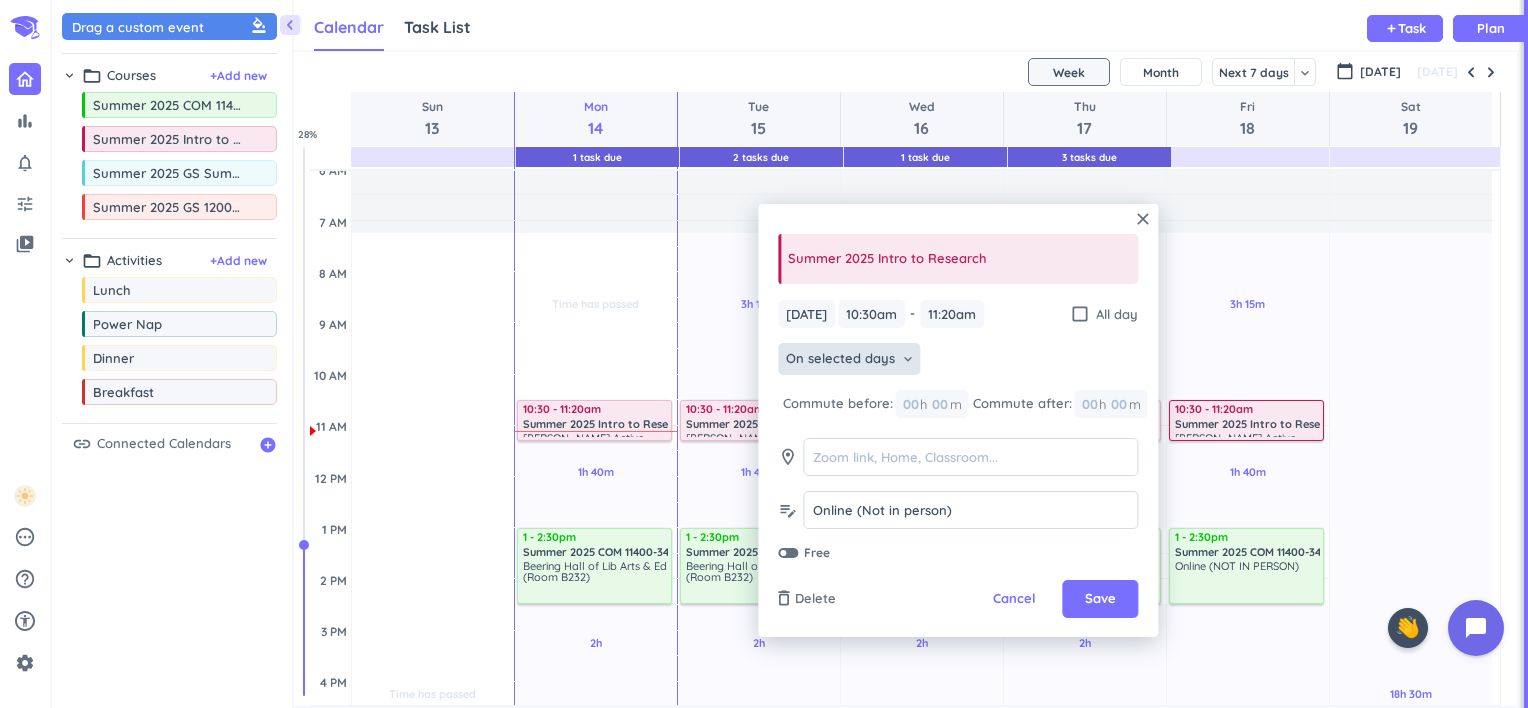 click on "On selected days keyboard_arrow_down" at bounding box center [849, 359] 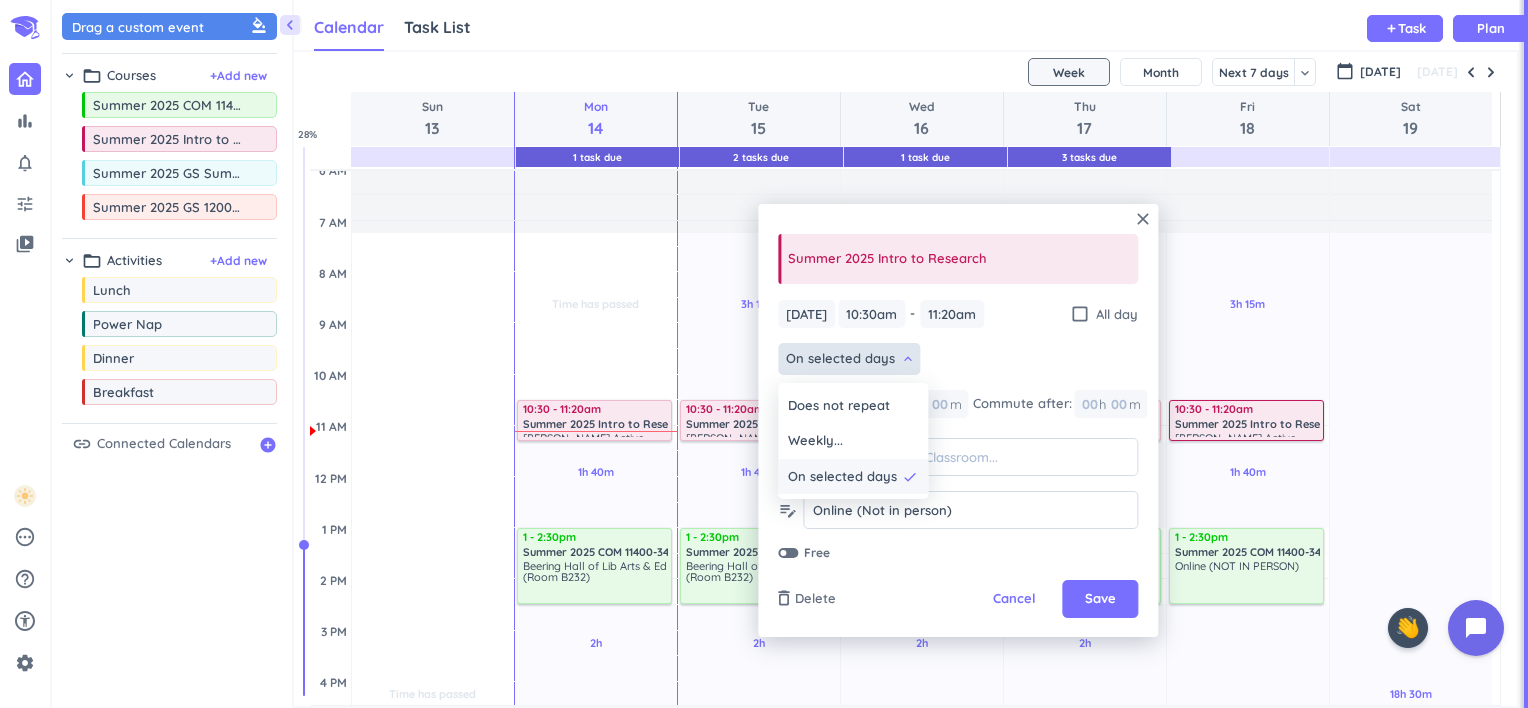 click on "On selected days" at bounding box center (842, 477) 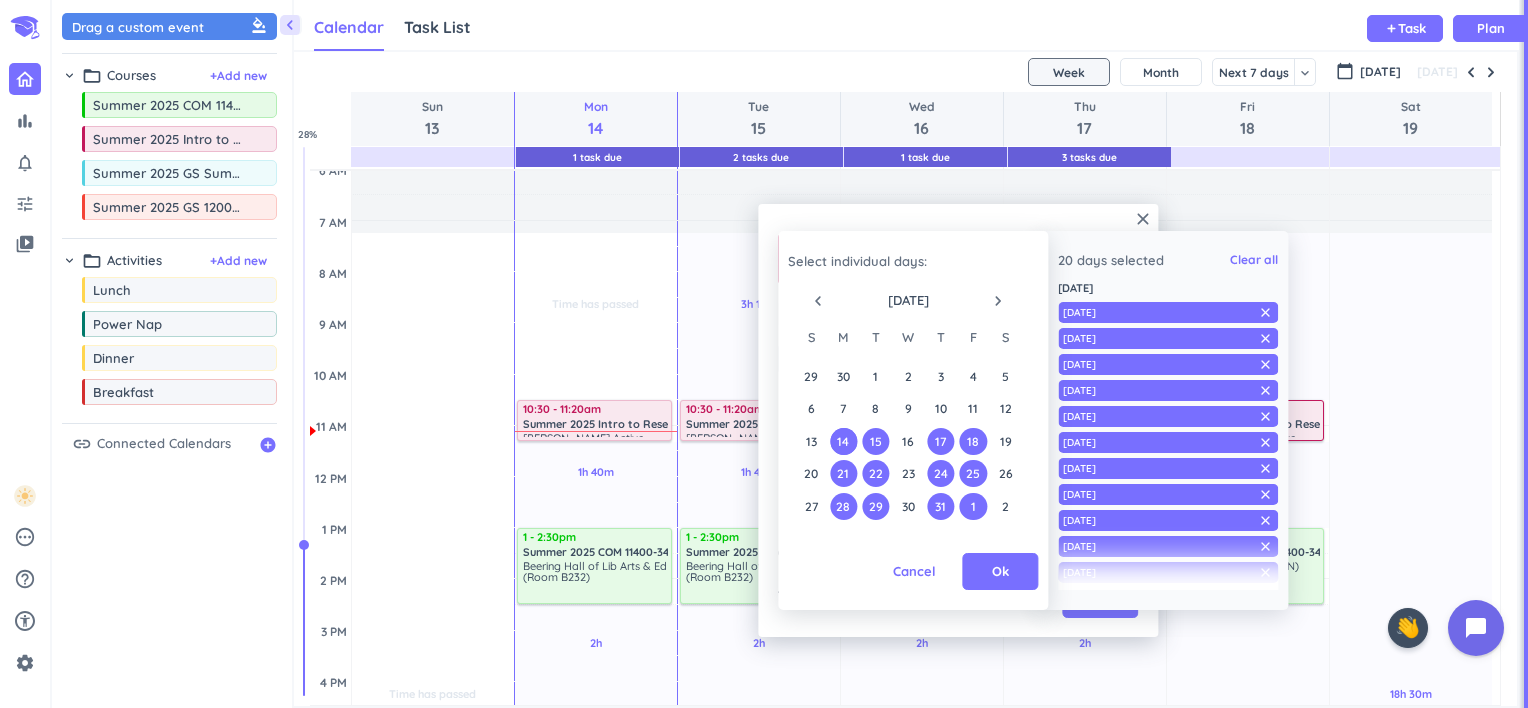 click on "17" at bounding box center [940, 441] 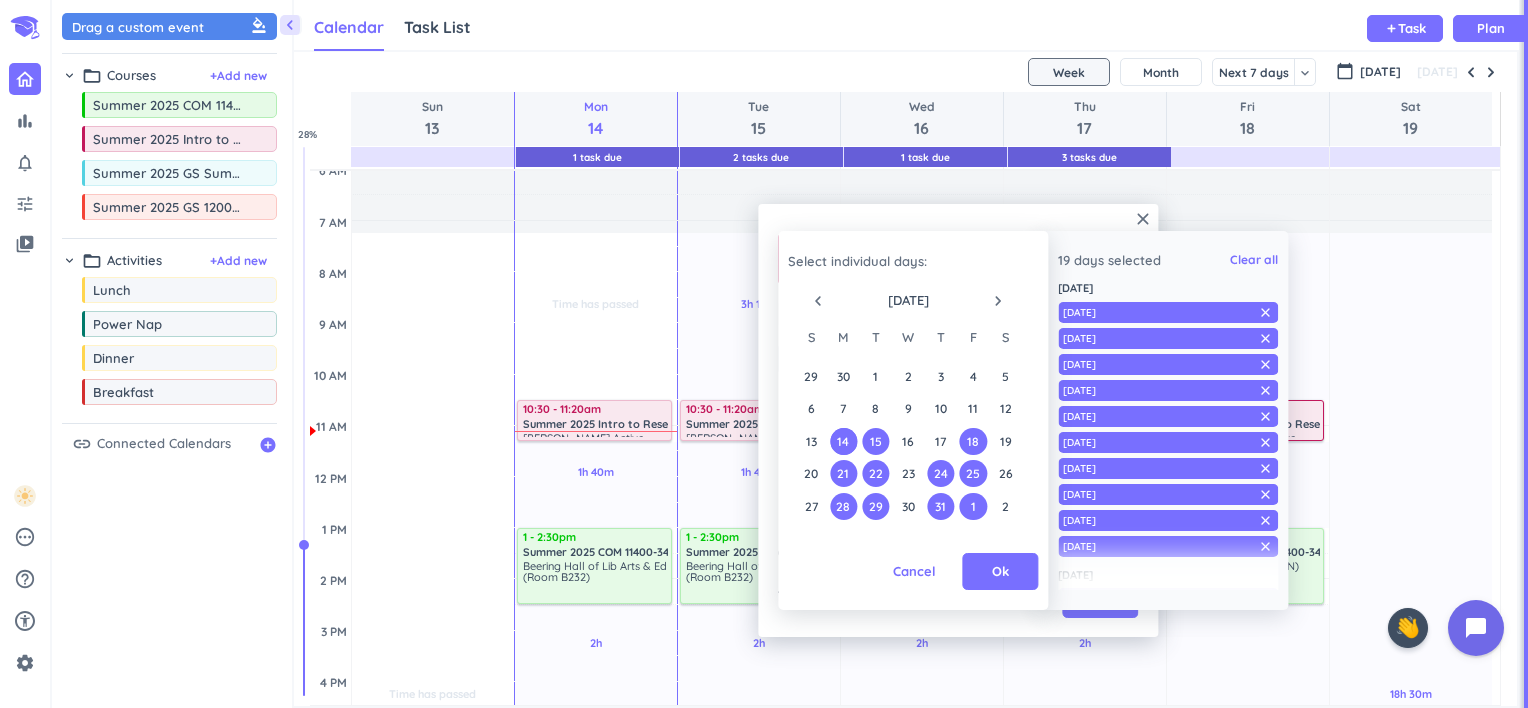 click on "24" at bounding box center [940, 473] 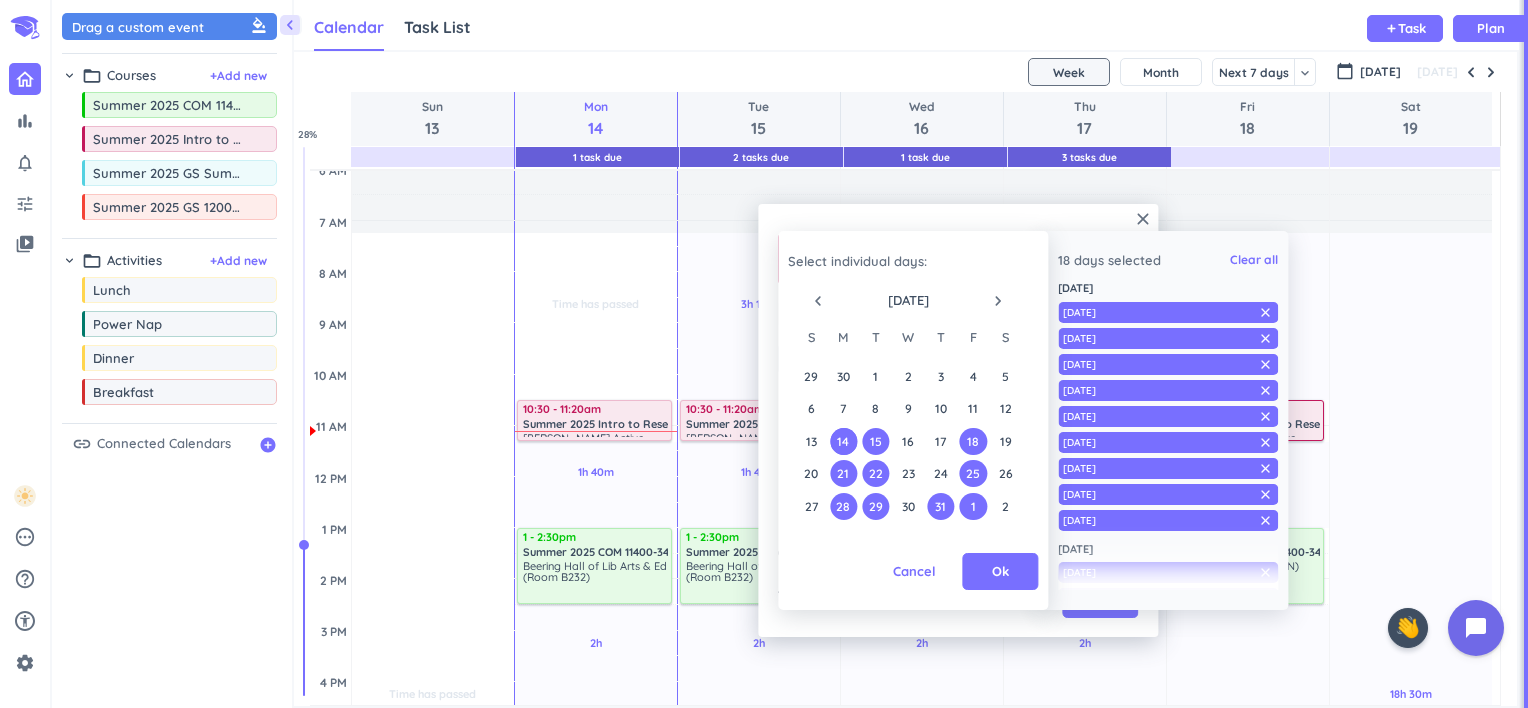 click on "31" at bounding box center [940, 506] 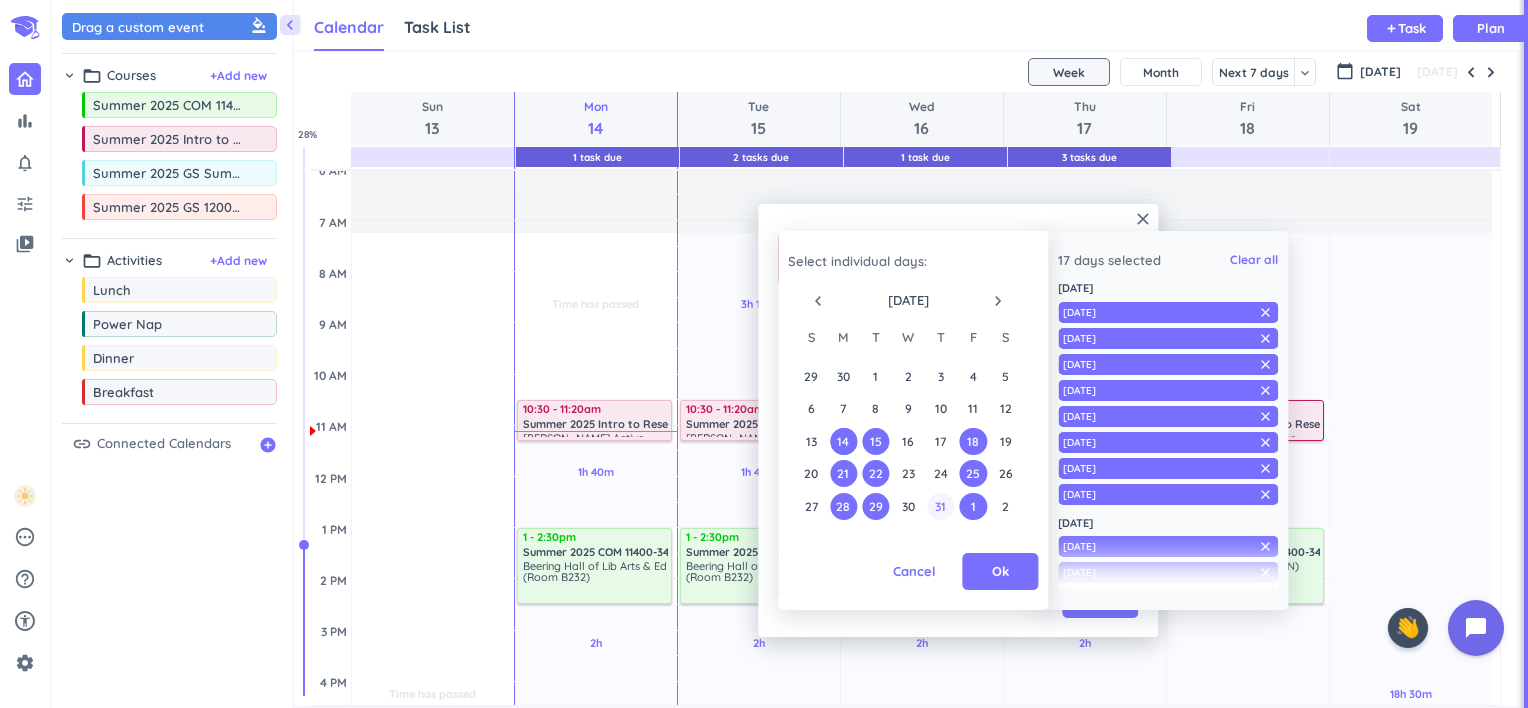 click on "31" at bounding box center (940, 506) 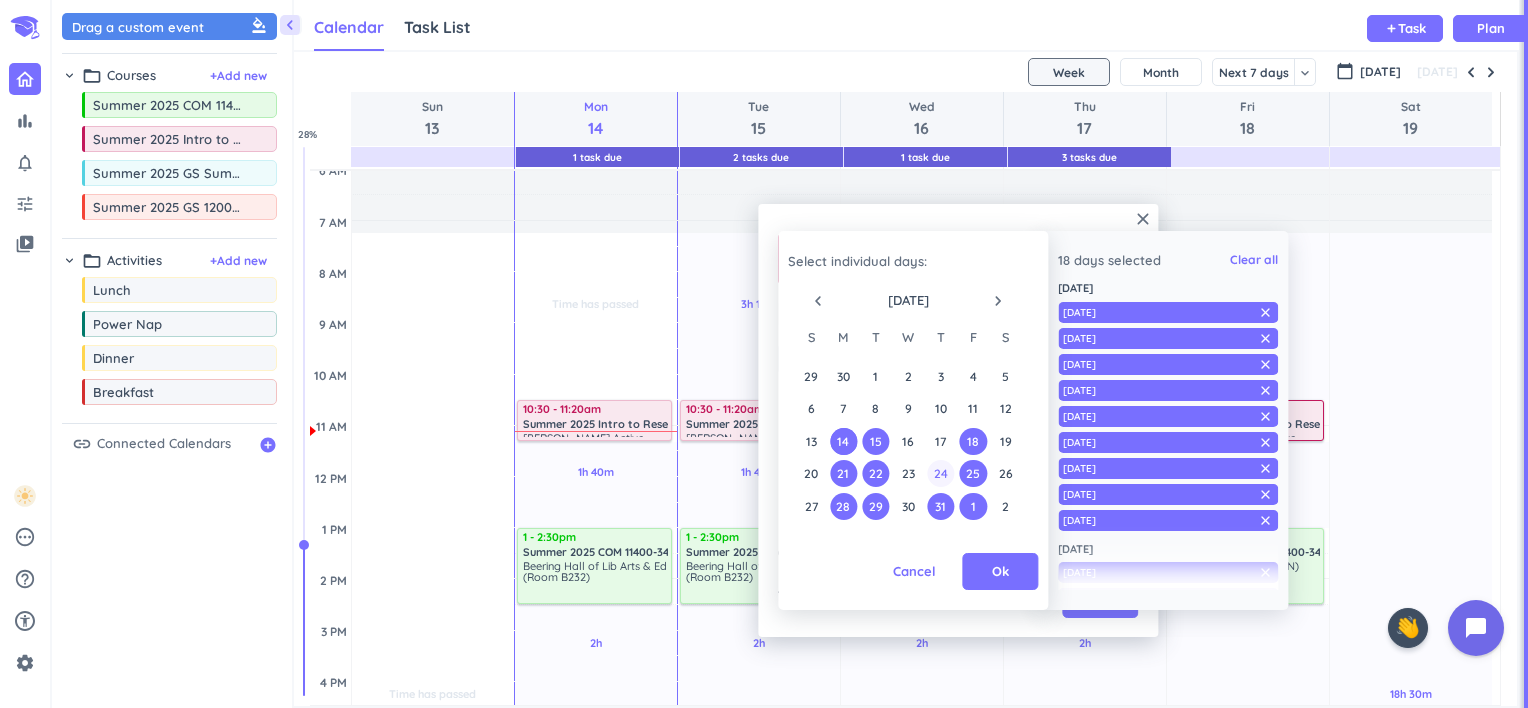 click on "24" at bounding box center [940, 473] 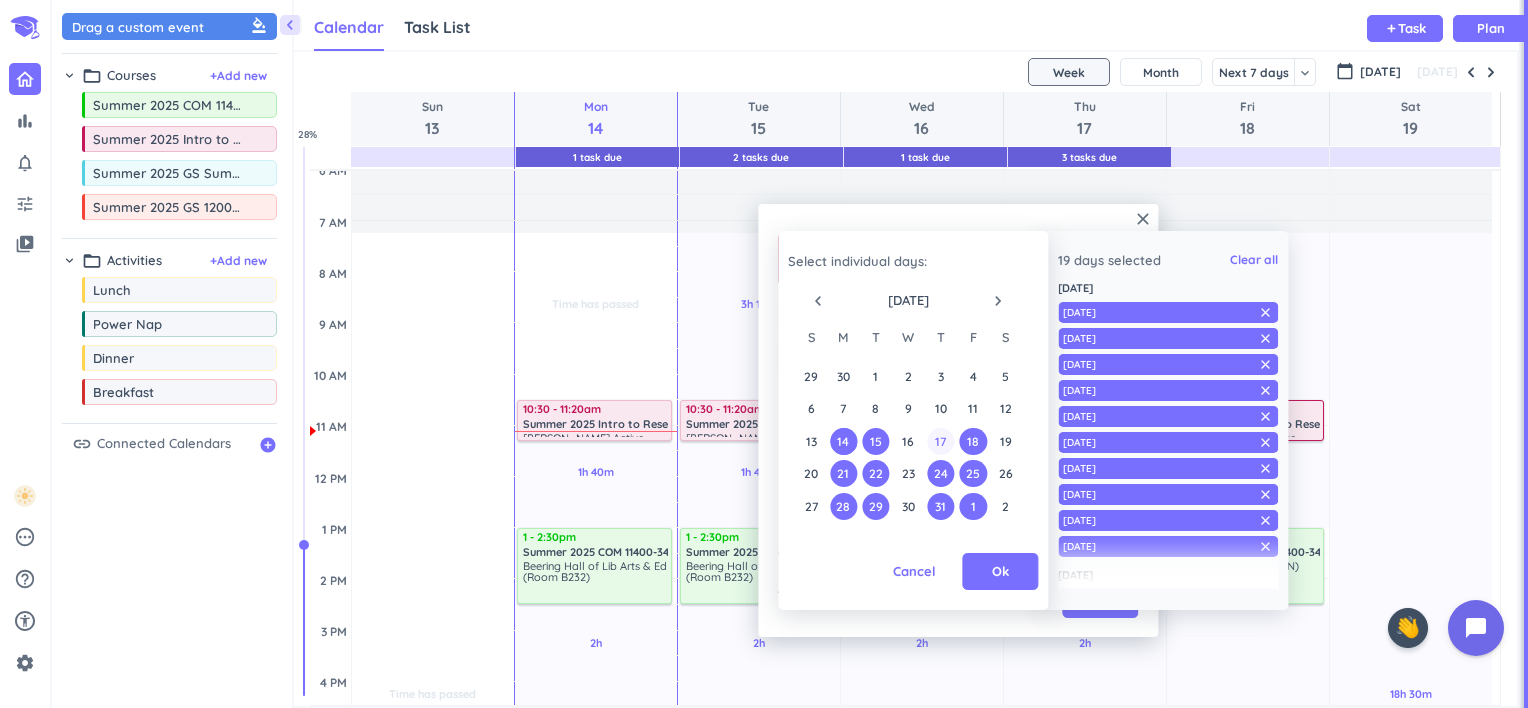 click on "17" at bounding box center (940, 441) 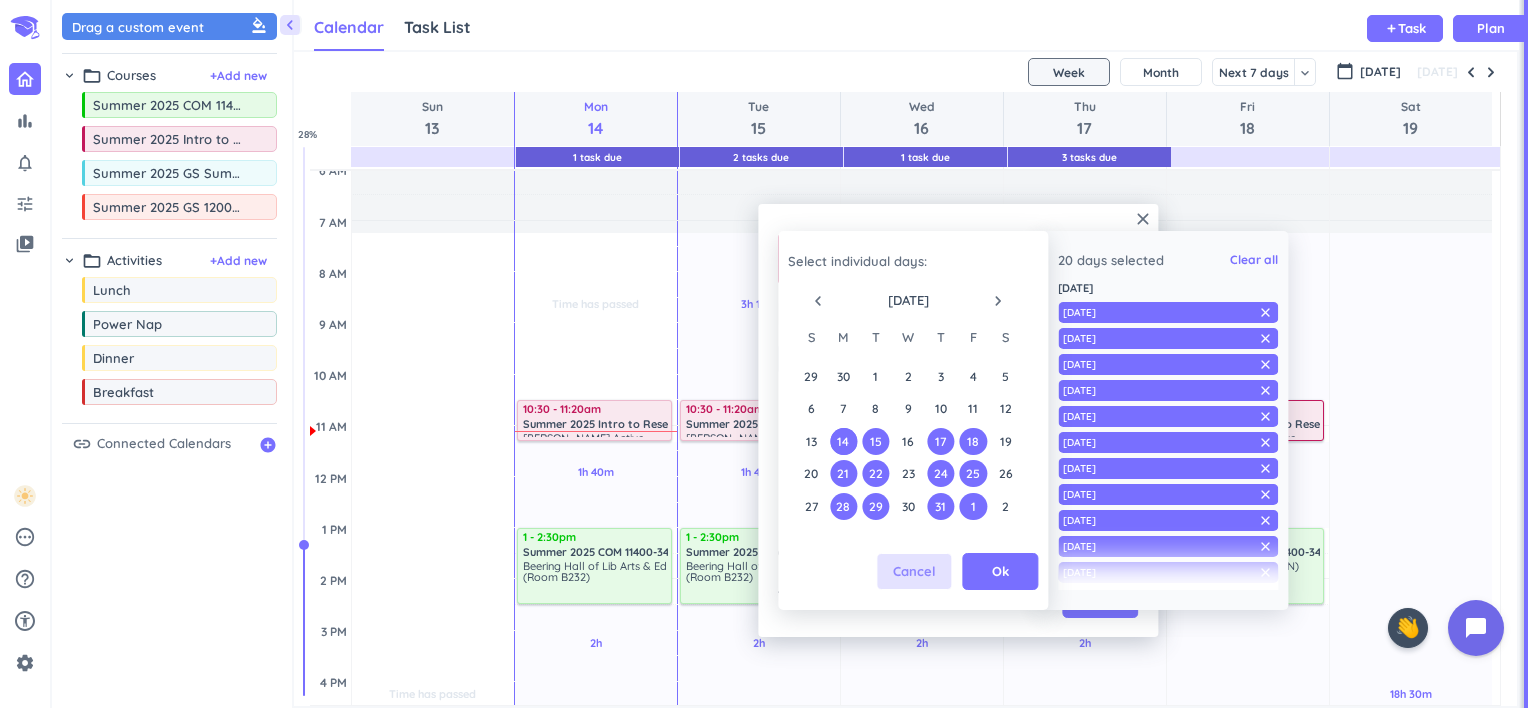click on "Cancel" at bounding box center (914, 572) 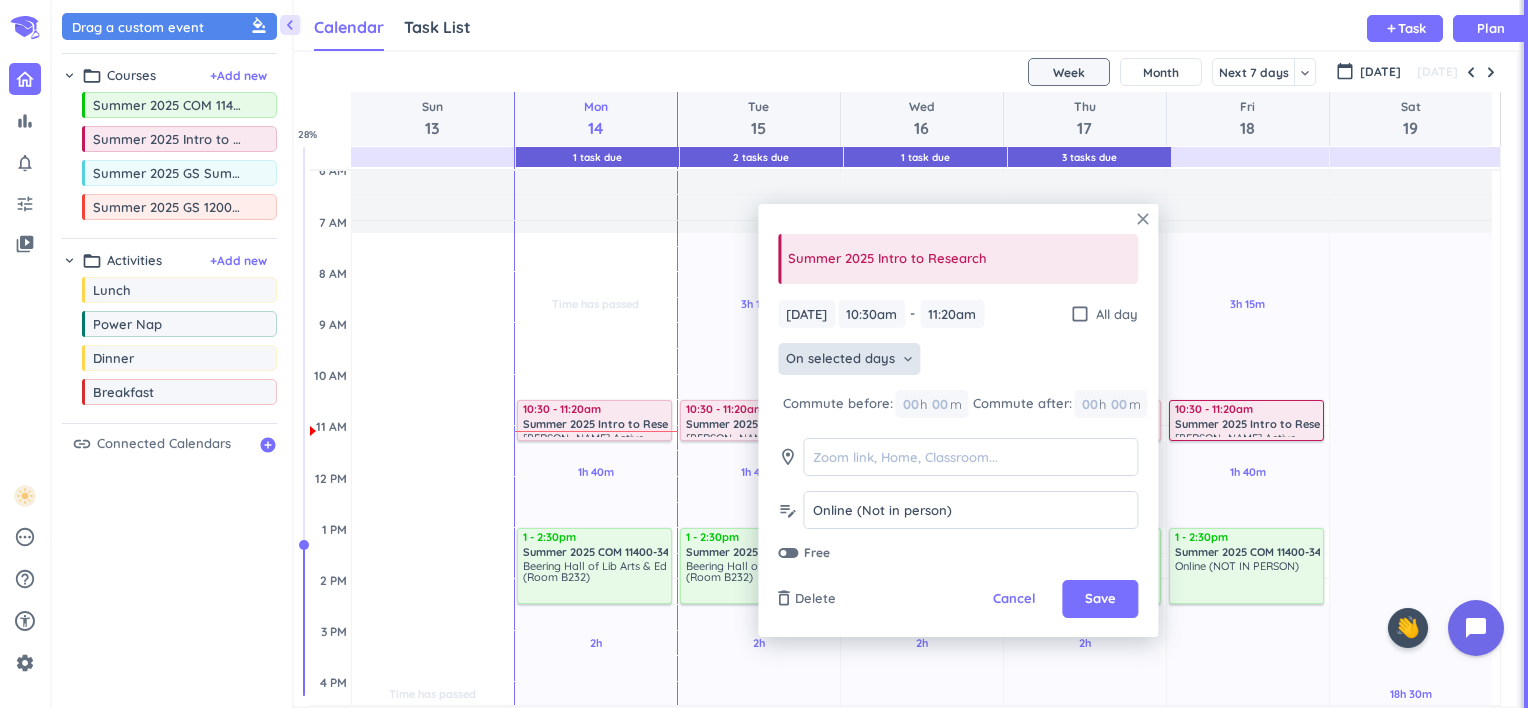 click on "close" at bounding box center [1143, 219] 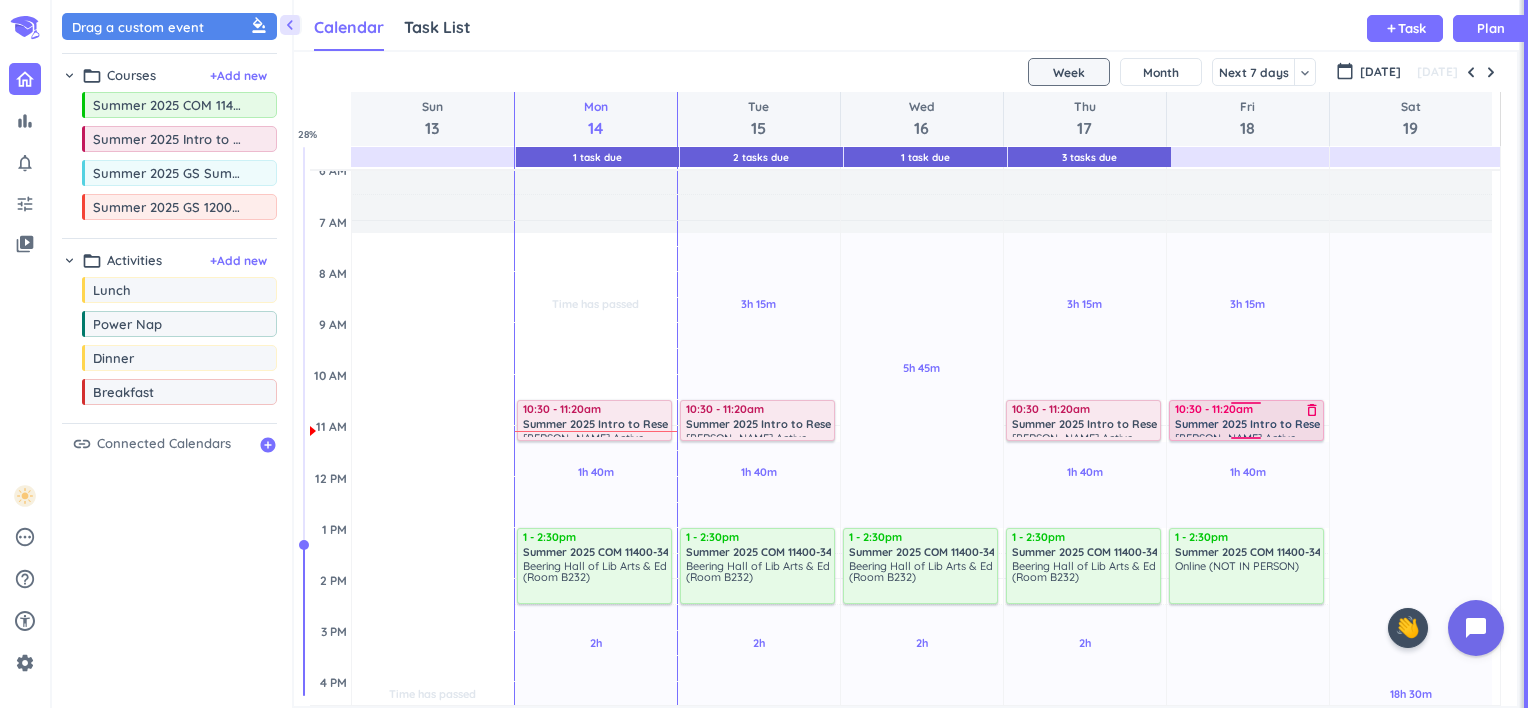 click at bounding box center [1247, 406] 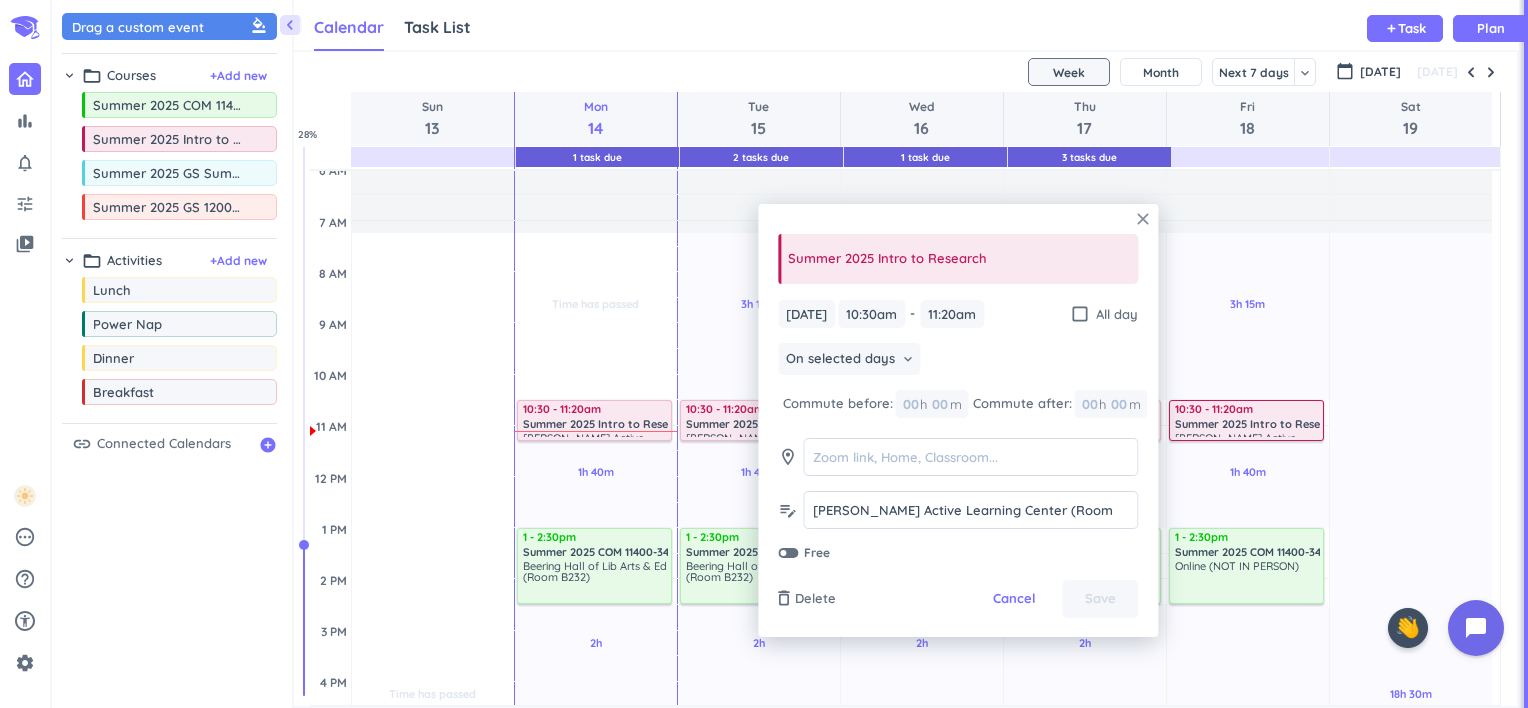 click on "close" at bounding box center (1143, 219) 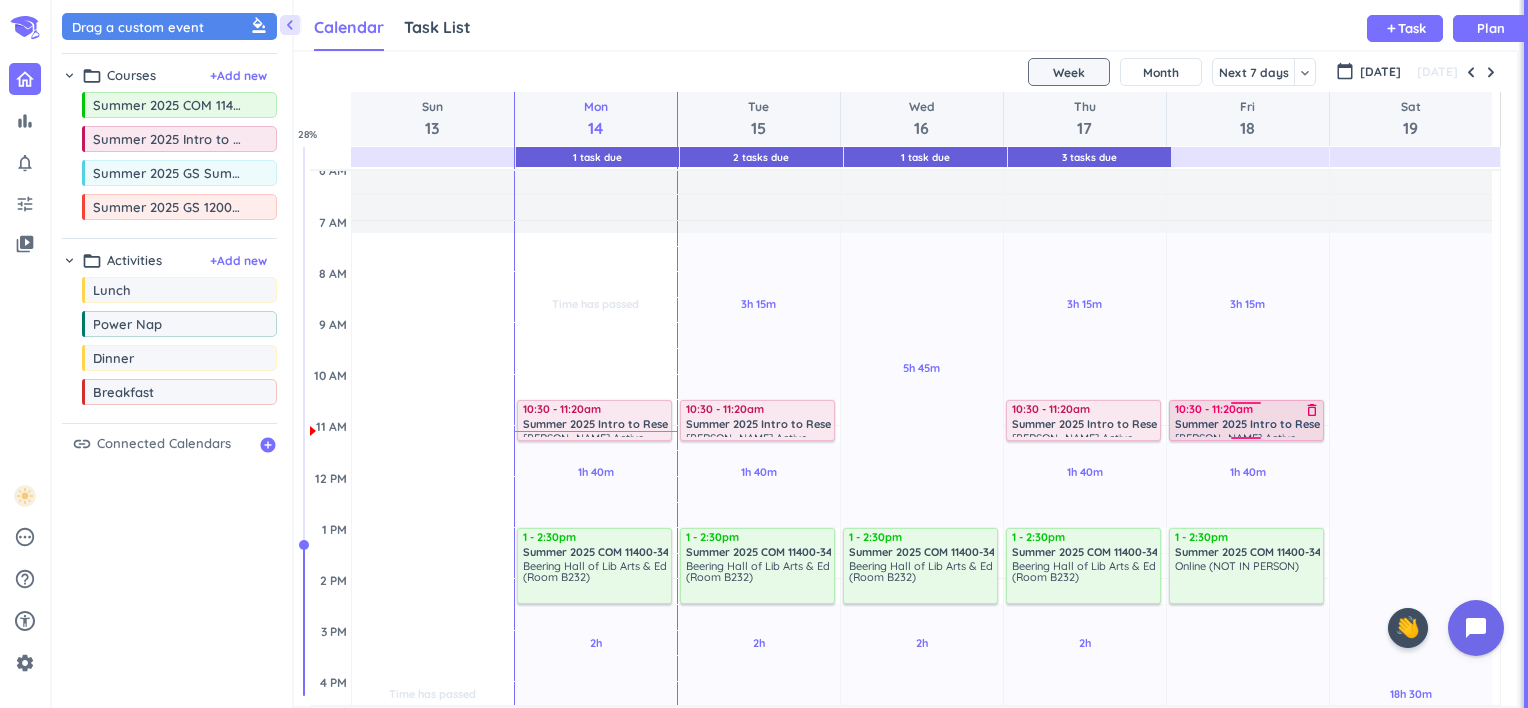 click at bounding box center (1247, 406) 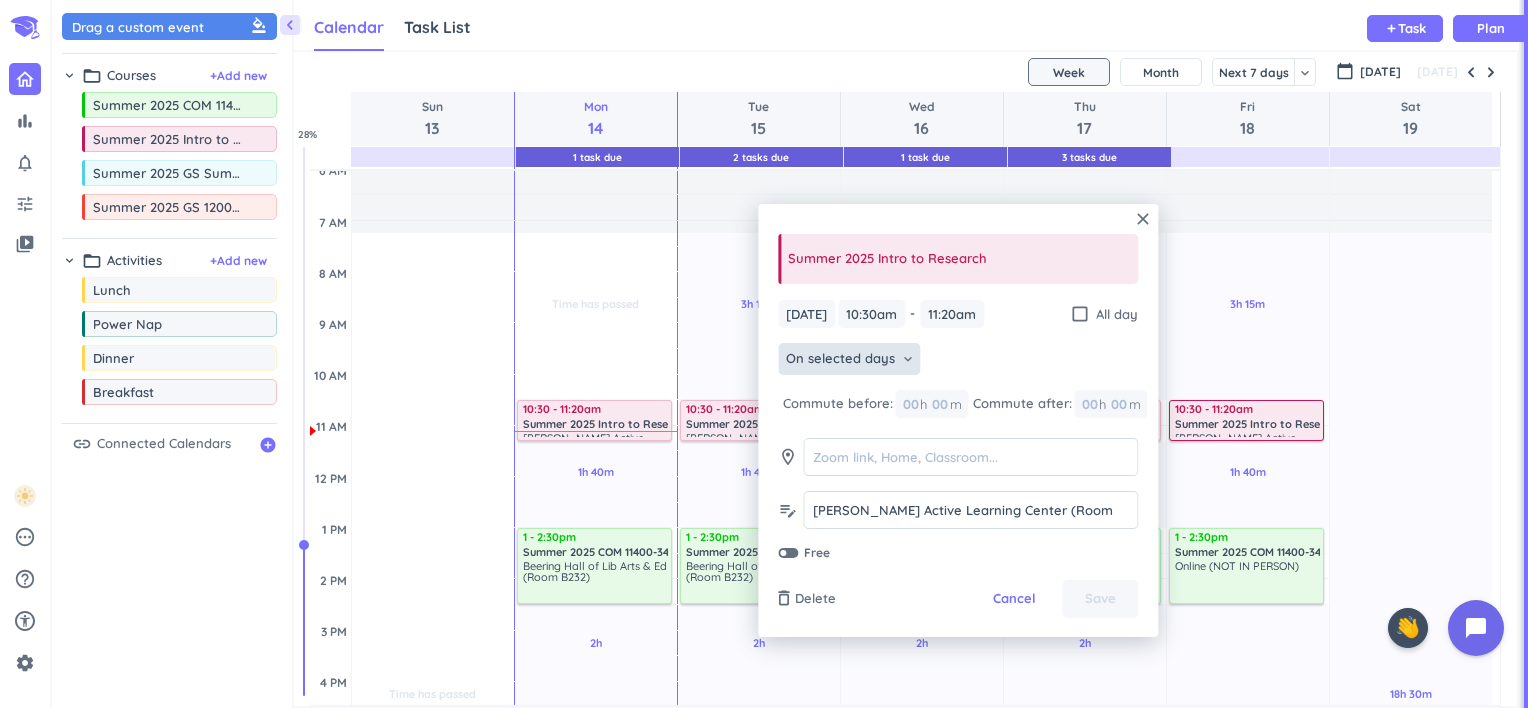 click on "On selected days" at bounding box center (840, 359) 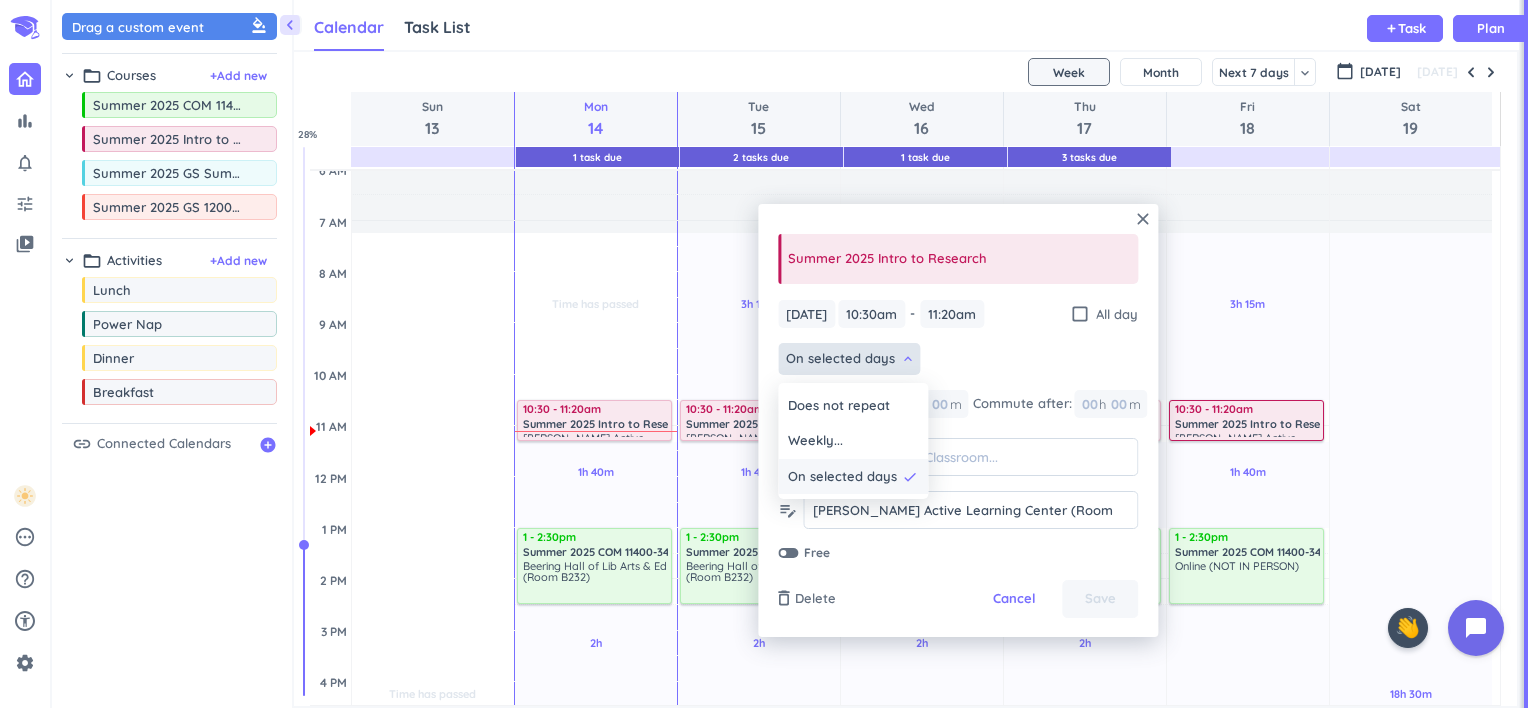 click on "On selected days" at bounding box center (842, 477) 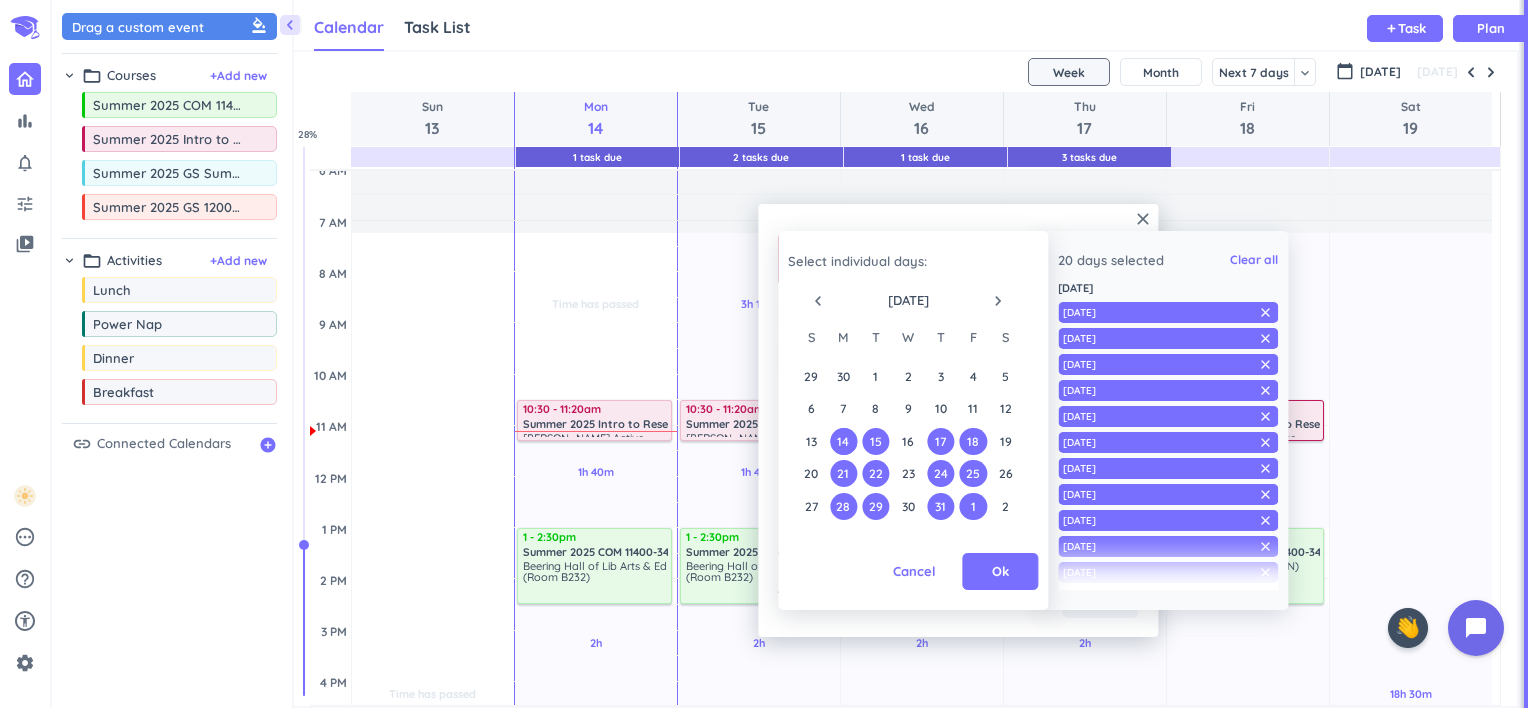 click on "18" at bounding box center (973, 441) 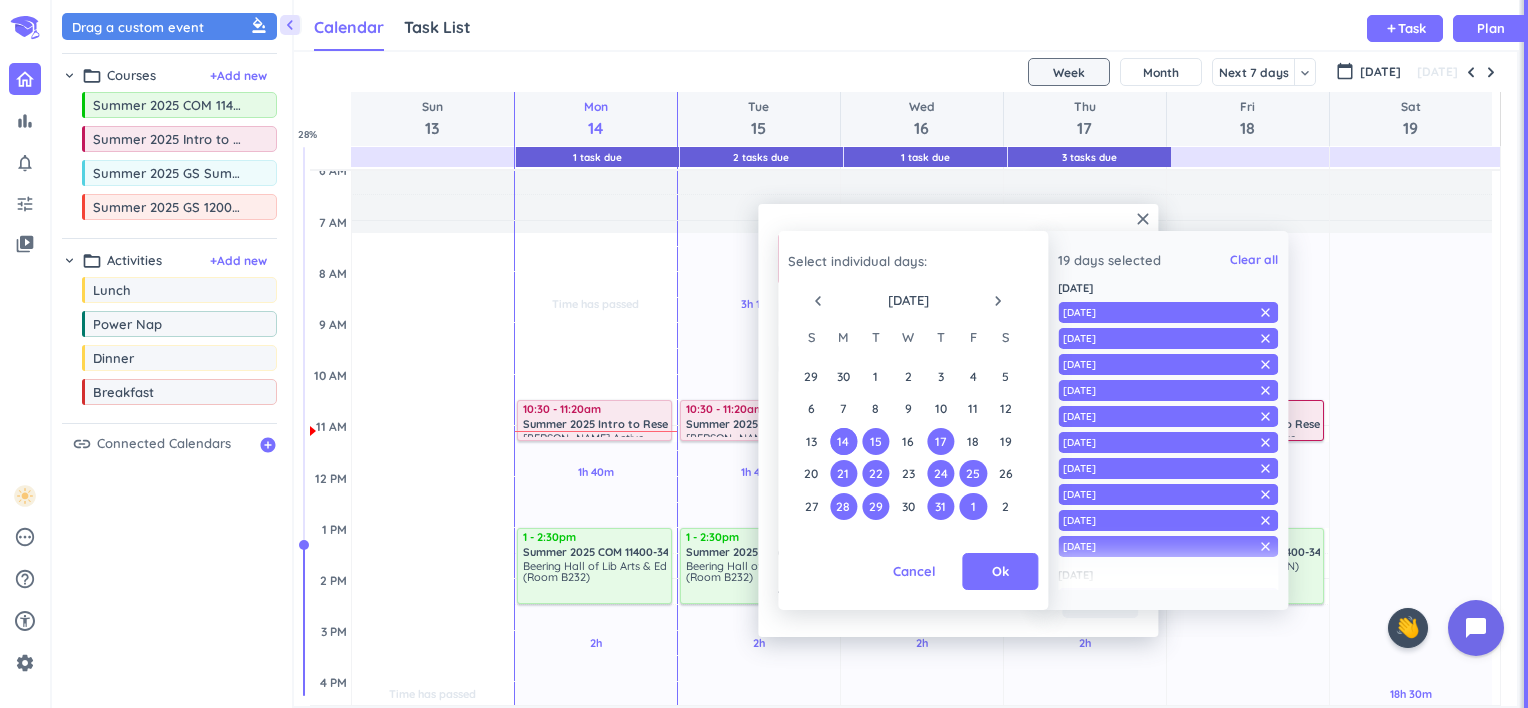 click on "25" at bounding box center [973, 473] 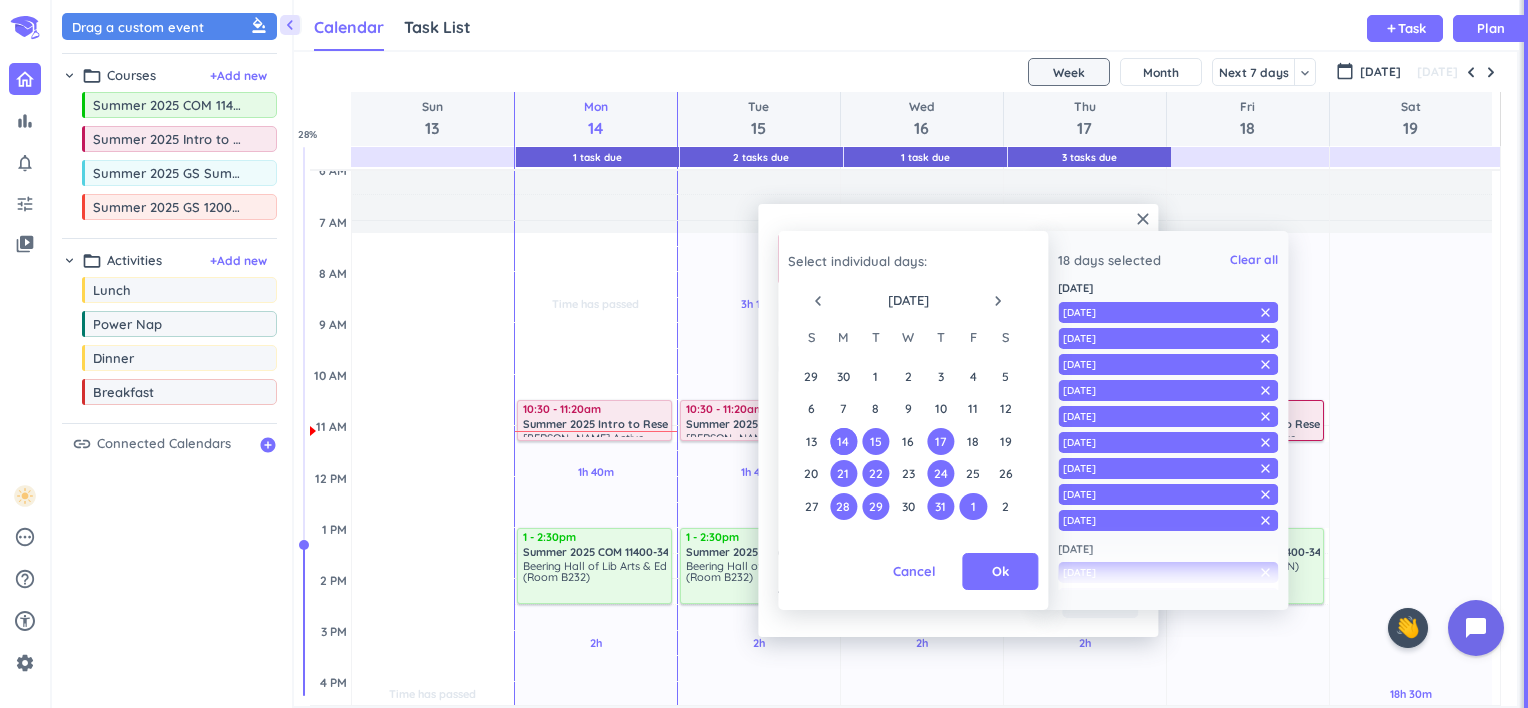 click on "1" at bounding box center (973, 506) 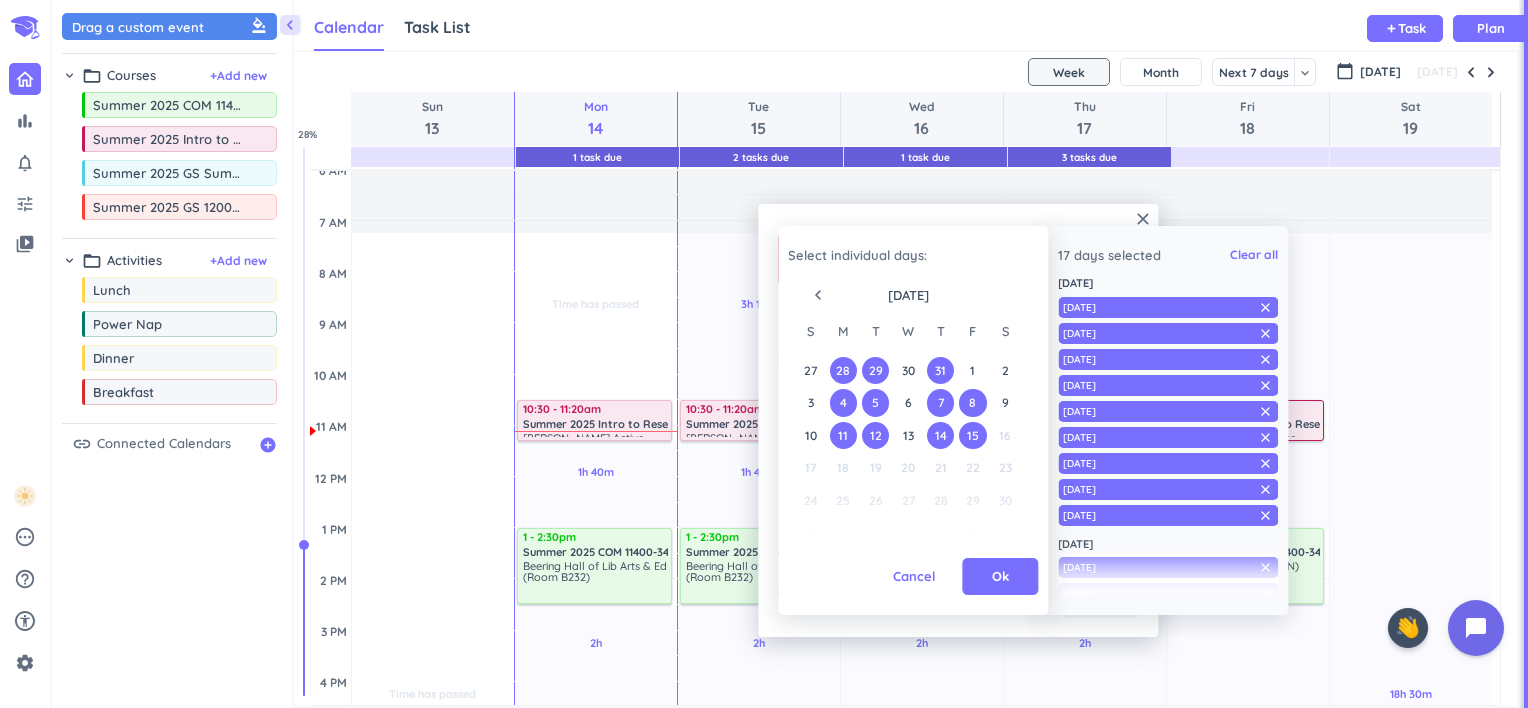 click on "8" at bounding box center [973, 402] 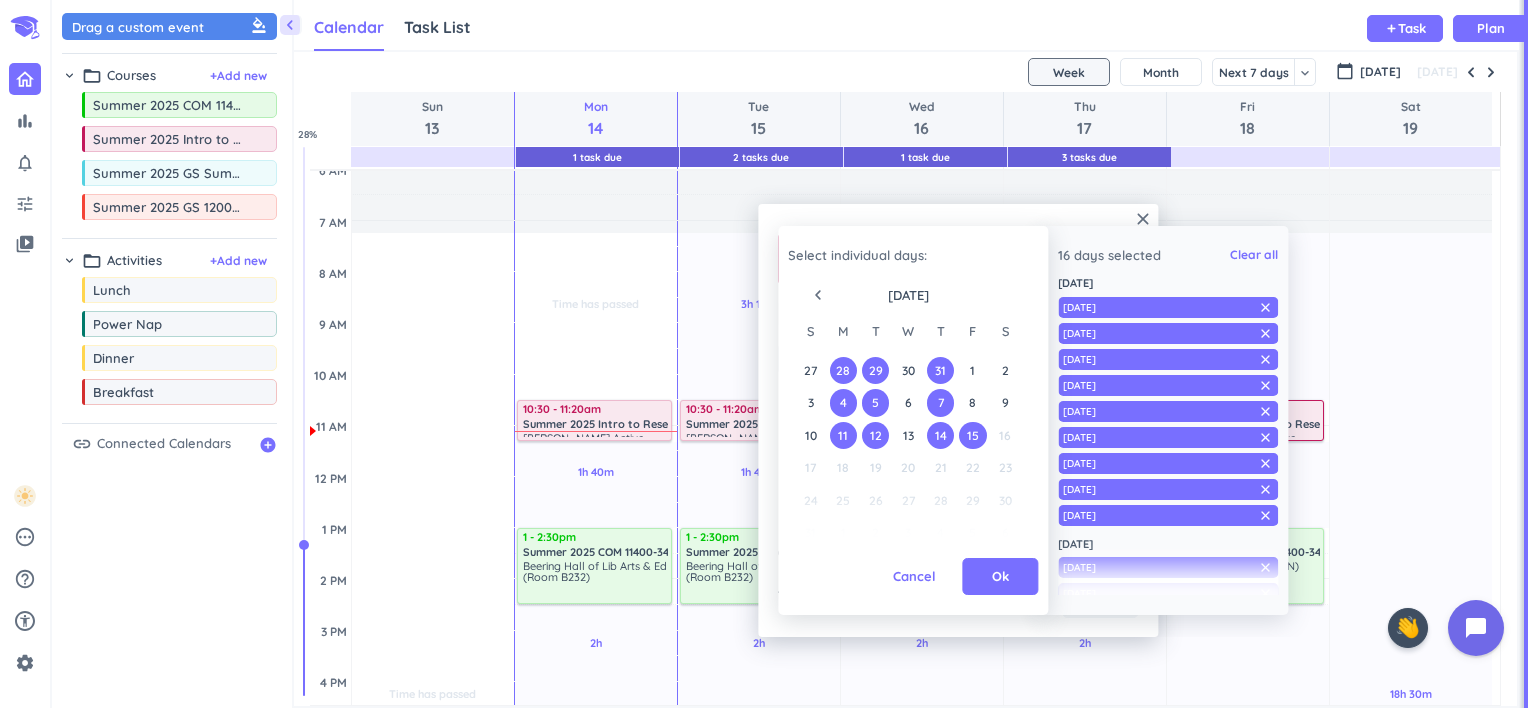 click on "15" at bounding box center (973, 435) 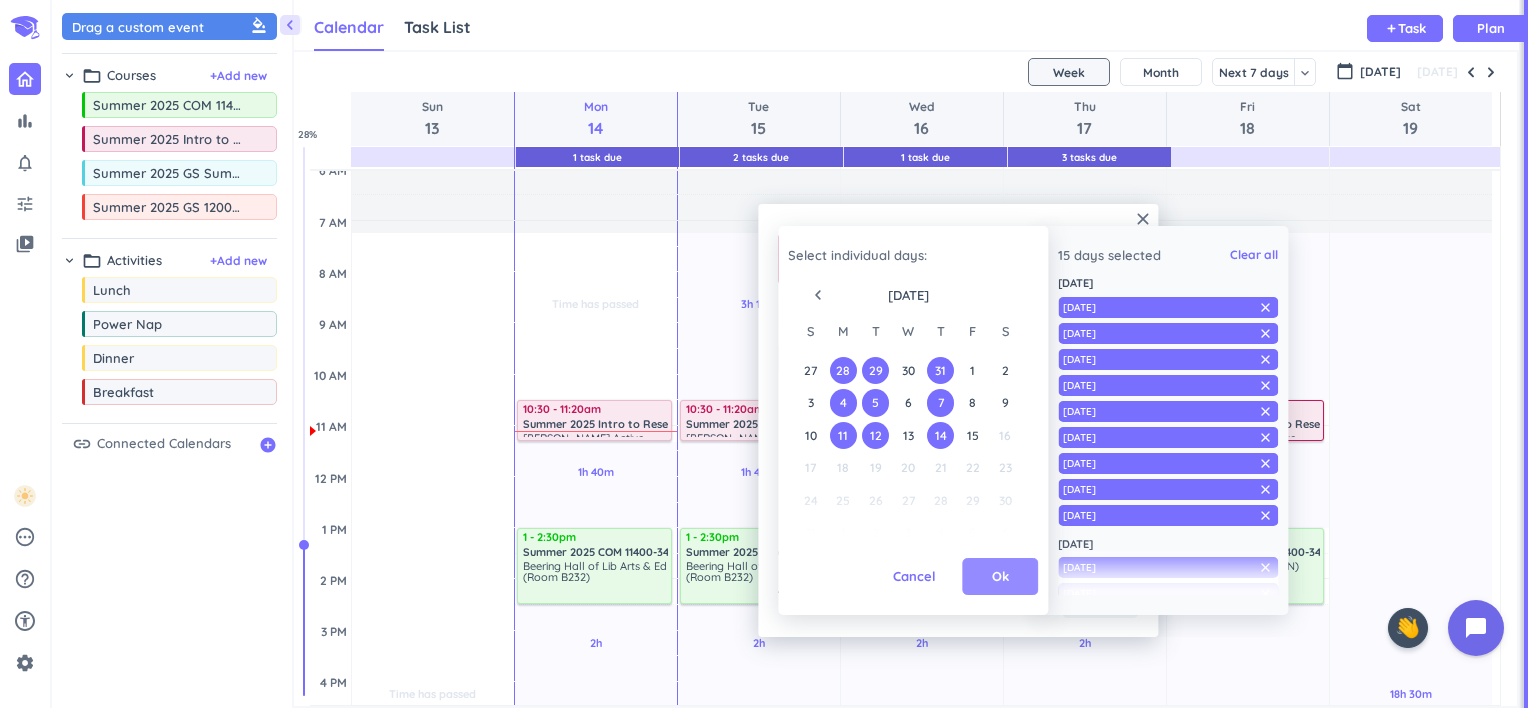 click on "Ok" at bounding box center [1000, 577] 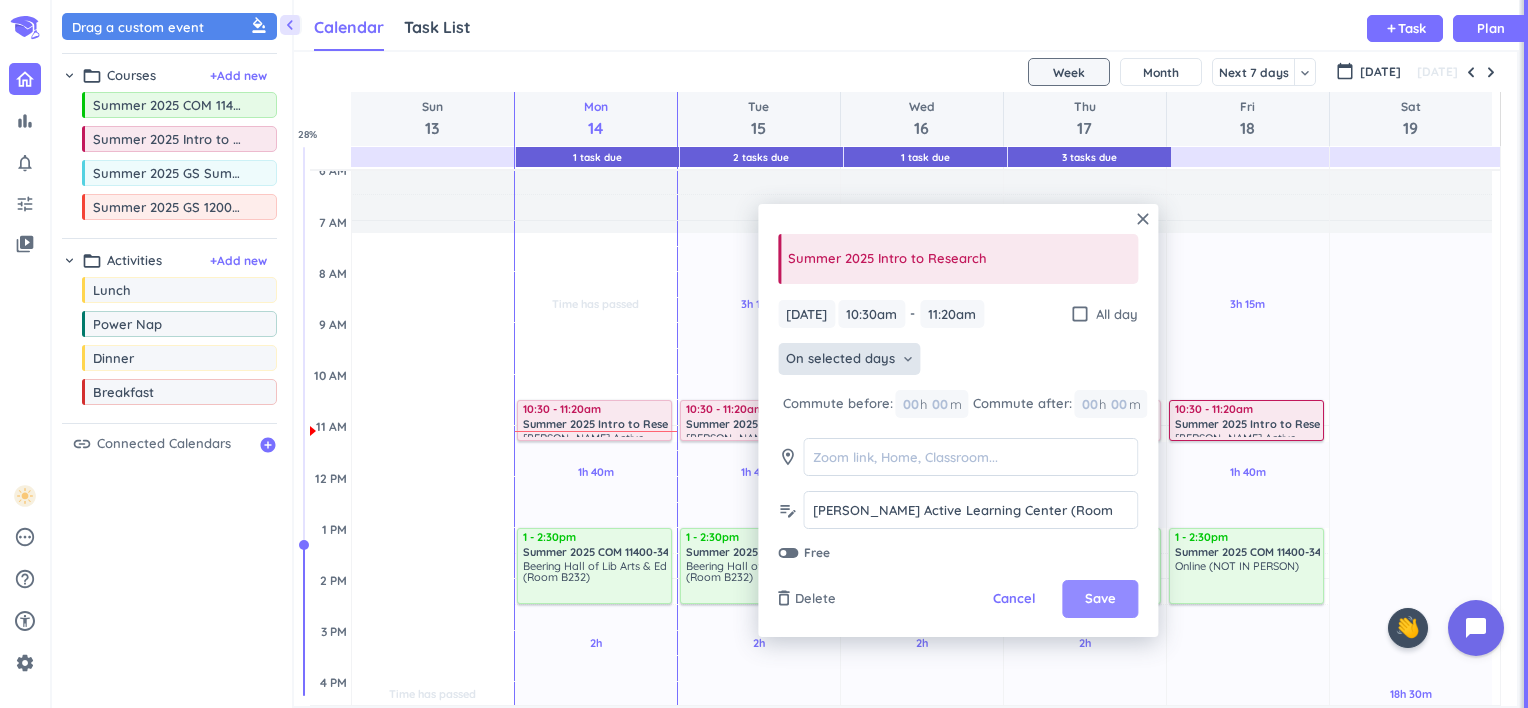 click on "Save" at bounding box center (1100, 599) 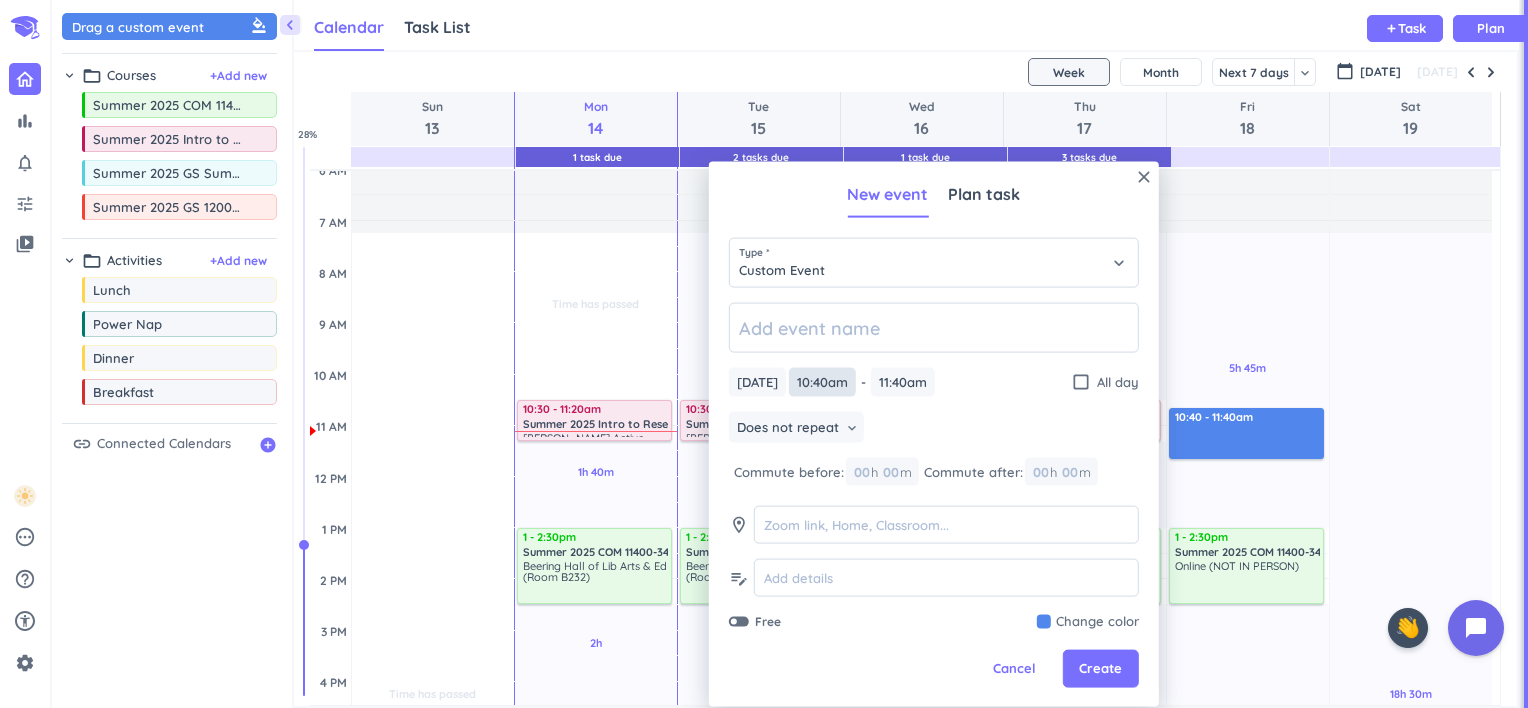click on "10:40am" at bounding box center [822, 382] 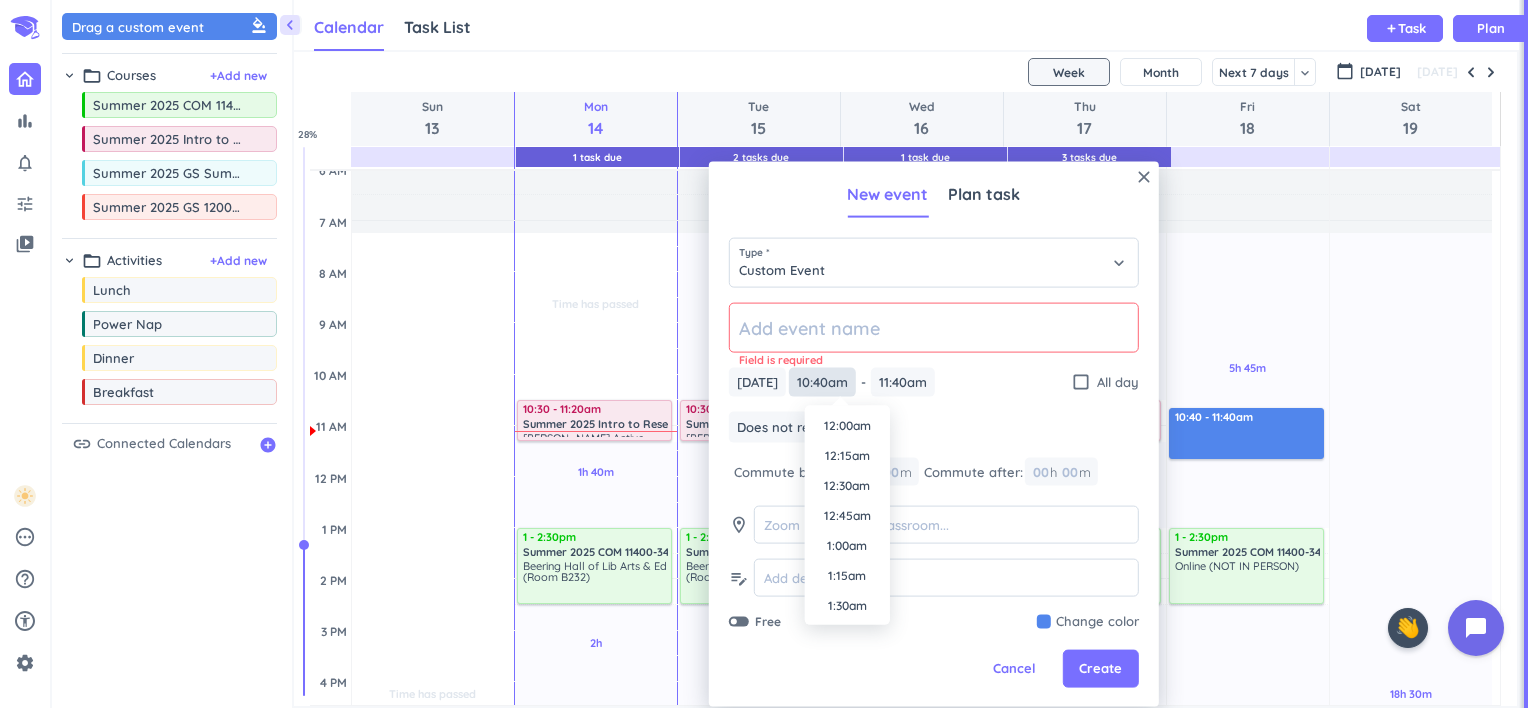 scroll, scrollTop: 1170, scrollLeft: 0, axis: vertical 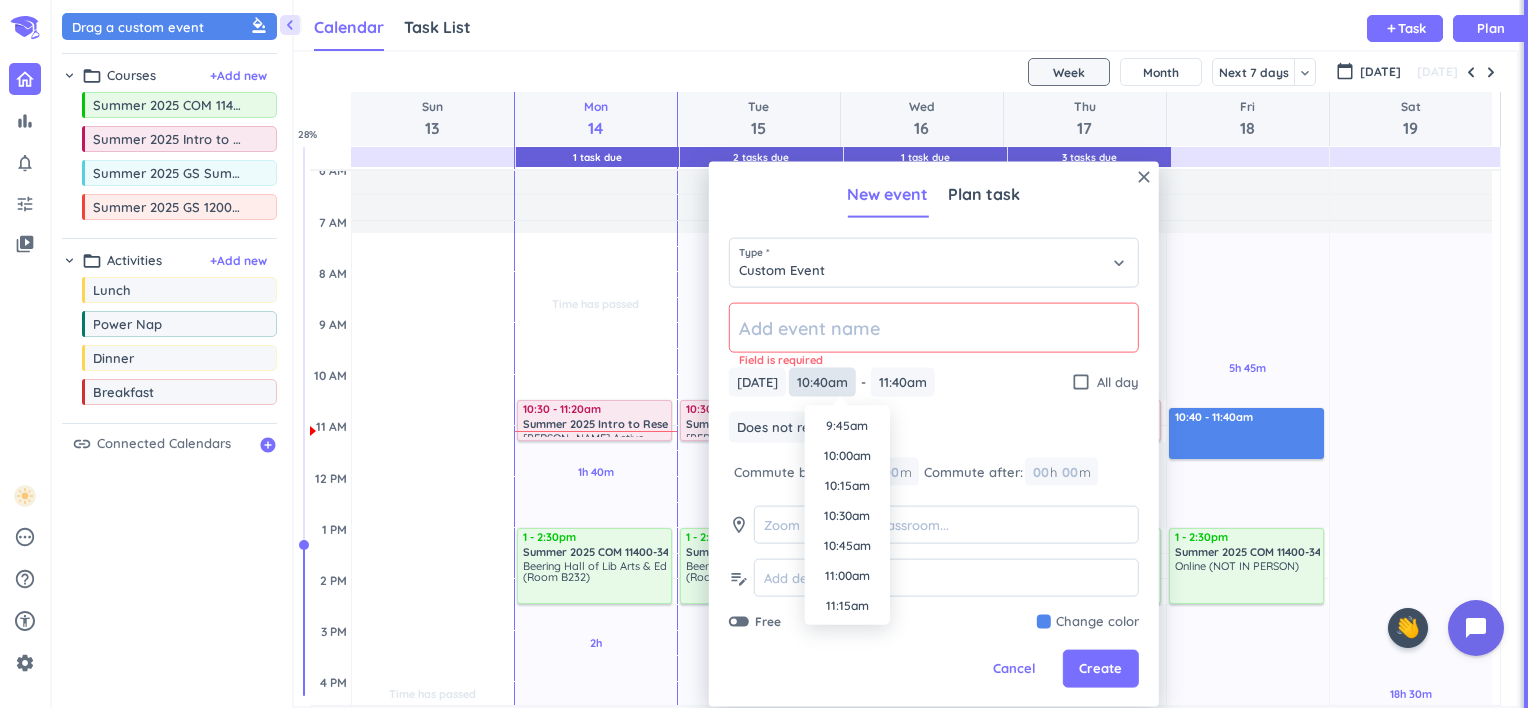 click on "10:40am" at bounding box center [822, 382] 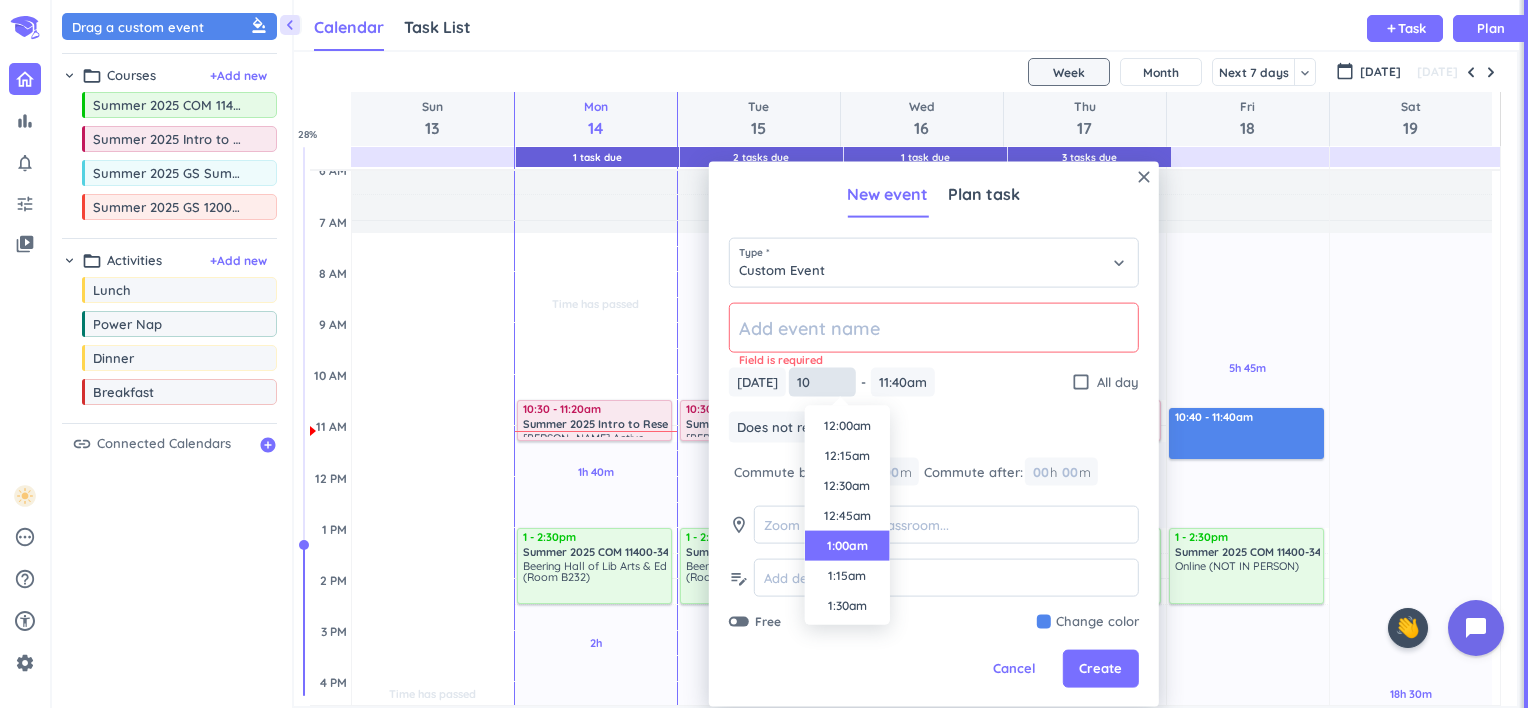 scroll, scrollTop: 30, scrollLeft: 0, axis: vertical 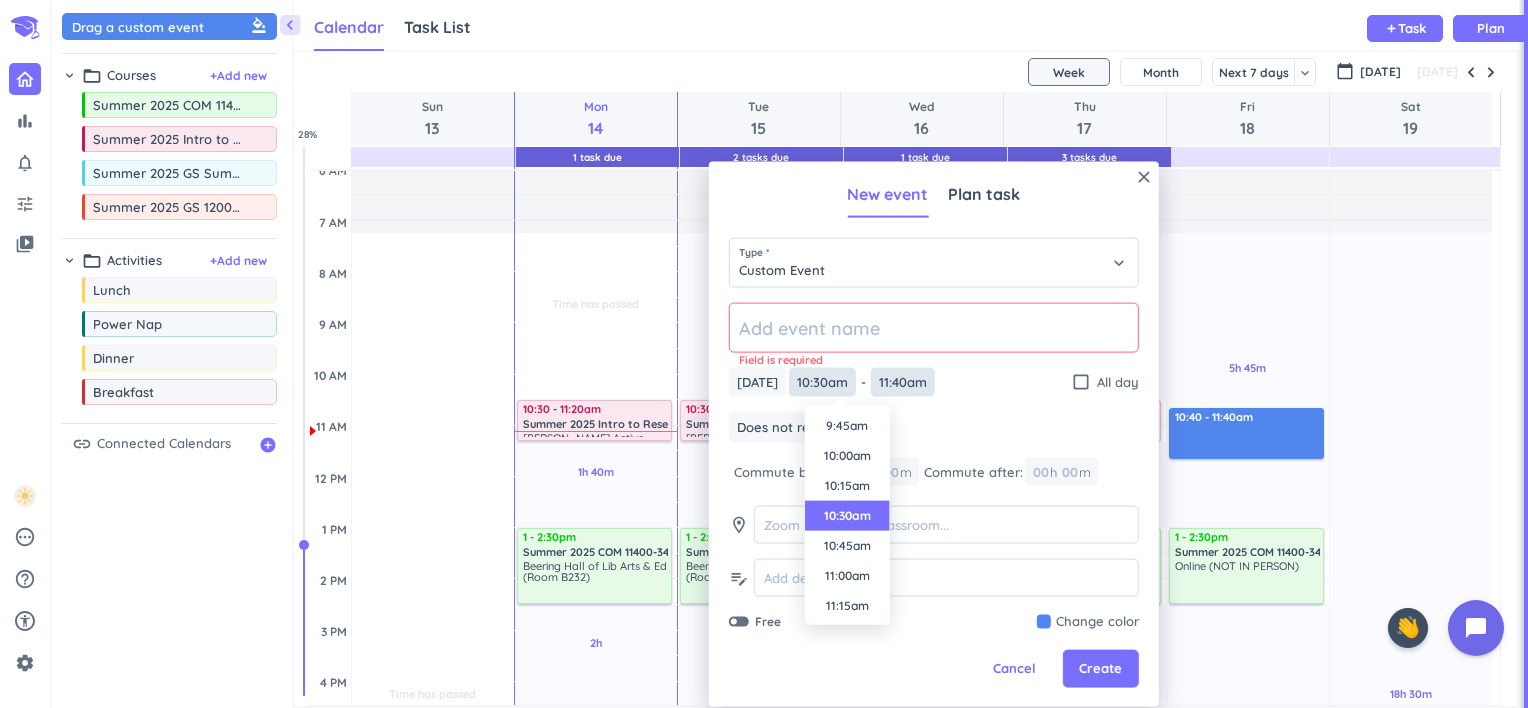 type on "10:30am" 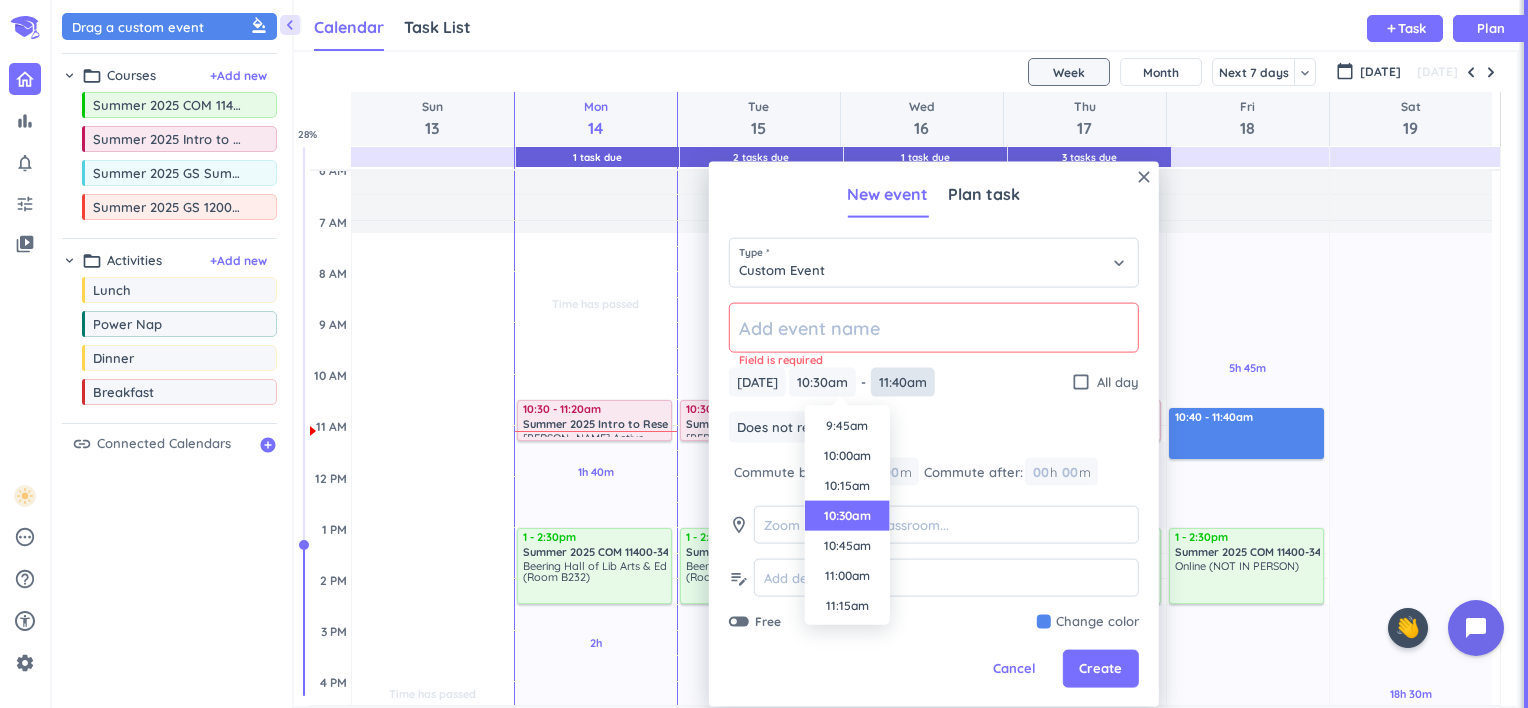click on "bar_chart notifications_none tune video_library pending help_outline settings 0 / 9 🤘 close 👋 chevron_left Drag a custom event format_color_fill chevron_right folder_open Courses   +  Add new drag_indicator Summer 2025 COM 11400-349 LEC more_horiz drag_indicator Summer 2025 Intro to Research more_horiz drag_indicator Summer 2025 GS Summer Seminar more_horiz drag_indicator Summer 2025 GS 12000-041 LEC more_horiz chevron_right folder_open Activities   +  Add new drag_indicator Lunch more_horiz drag_indicator Power Nap more_horiz drag_indicator Dinner more_horiz drag_indicator Breakfast  more_horiz link Connected Calendars add_circle Calendar Task List Calendar keyboard_arrow_down add Task Plan 1   Task   Due 2   Tasks   Due 1   Task   Due 3   Tasks   Due SHOVEL [DATE] - [DATE] Week Month Next 7 days keyboard_arrow_down Week keyboard_arrow_down calendar_today [DATE] [DATE] Sun 13 Mon 14 Tue 15 Wed 16 Thu 17 Fri 18 Sat 19 4 AM 5 AM 6 AM 7 AM 8 AM 9 AM 10 AM 11 AM 12 PM 1 PM 2 PM 3 PM 4 PM 5 PM 6 PM 1" at bounding box center (764, 354) 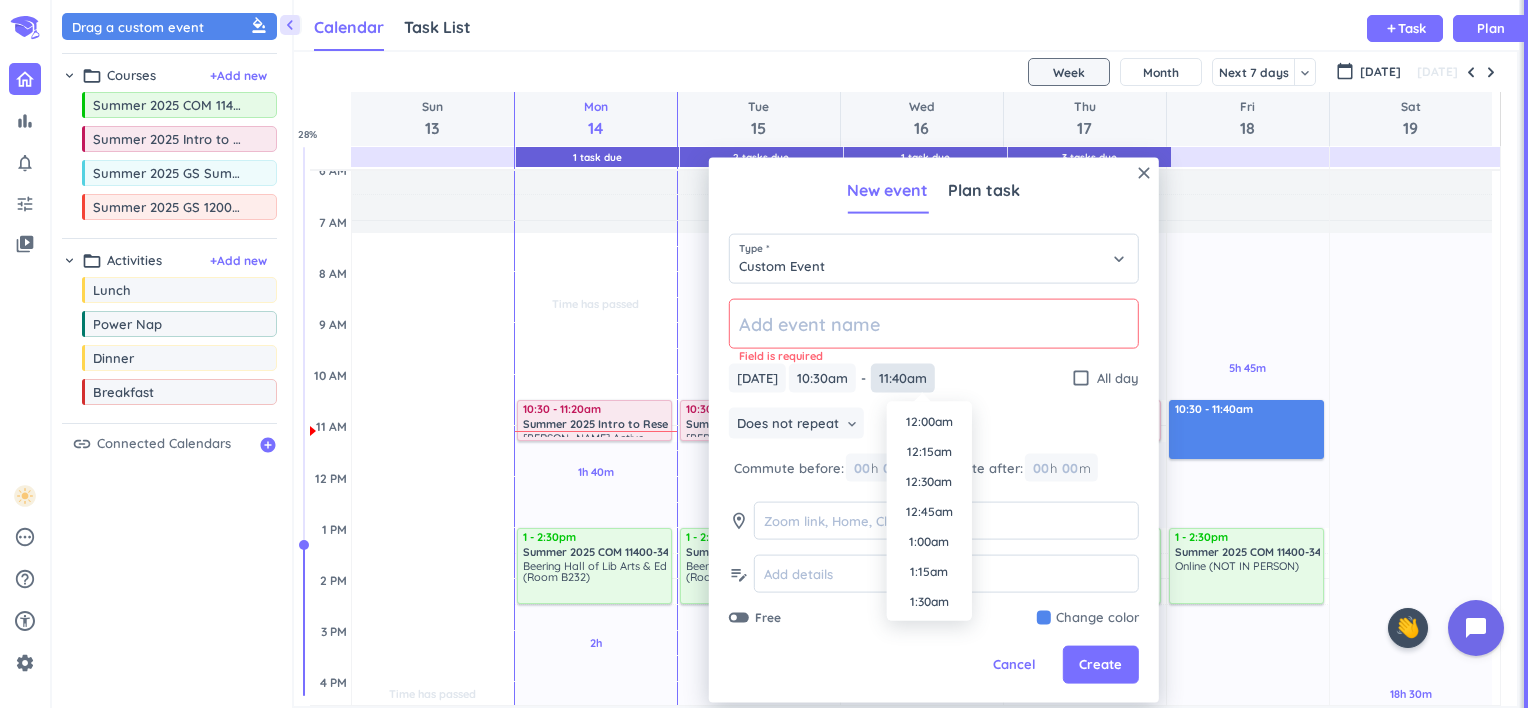 scroll, scrollTop: 1290, scrollLeft: 0, axis: vertical 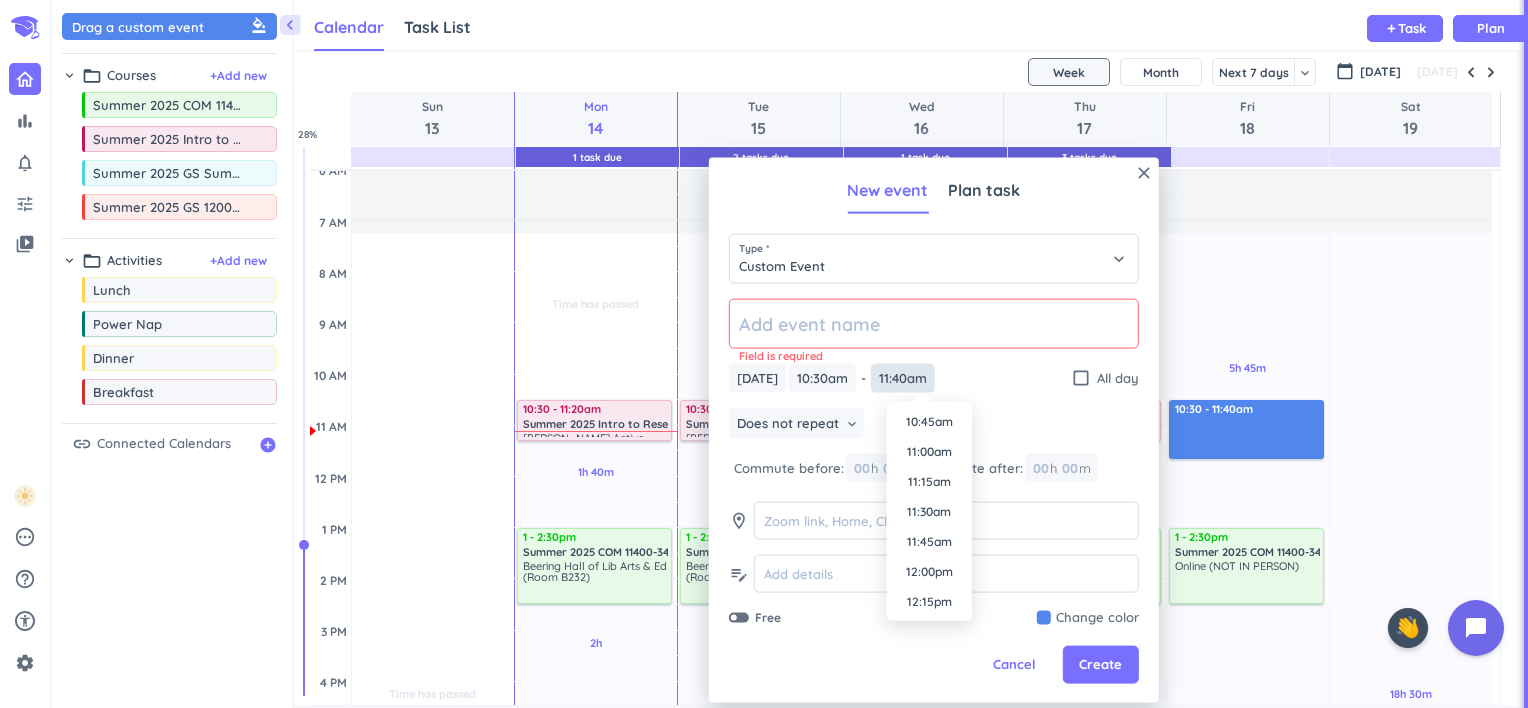 click on "11:40am" at bounding box center (903, 378) 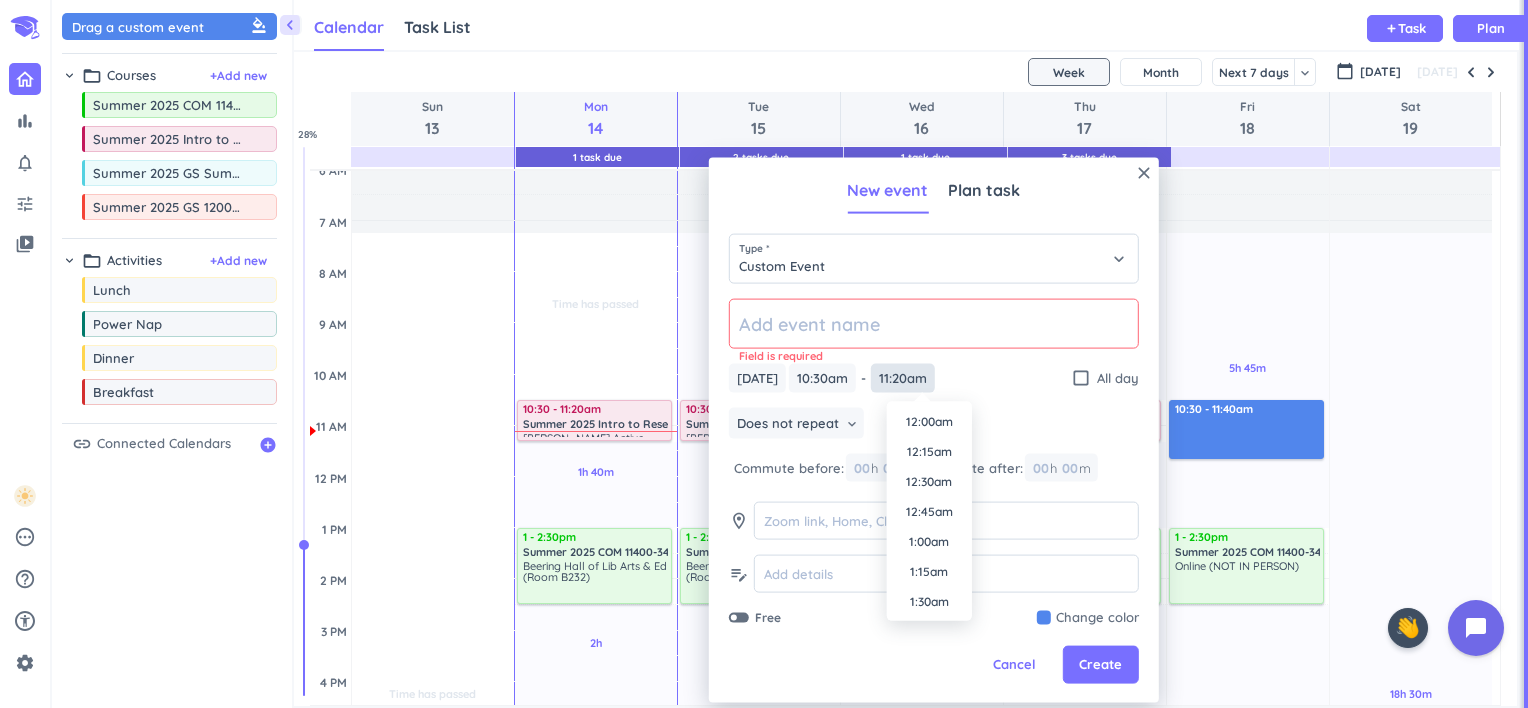 scroll, scrollTop: 1260, scrollLeft: 0, axis: vertical 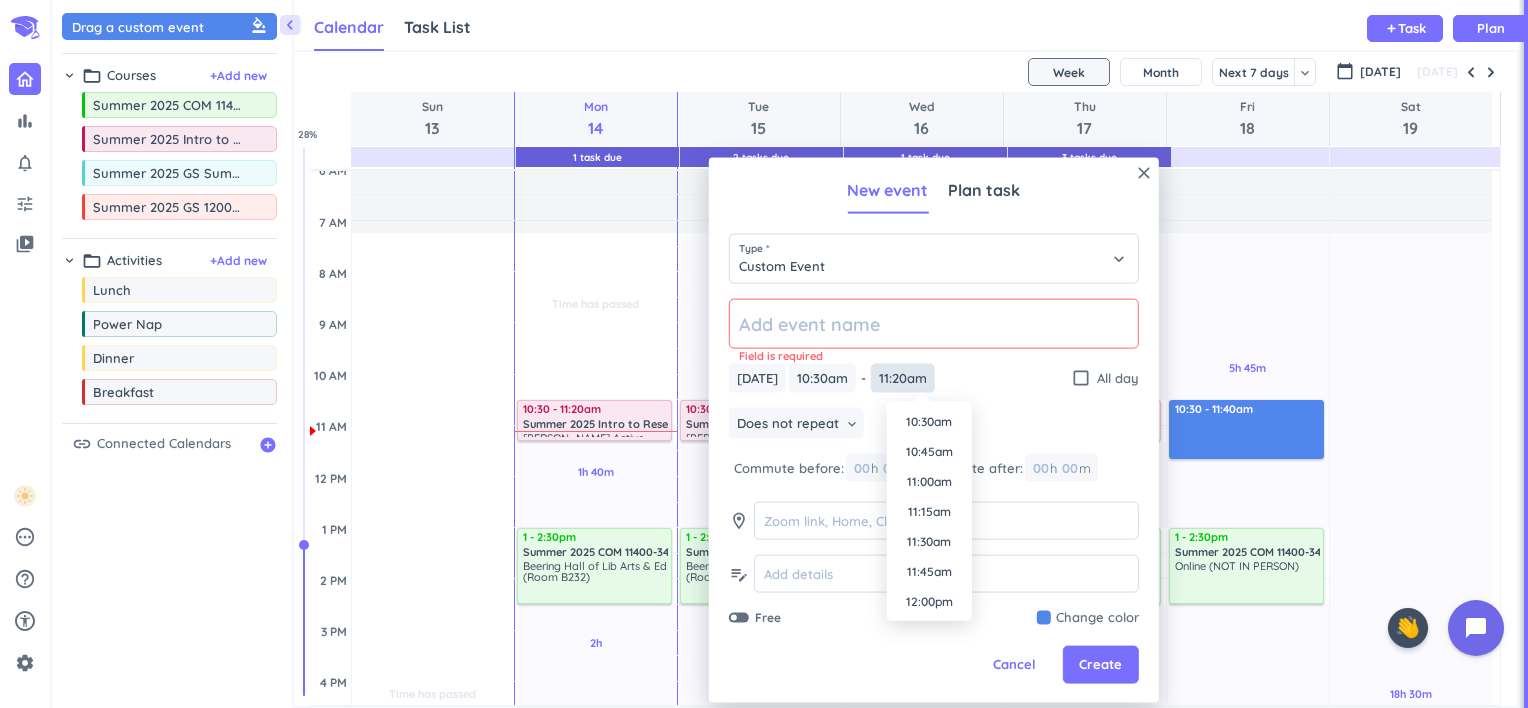type on "11:20am" 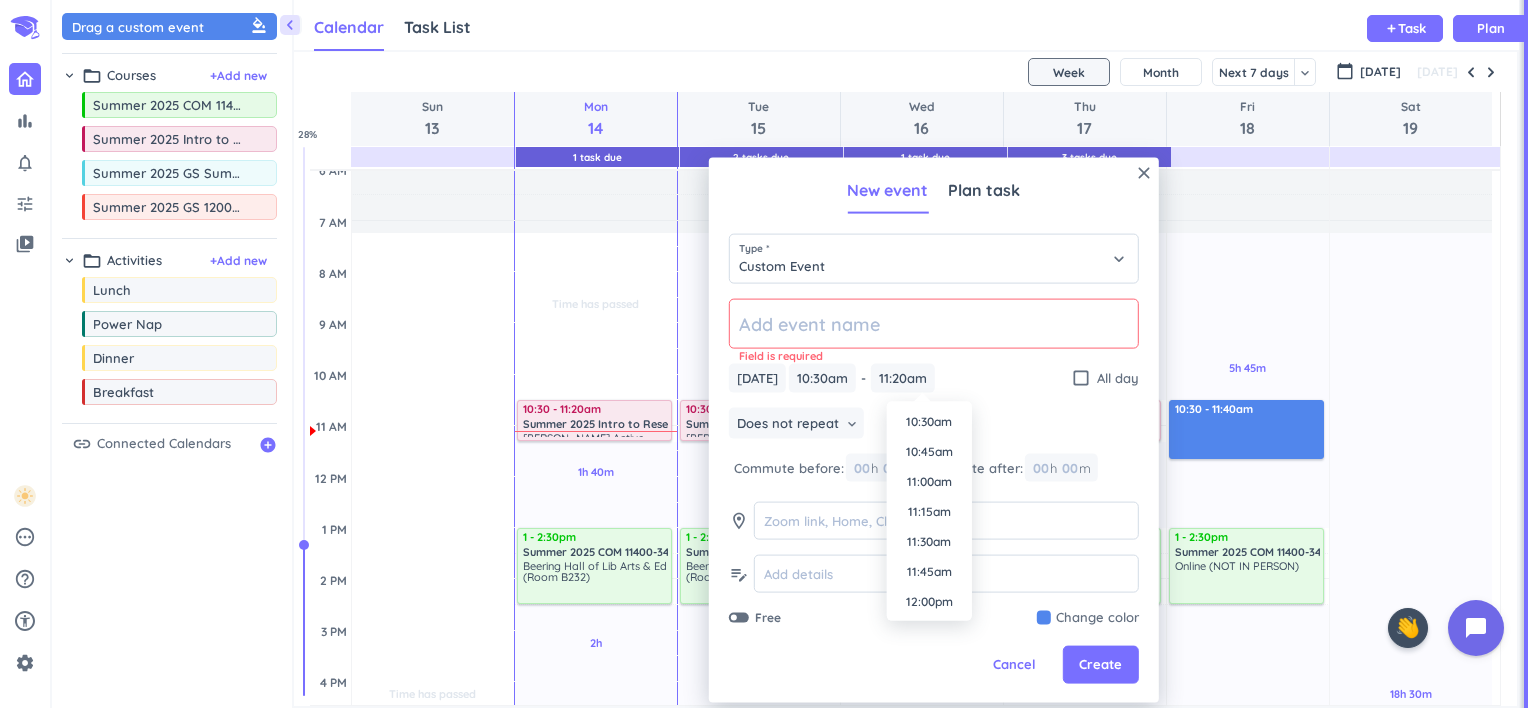 click 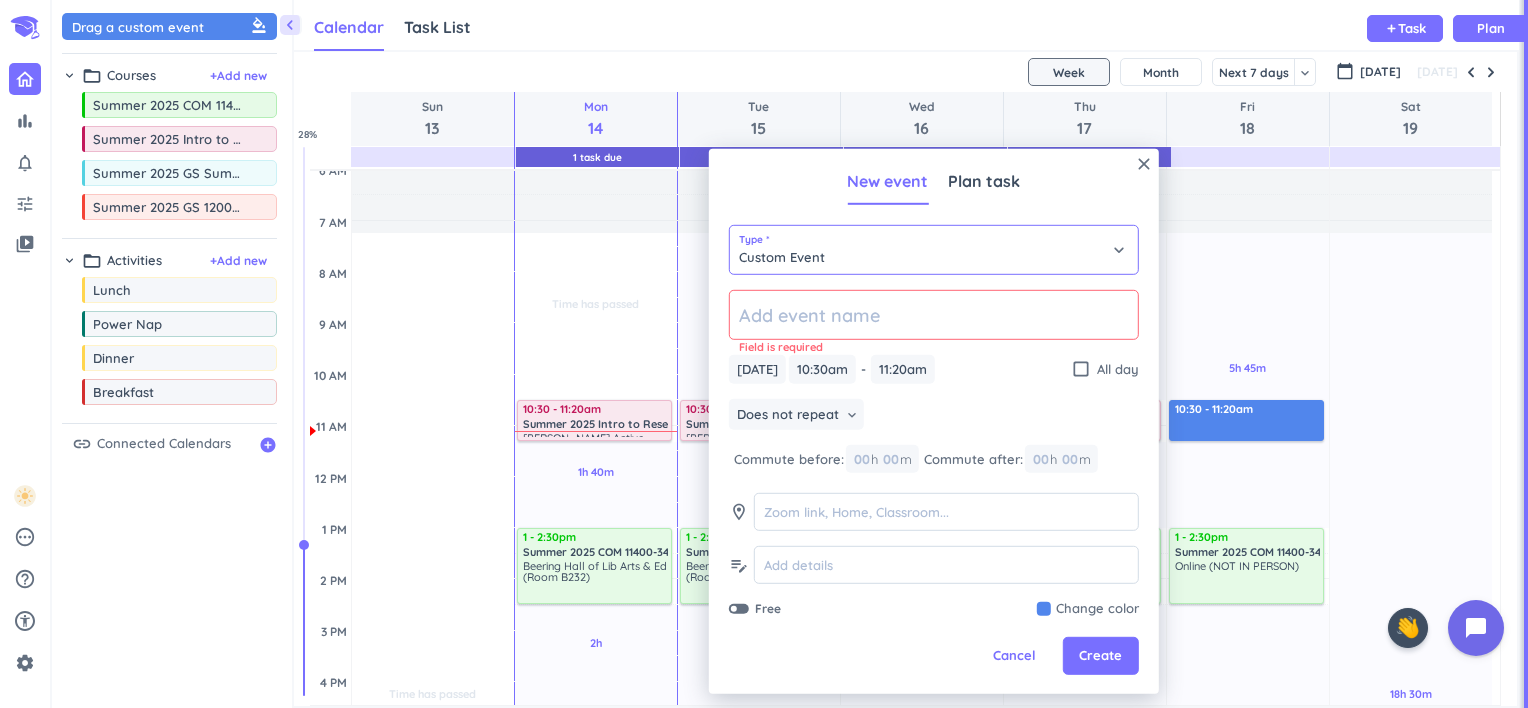 click on "Custom Event" at bounding box center (934, 250) 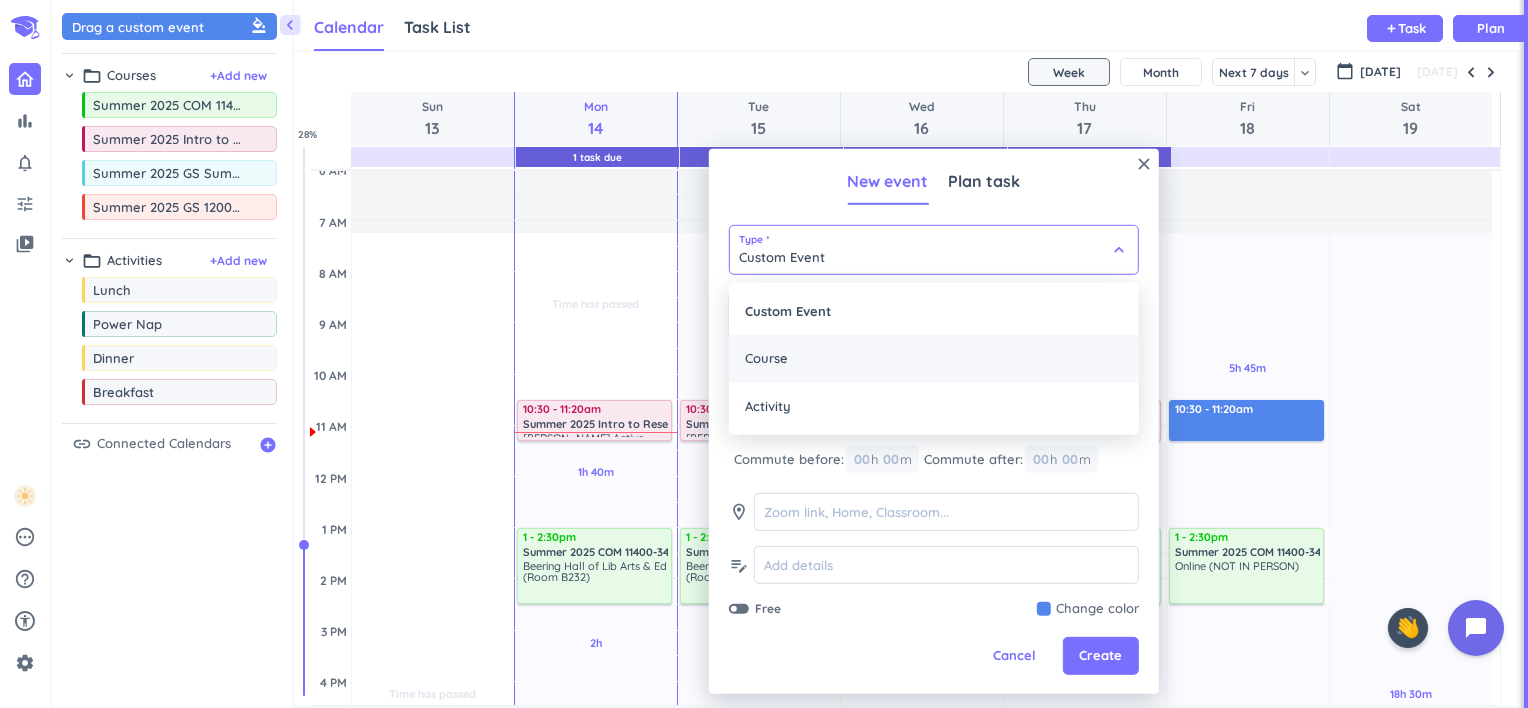 click on "Course" at bounding box center [934, 359] 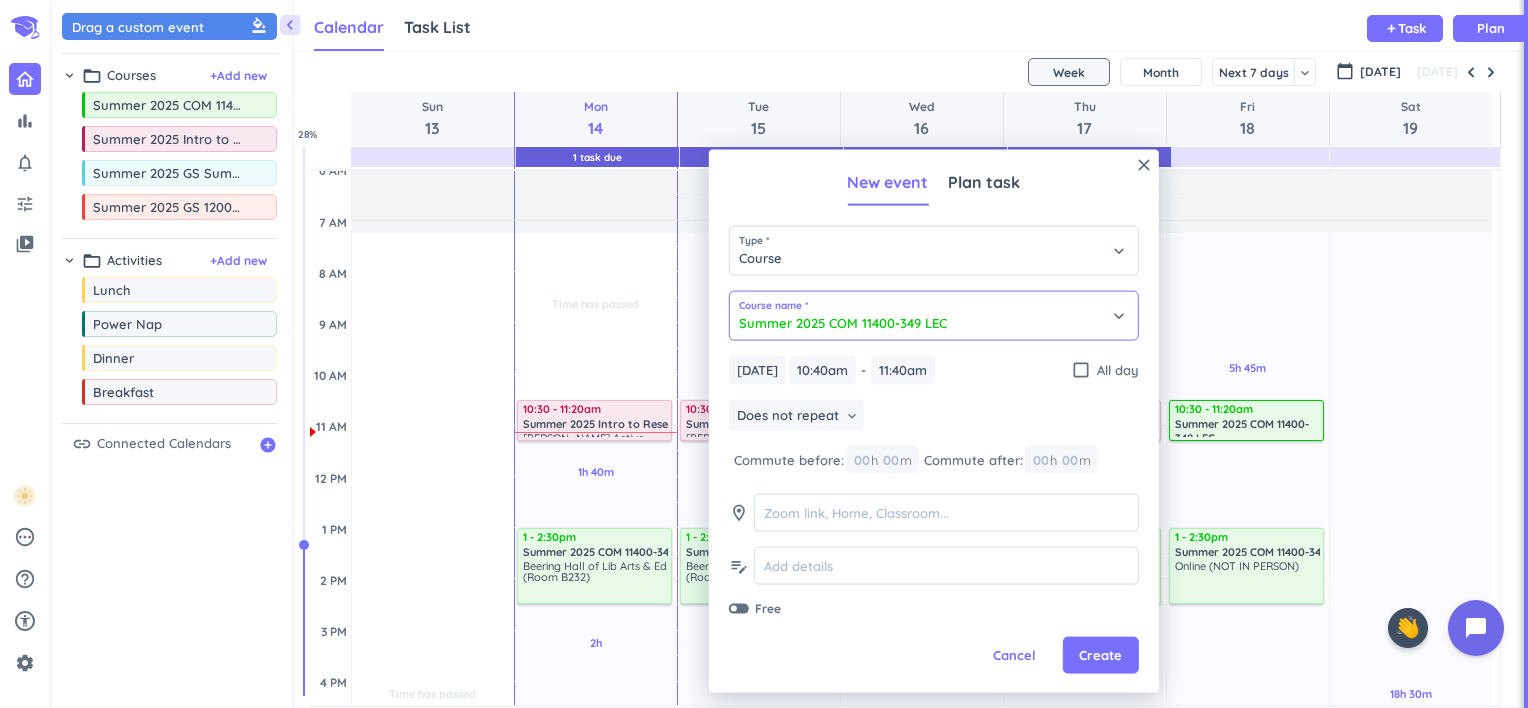 click on "Summer 2025 COM 11400-349 LEC" at bounding box center [934, 316] 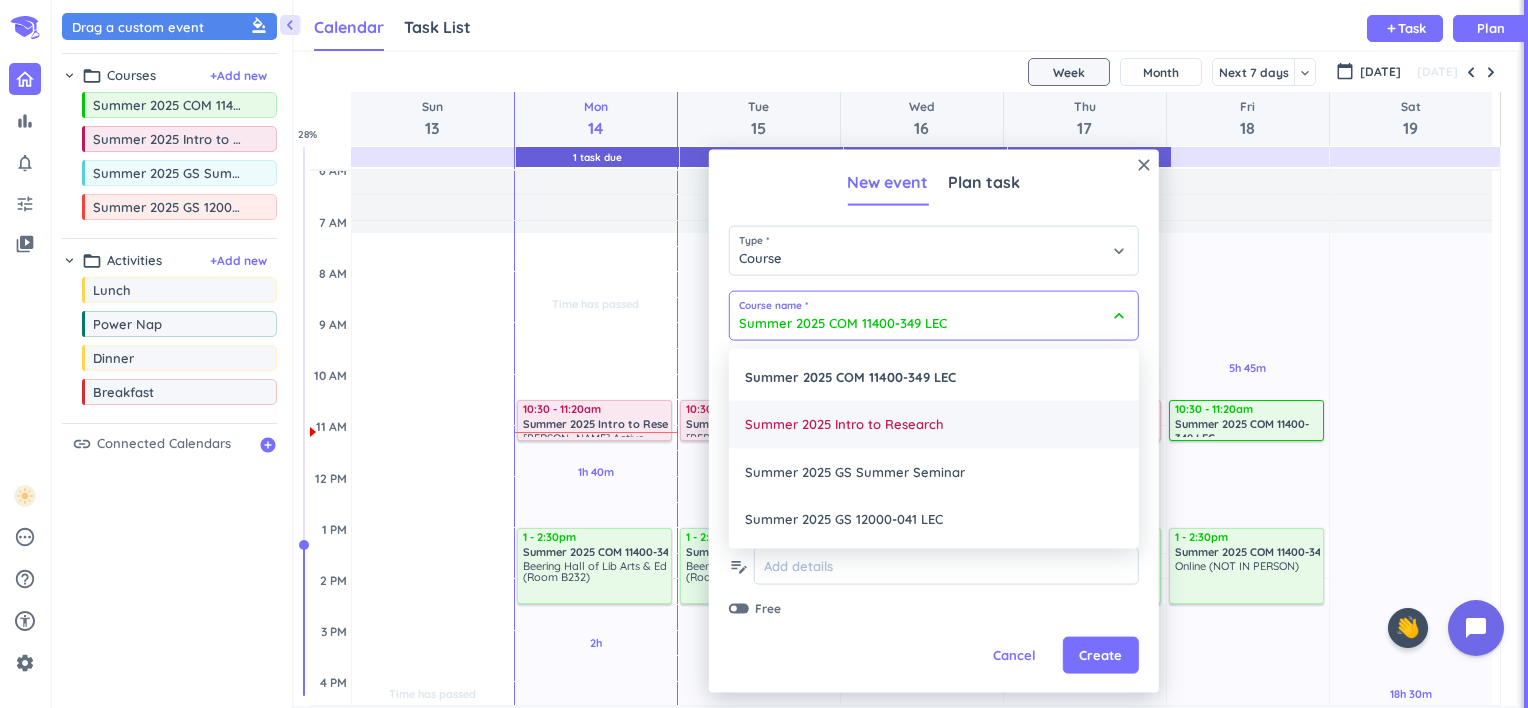 click on "Summer 2025 Intro to Research" at bounding box center (934, 425) 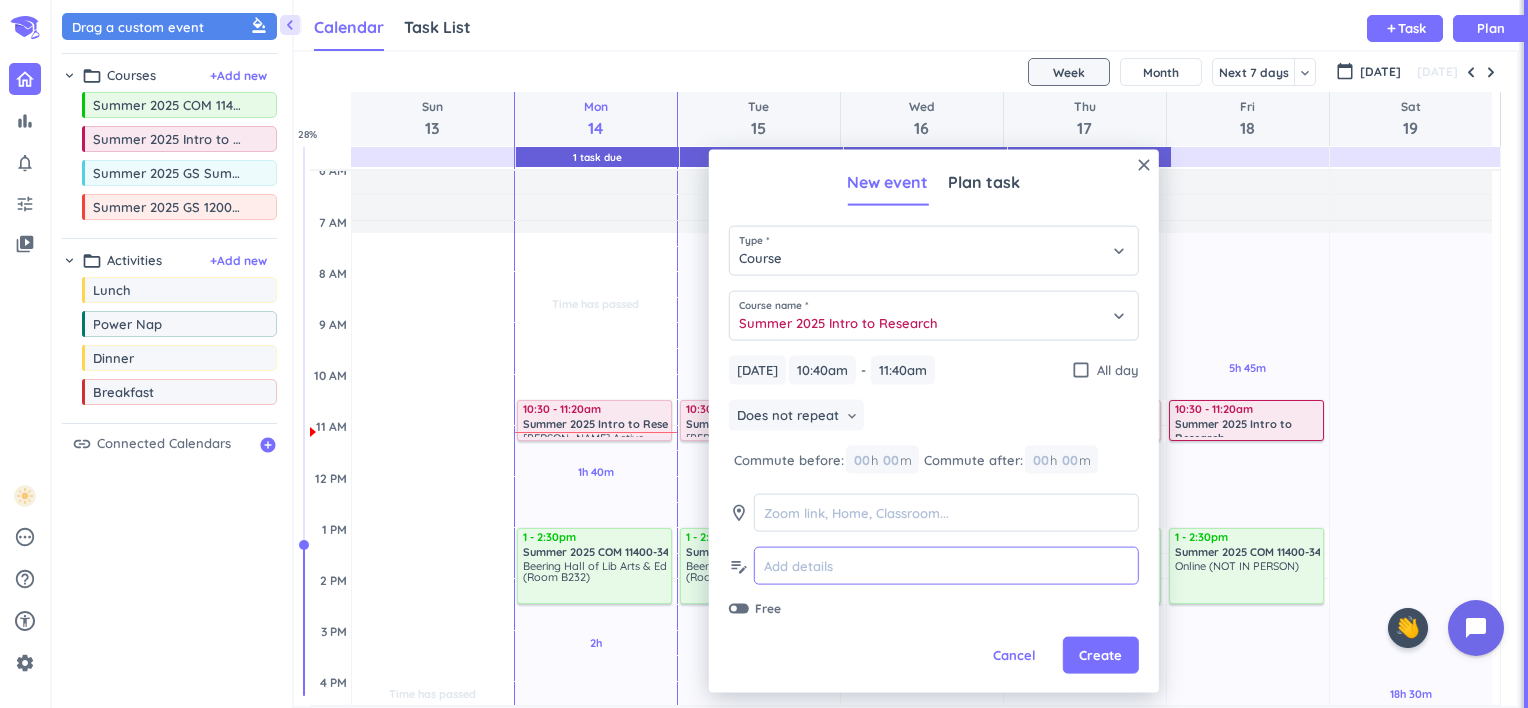 click at bounding box center (946, 566) 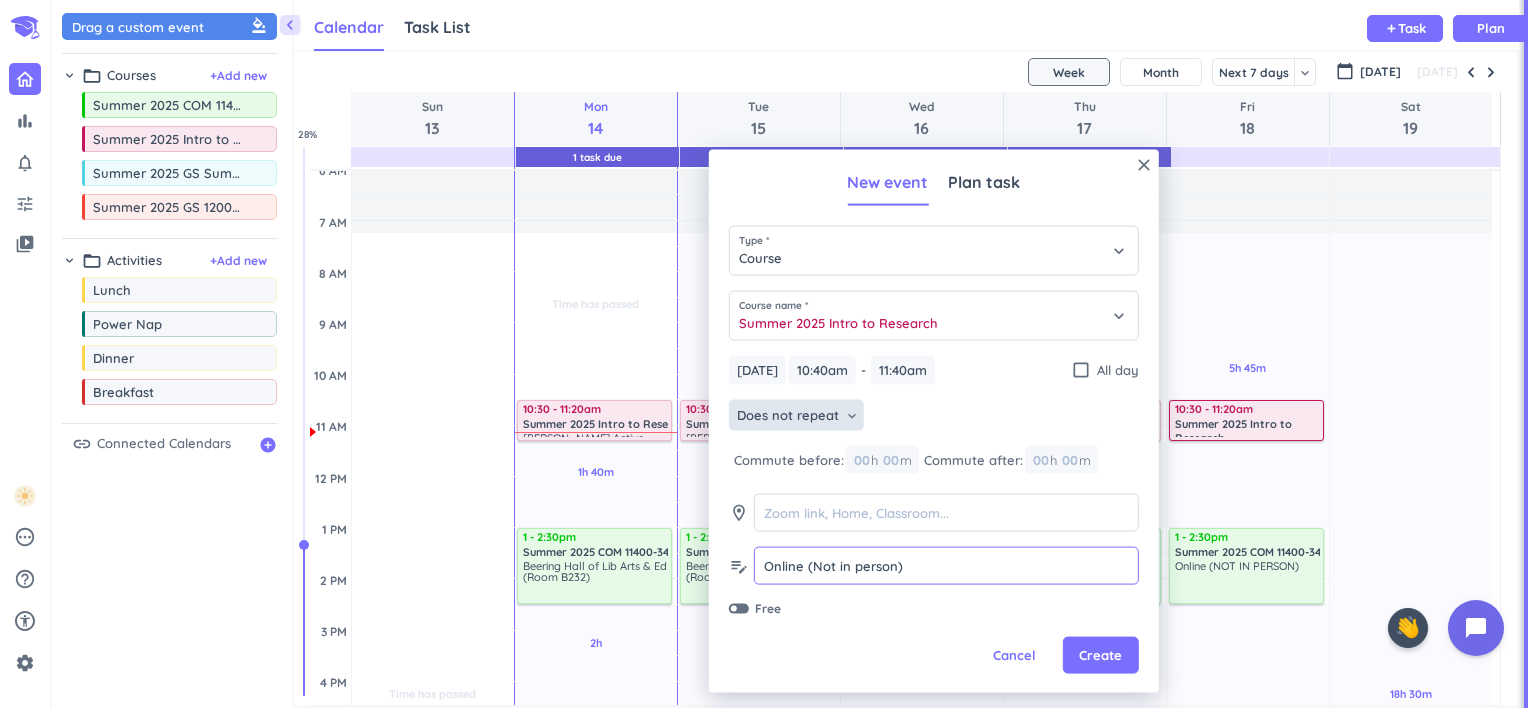 type on "Online (Not in person)" 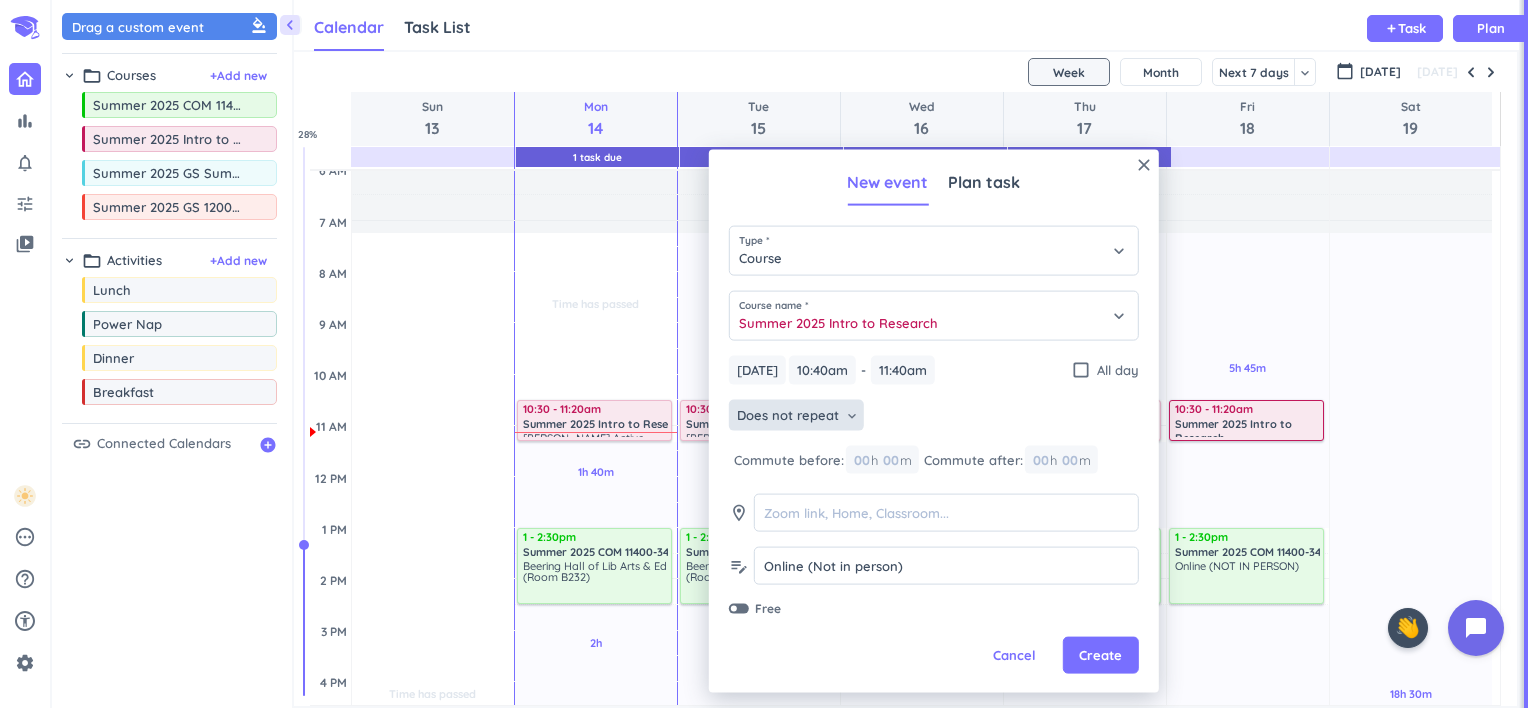 click on "Does not repeat" at bounding box center (788, 415) 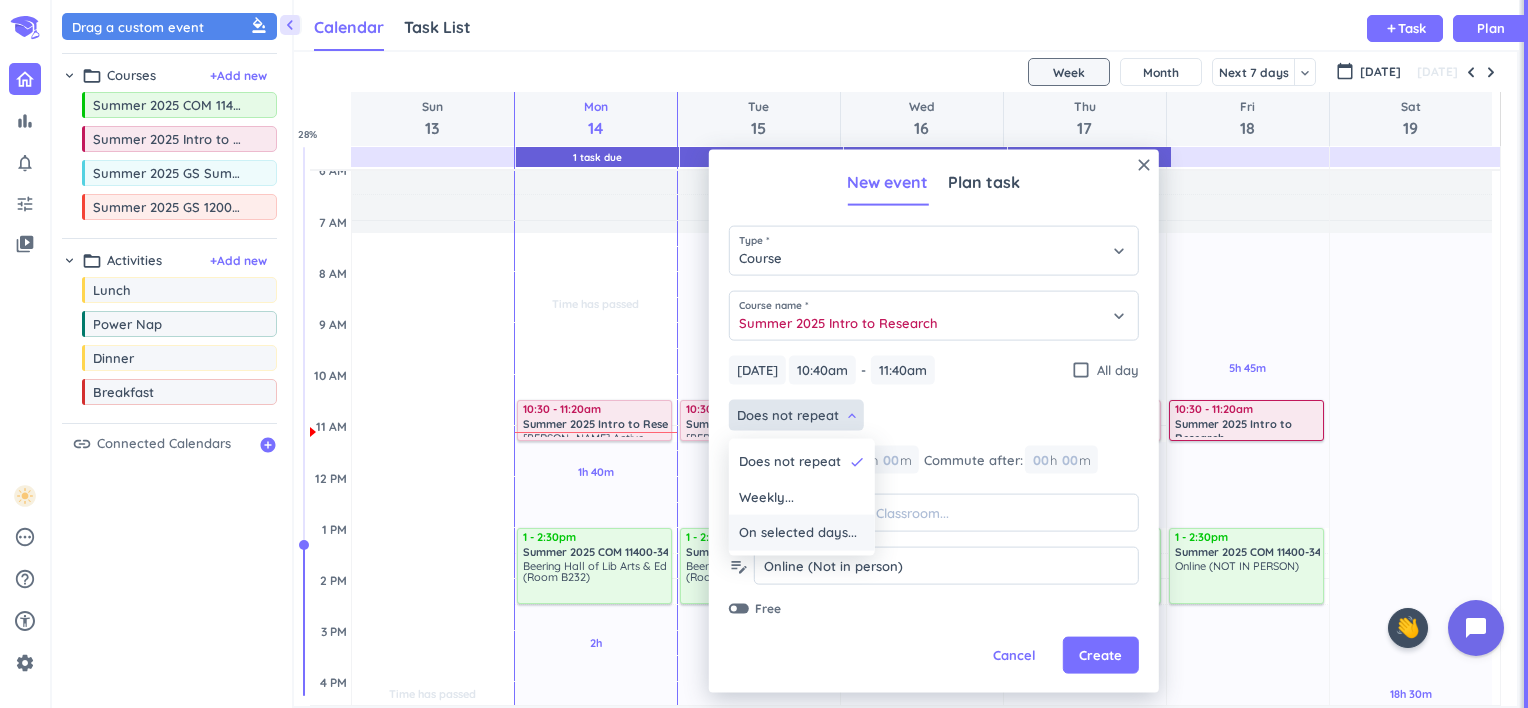 click on "On selected days..." at bounding box center [798, 533] 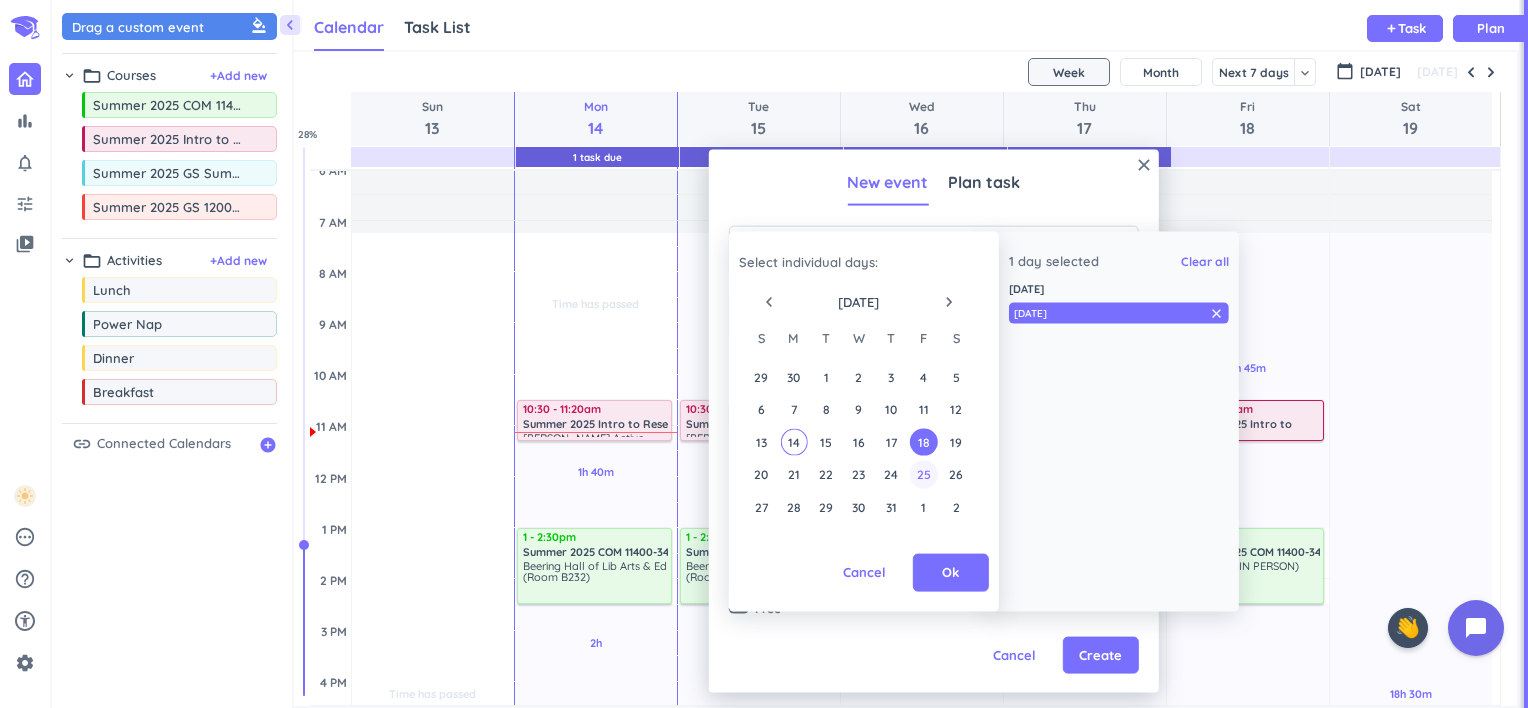 click on "25" at bounding box center [923, 474] 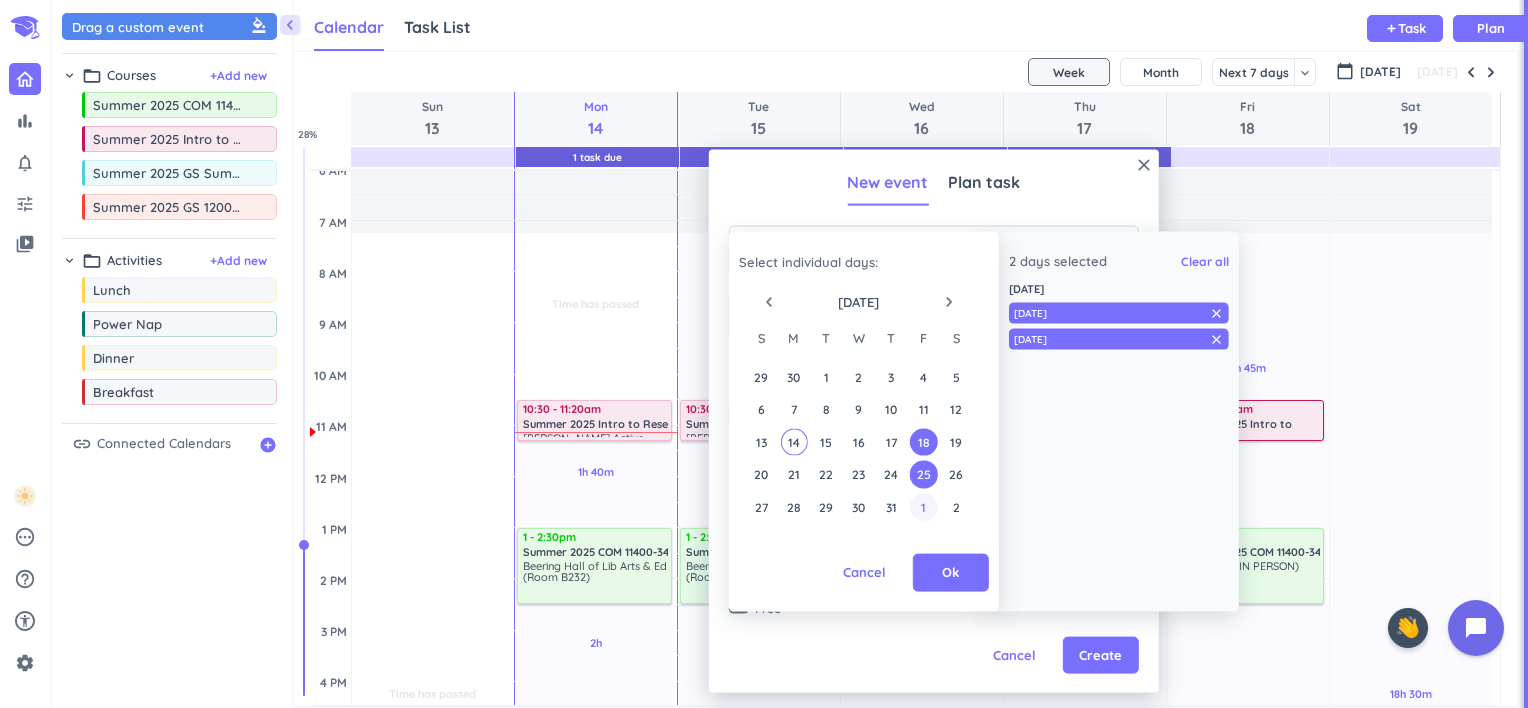 click on "1" at bounding box center (923, 506) 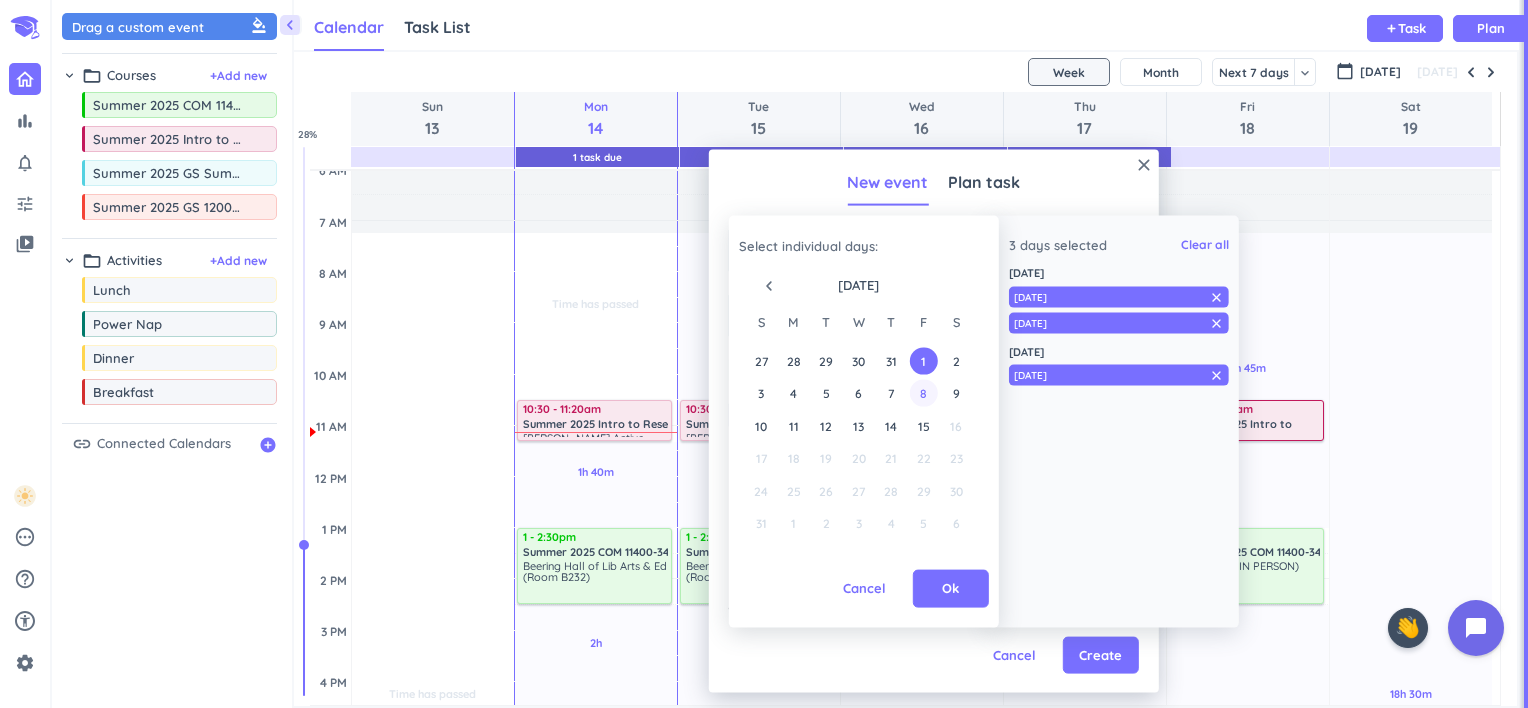 click on "8" at bounding box center (923, 393) 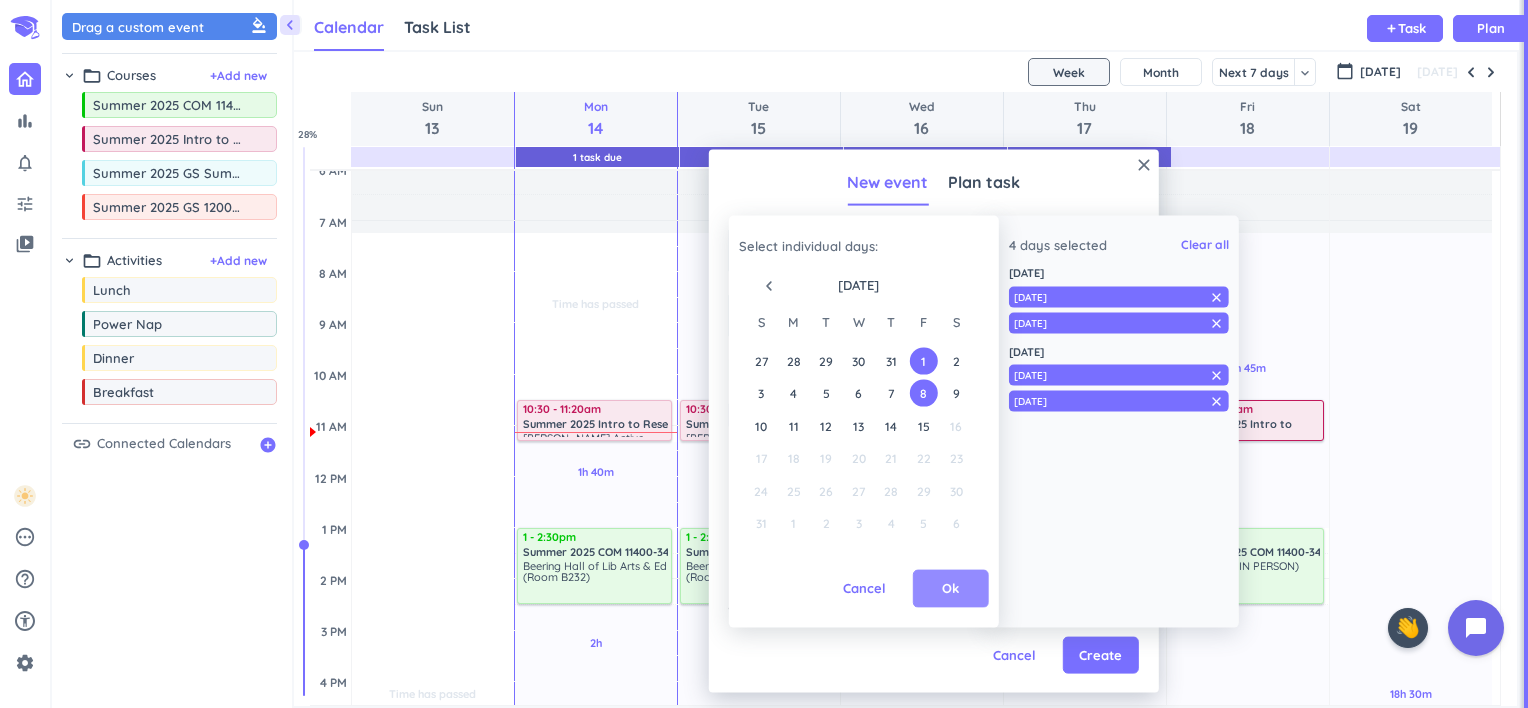 click on "Ok" at bounding box center [951, 589] 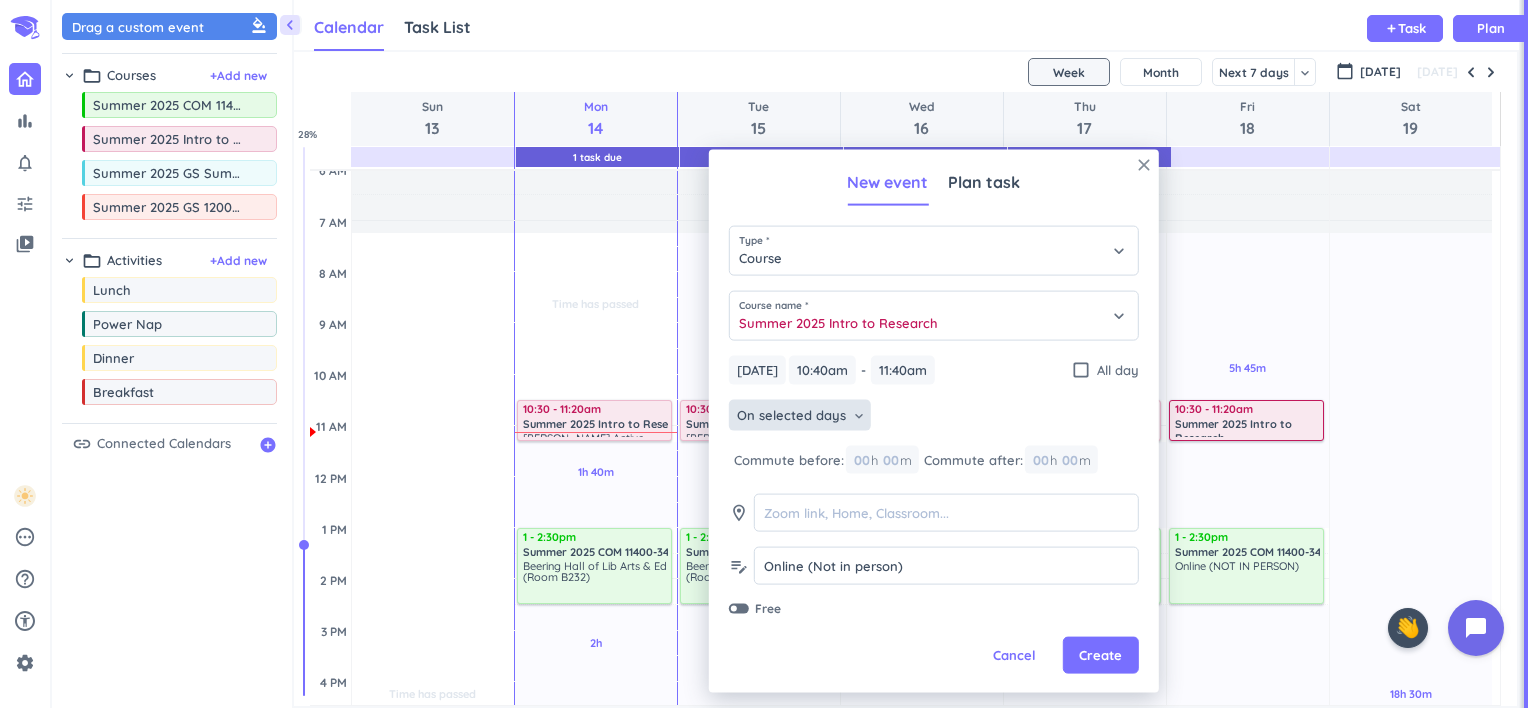 click on "close" at bounding box center (1144, 165) 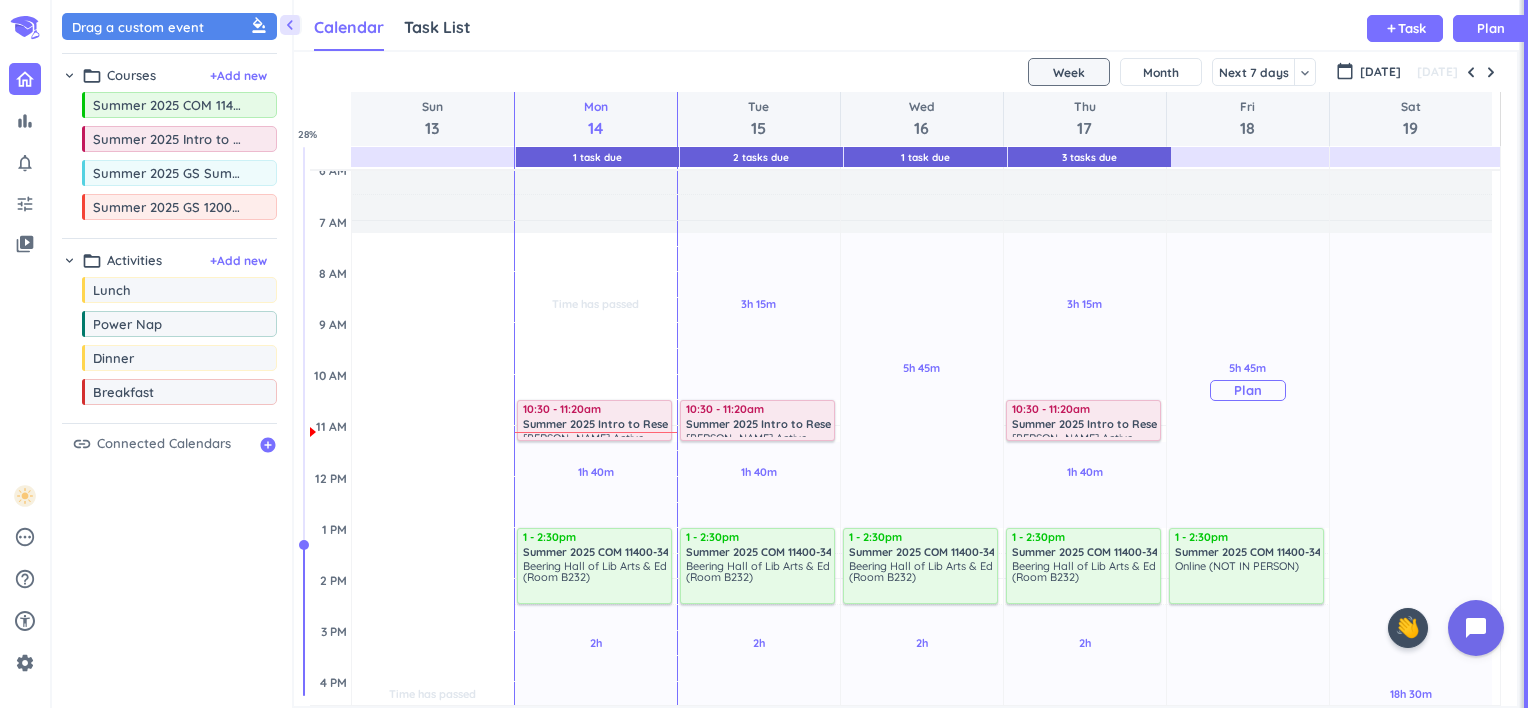 click on "5h 45m Past due Plan" at bounding box center [1248, 380] 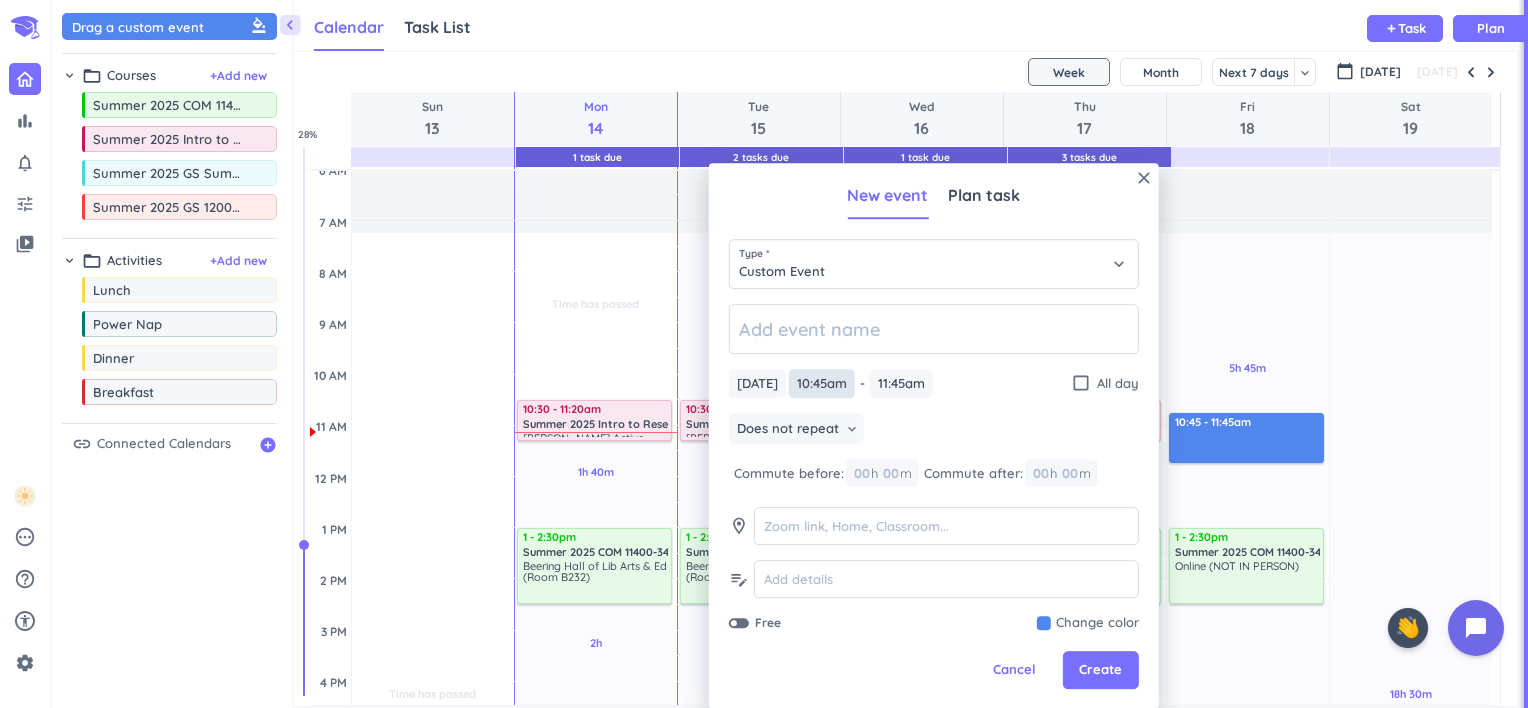 click on "10:45am" at bounding box center (822, 383) 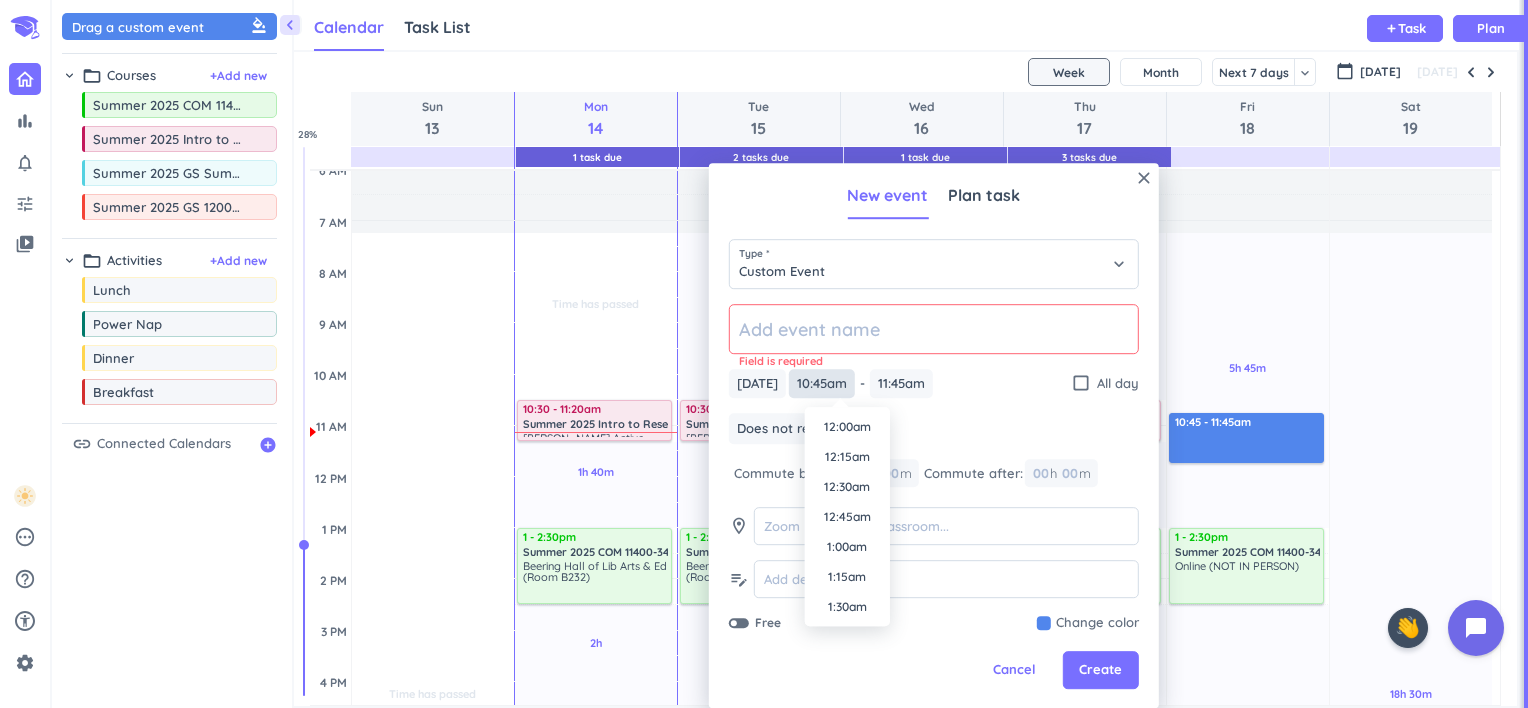 scroll, scrollTop: 1200, scrollLeft: 0, axis: vertical 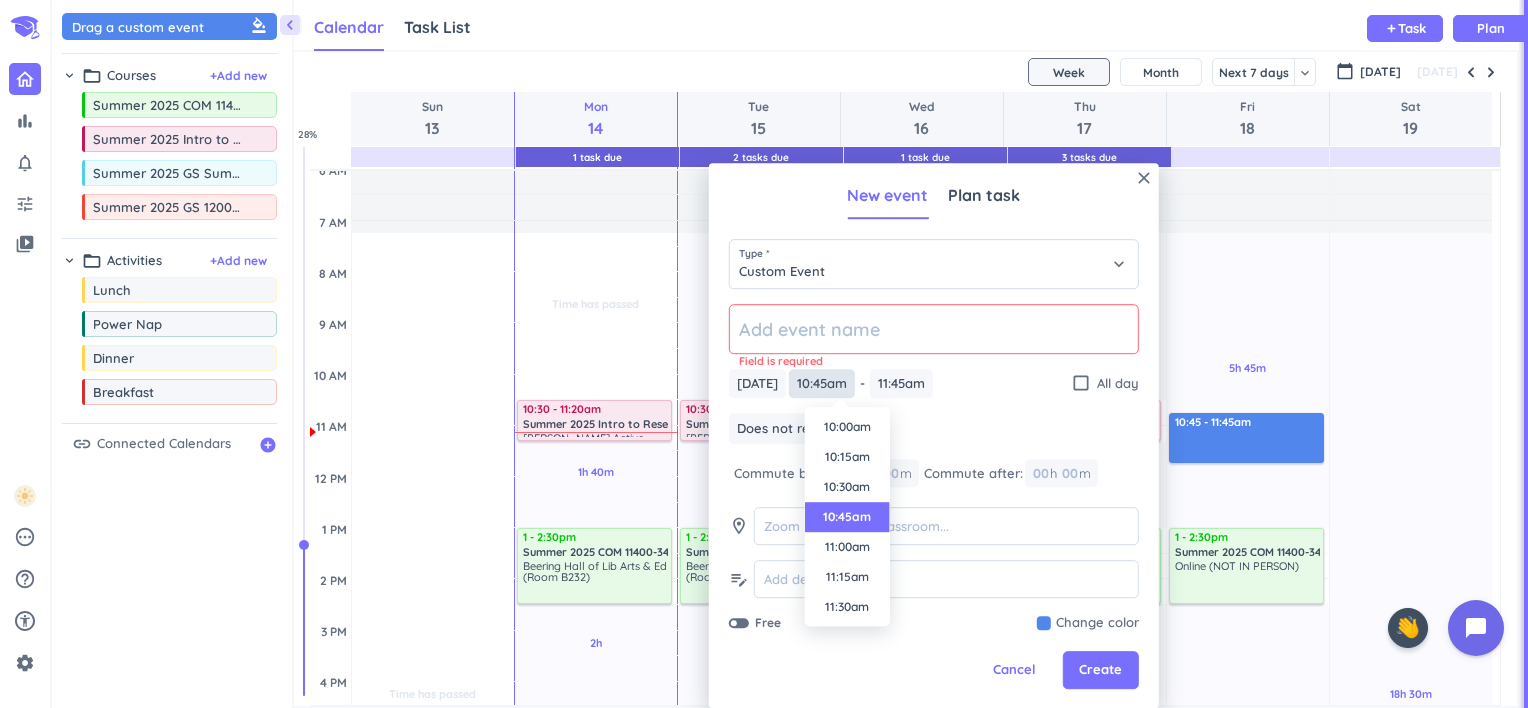 click on "10:45am" at bounding box center [822, 383] 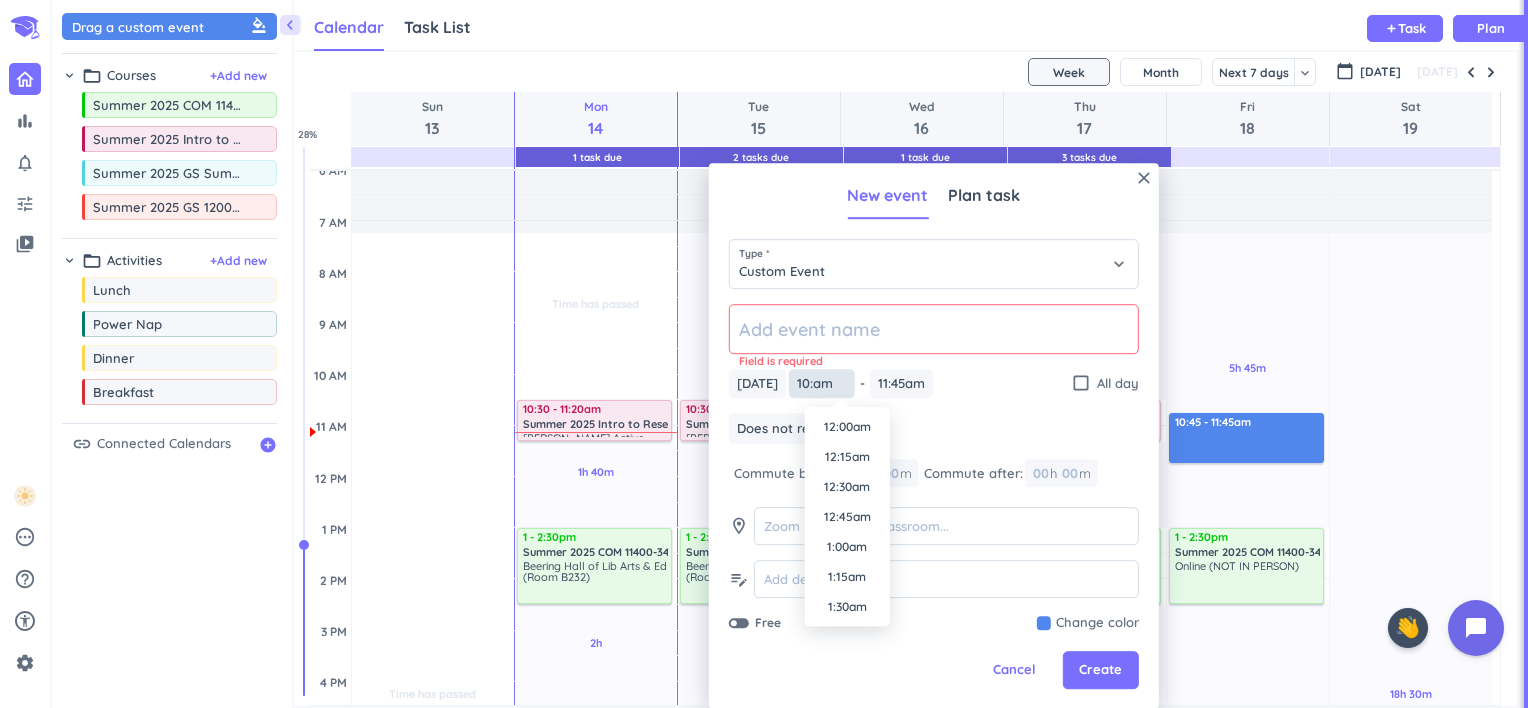 scroll, scrollTop: 1110, scrollLeft: 0, axis: vertical 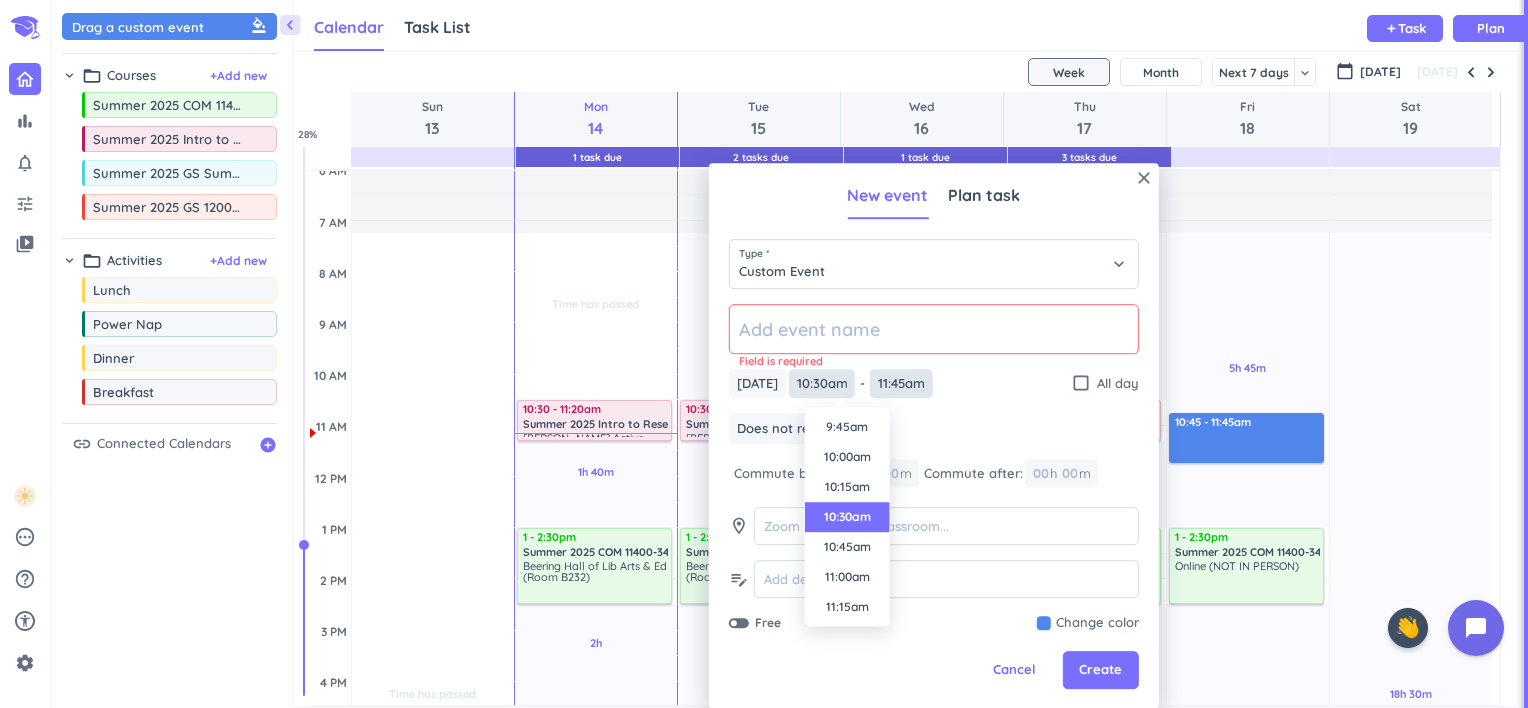 type on "10:30am" 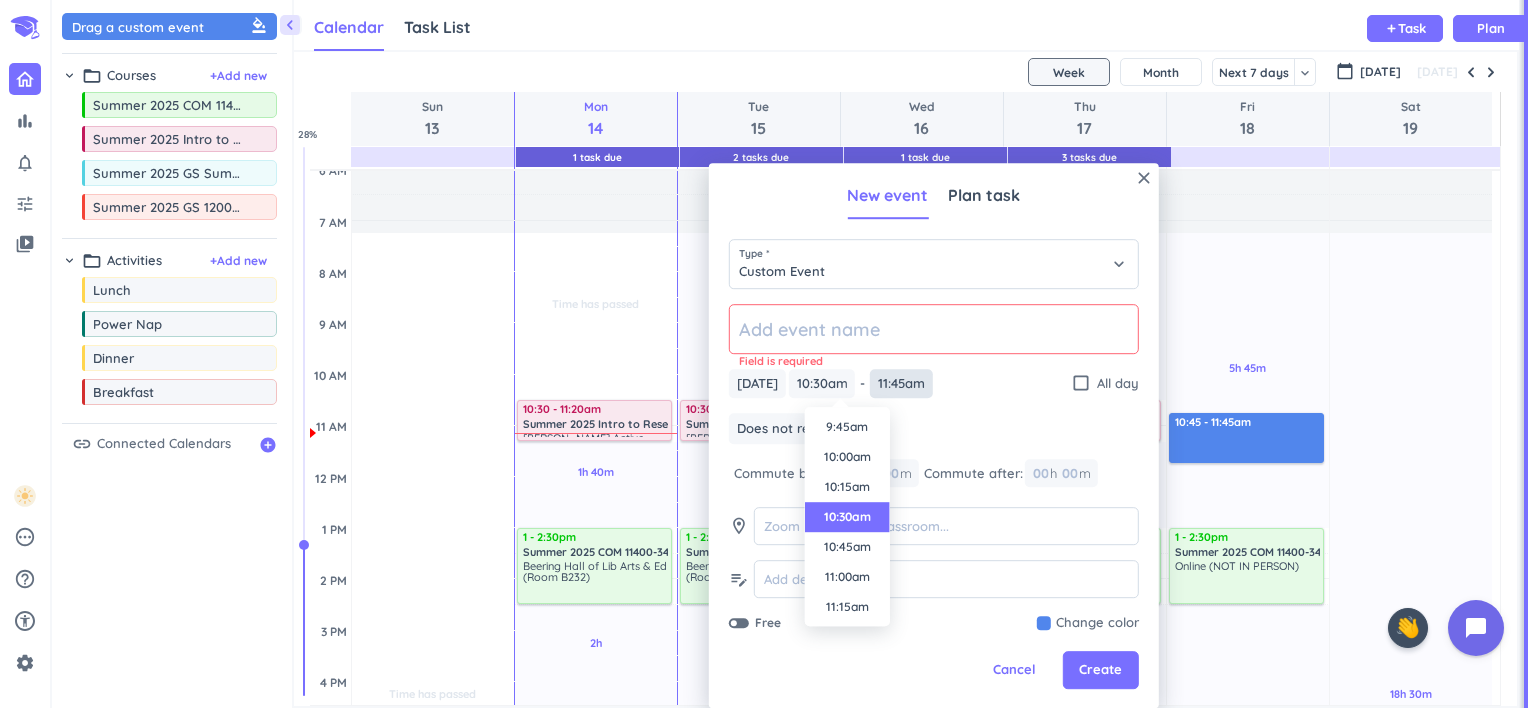 click on "bar_chart notifications_none tune video_library pending help_outline settings 0 / 9 🤘 close 👋 chevron_left Drag a custom event format_color_fill chevron_right folder_open Courses   +  Add new drag_indicator Summer 2025 COM 11400-349 LEC more_horiz drag_indicator Summer 2025 Intro to Research more_horiz drag_indicator Summer 2025 GS Summer Seminar more_horiz drag_indicator Summer 2025 GS 12000-041 LEC more_horiz chevron_right folder_open Activities   +  Add new drag_indicator Lunch more_horiz drag_indicator Power Nap more_horiz drag_indicator Dinner more_horiz drag_indicator Breakfast  more_horiz link Connected Calendars add_circle Calendar Task List Calendar keyboard_arrow_down add Task Plan 1   Task   Due 2   Tasks   Due 1   Task   Due 3   Tasks   Due SHOVEL [DATE] - [DATE] Week Month Next 7 days keyboard_arrow_down Week keyboard_arrow_down calendar_today [DATE] [DATE] Sun 13 Mon 14 Tue 15 Wed 16 Thu 17 Fri 18 Sat 19 4 AM 5 AM 6 AM 7 AM 8 AM 9 AM 10 AM 11 AM 12 PM 1 PM 2 PM 3 PM 4 PM 5 PM 6 PM 1" at bounding box center [764, 354] 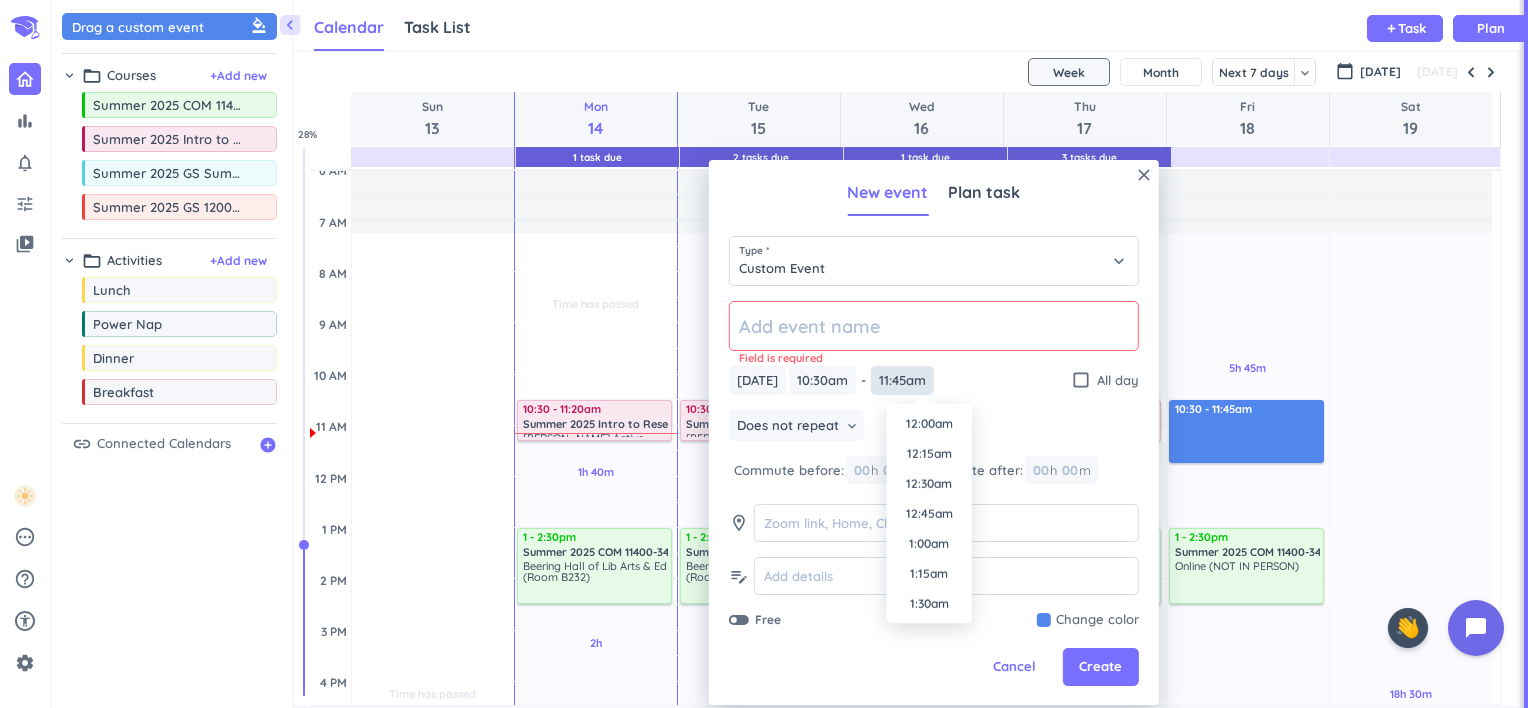 scroll, scrollTop: 1320, scrollLeft: 0, axis: vertical 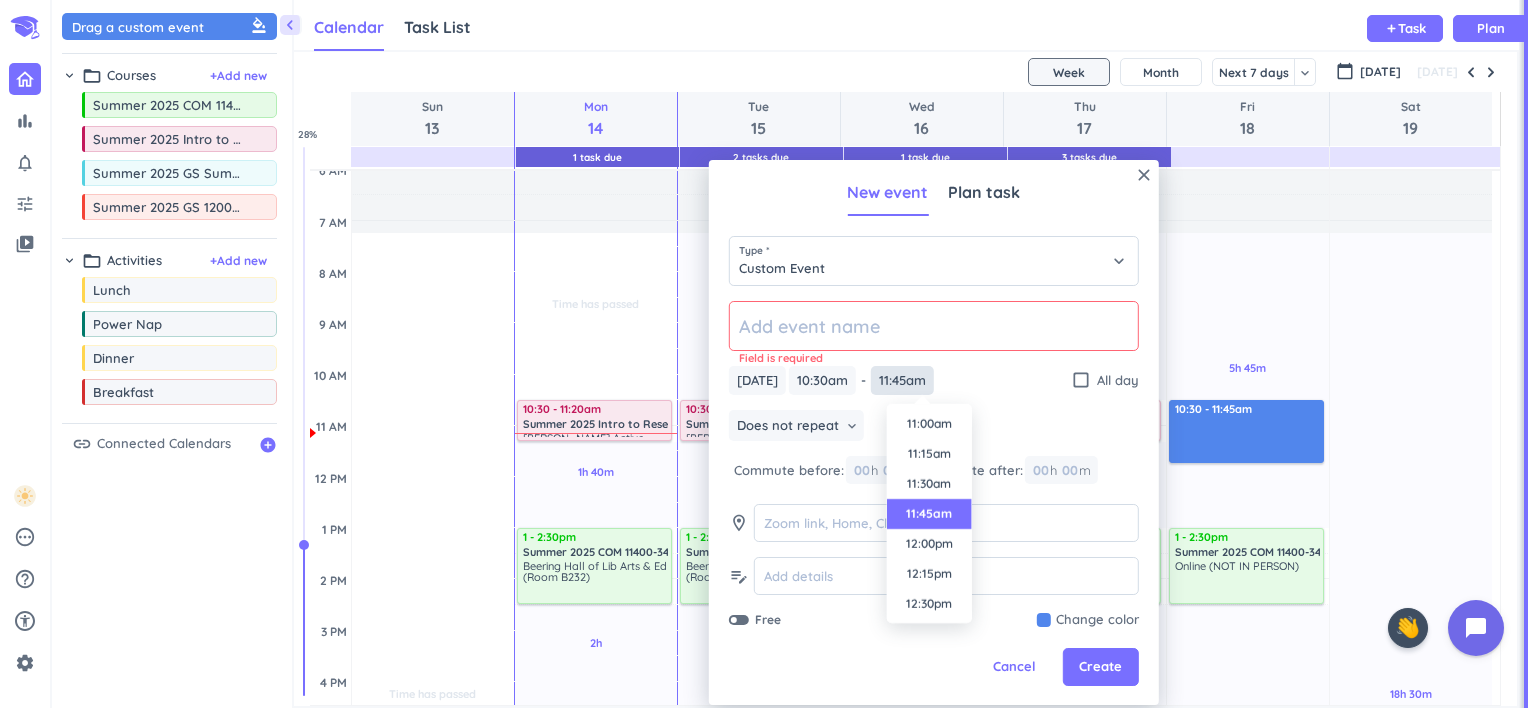 click on "11:45am" at bounding box center [902, 380] 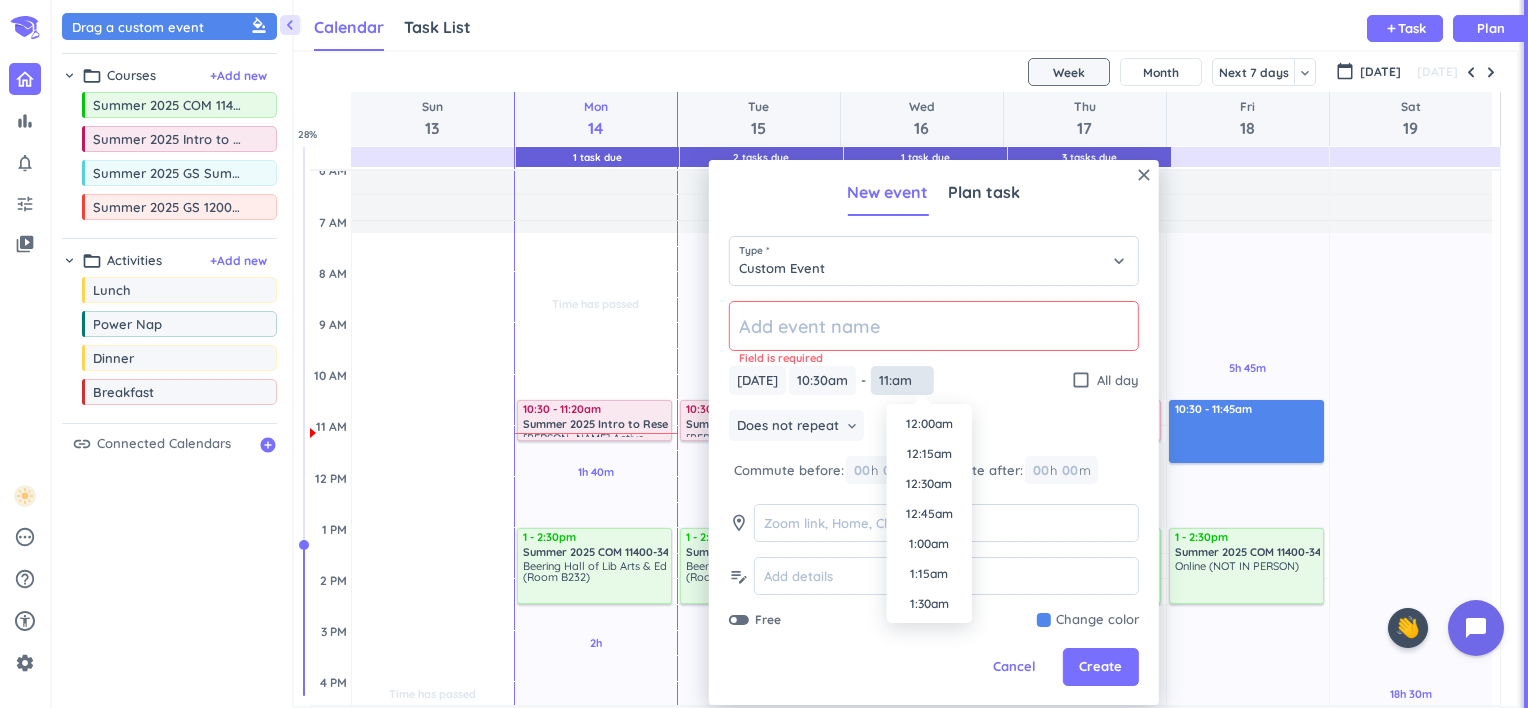scroll, scrollTop: 1230, scrollLeft: 0, axis: vertical 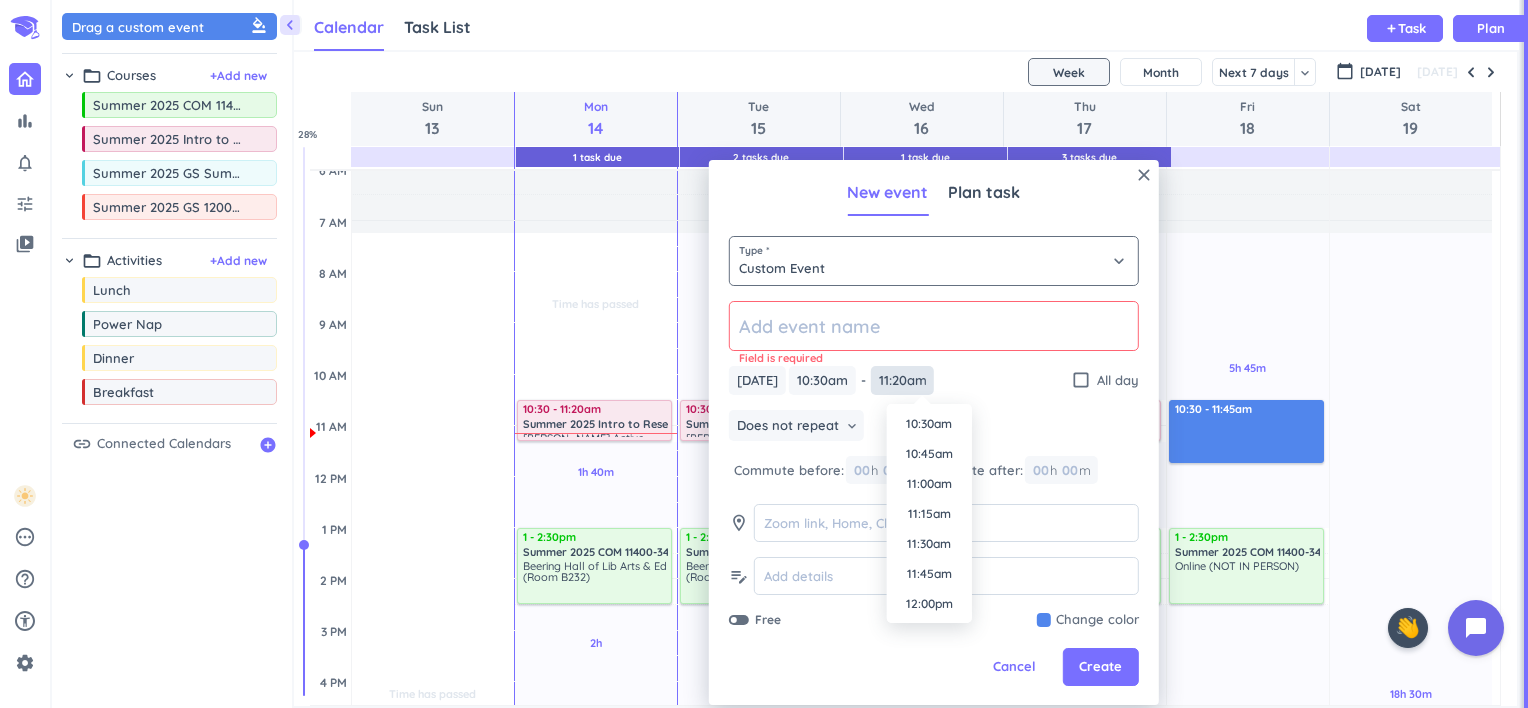 type on "11:20am" 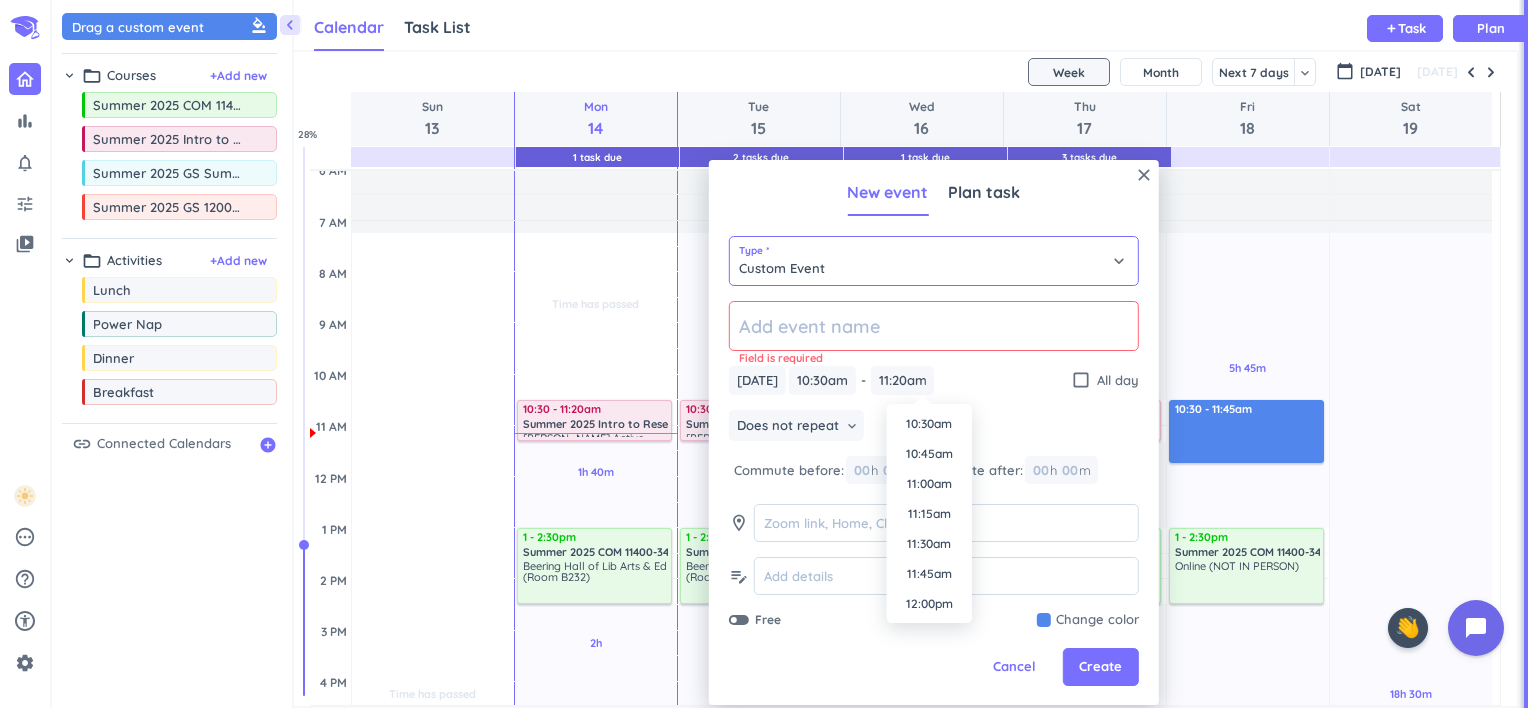 click on "Custom Event" at bounding box center (934, 261) 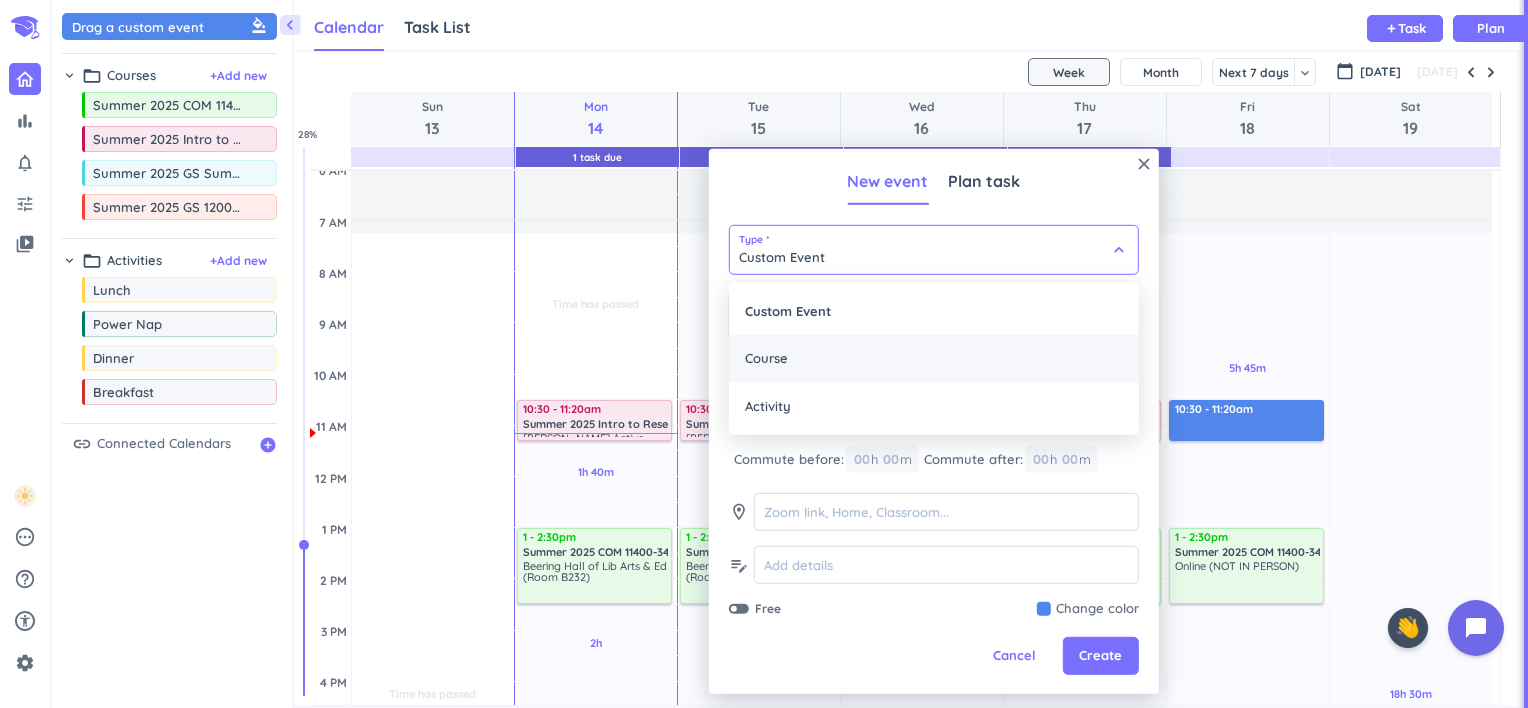 click on "Course" at bounding box center [934, 359] 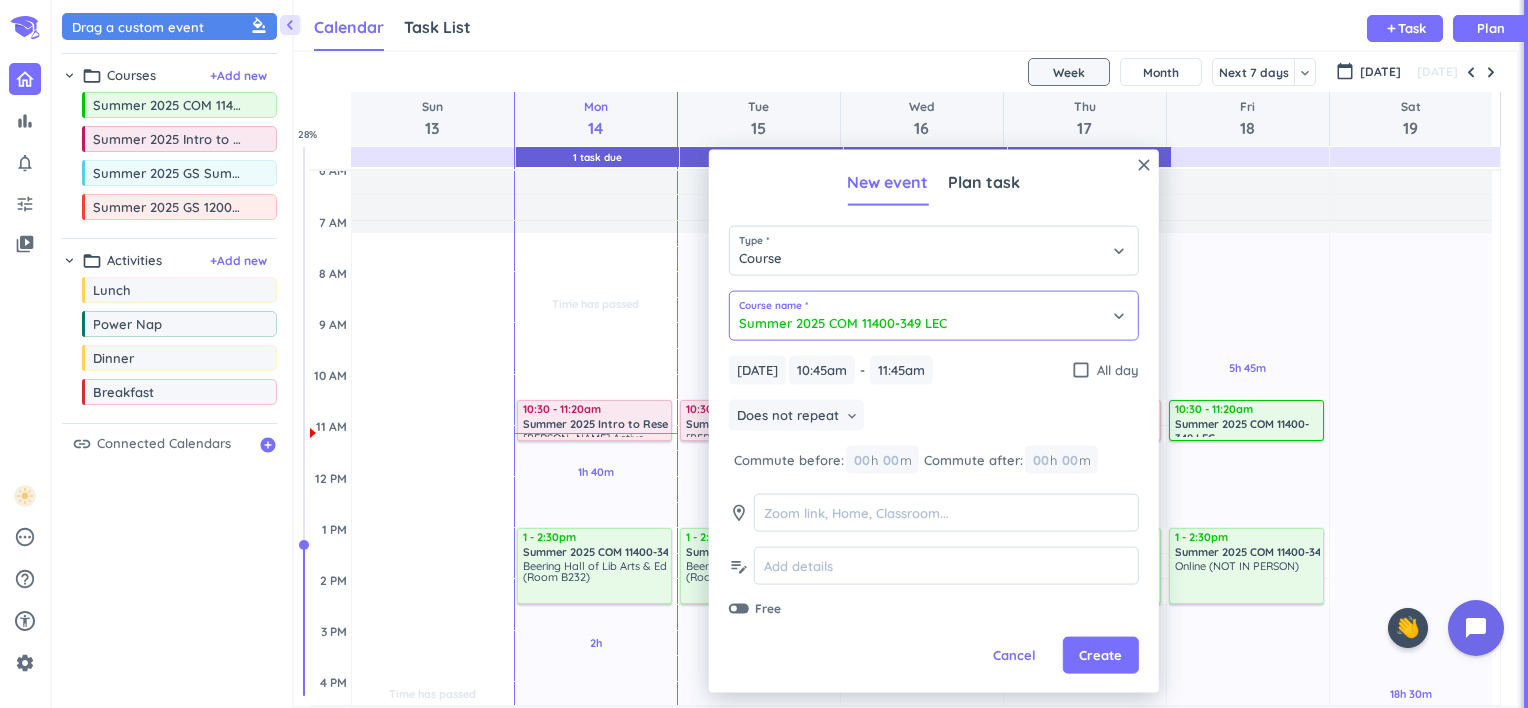click on "Summer 2025 COM 11400-349 LEC" at bounding box center (934, 316) 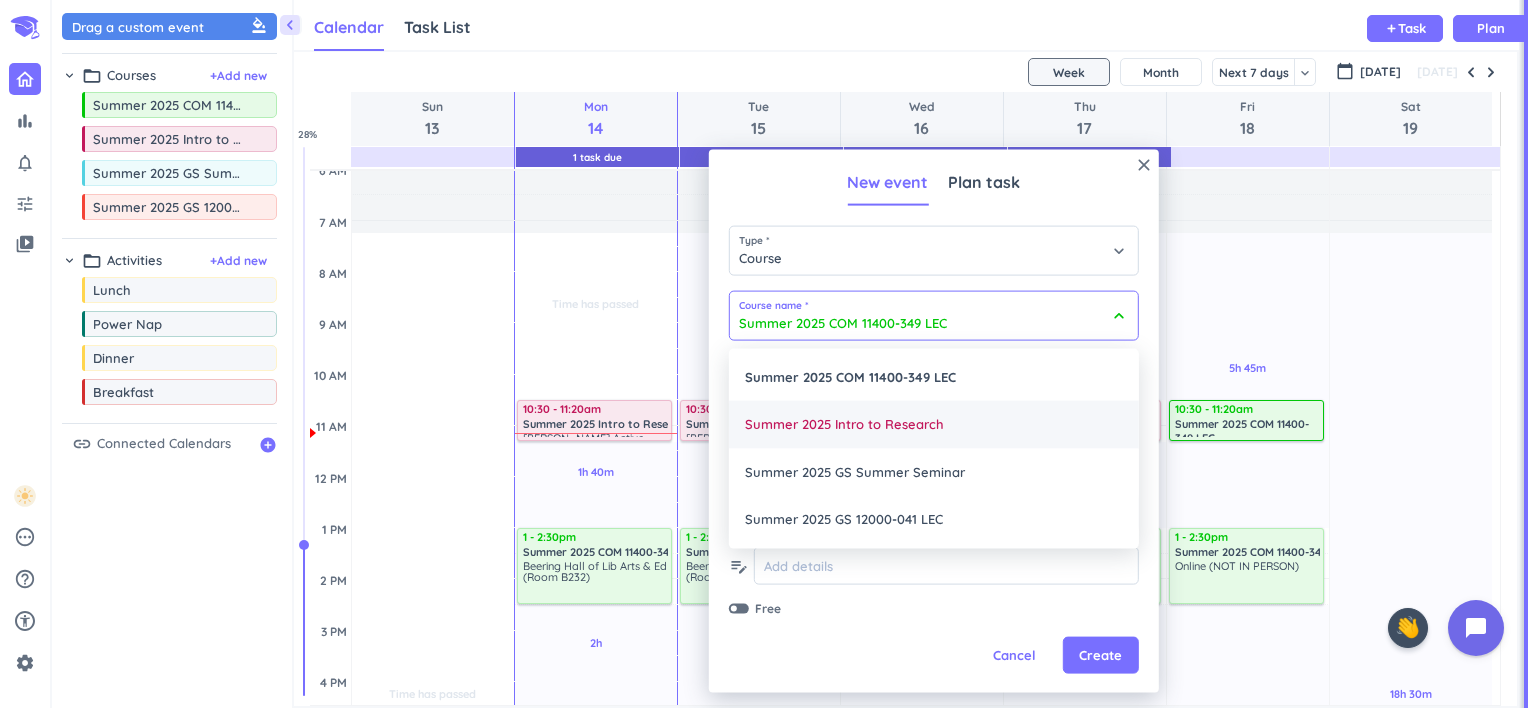 click on "Summer 2025 Intro to Research" at bounding box center [934, 425] 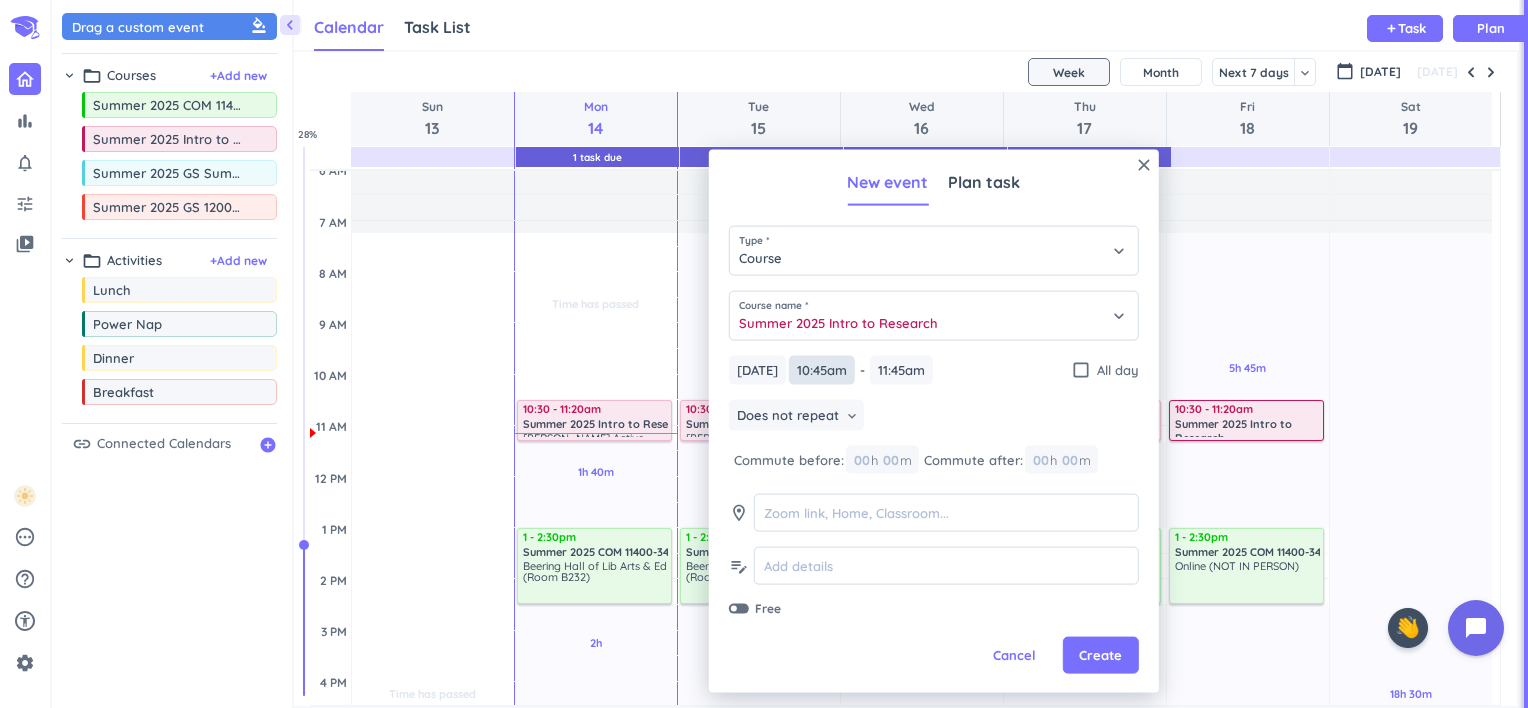 click on "10:45am" at bounding box center (822, 370) 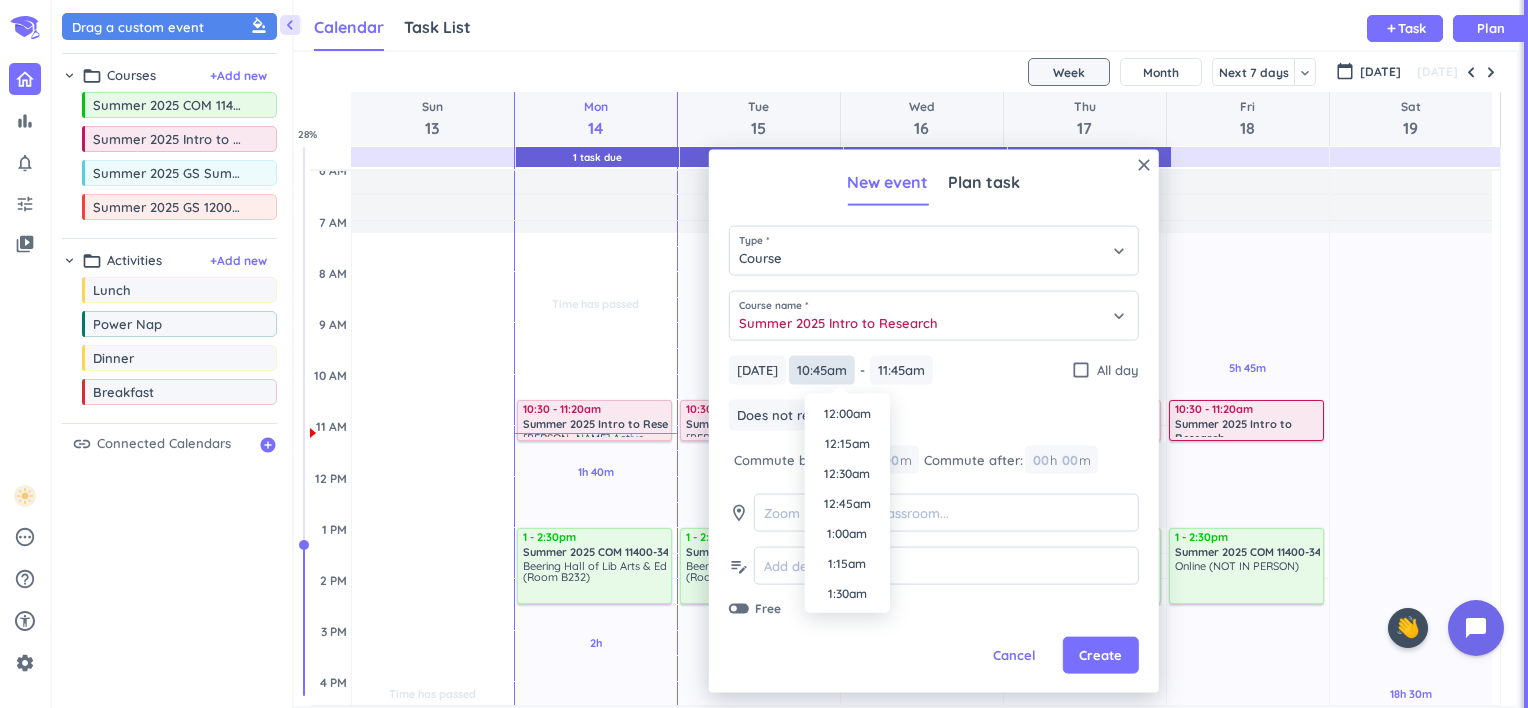 scroll, scrollTop: 1200, scrollLeft: 0, axis: vertical 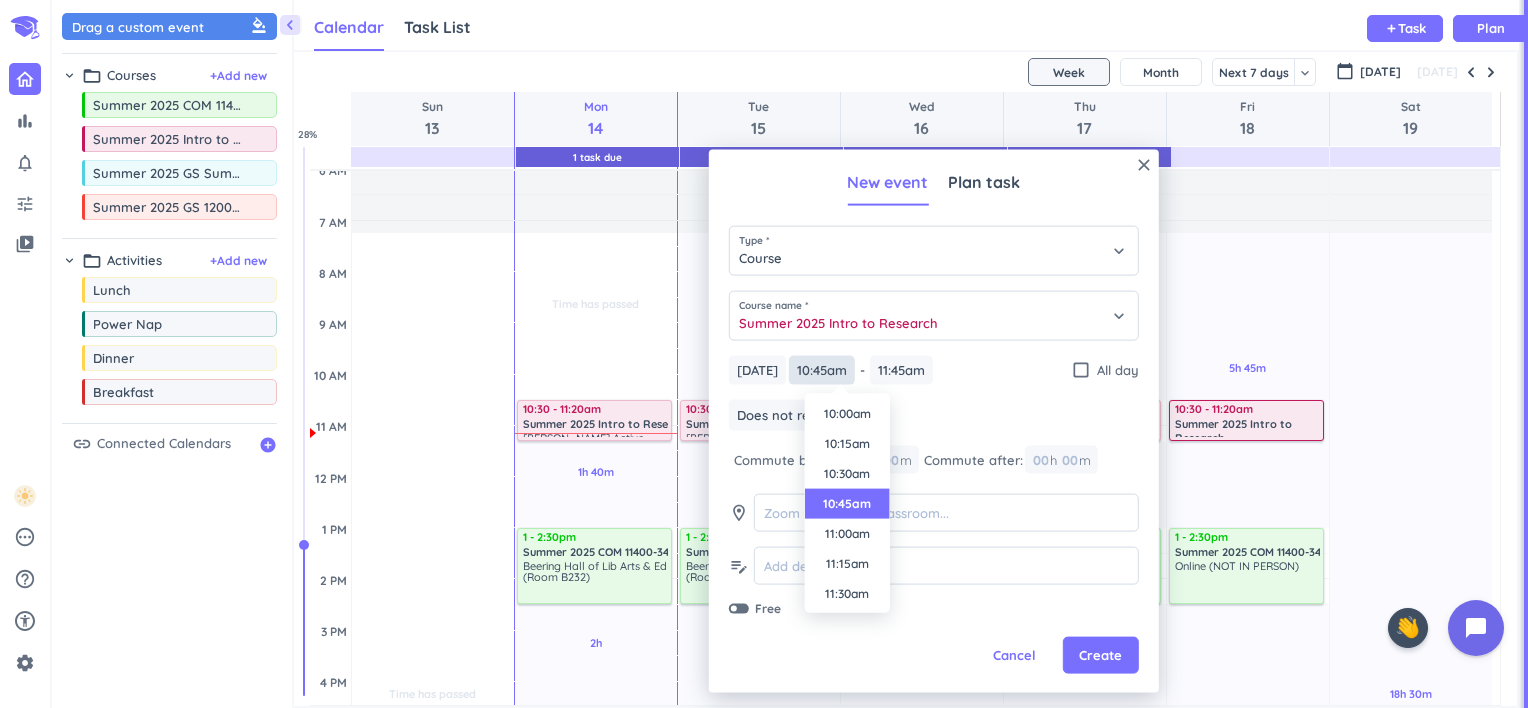 click on "10:45am" at bounding box center [822, 370] 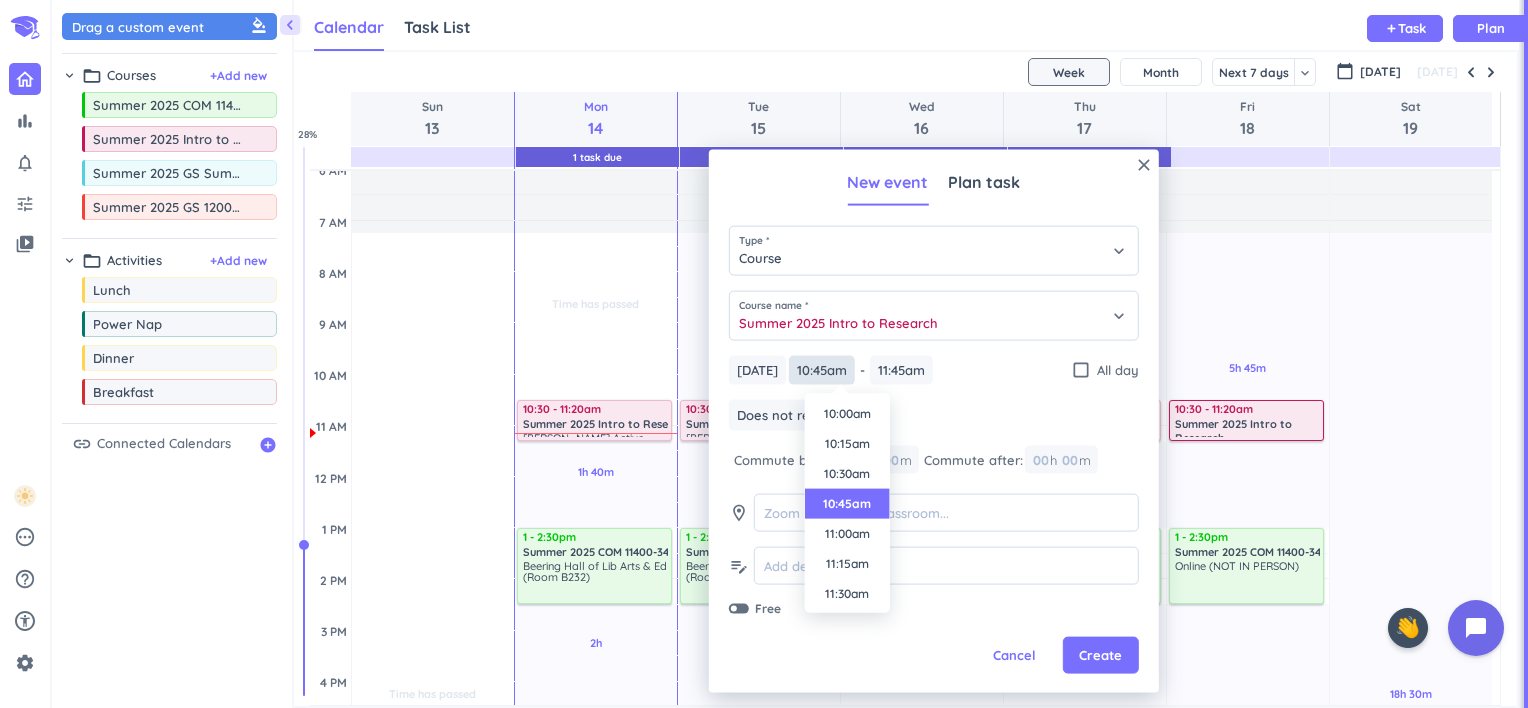 click on "10:45am" at bounding box center (822, 370) 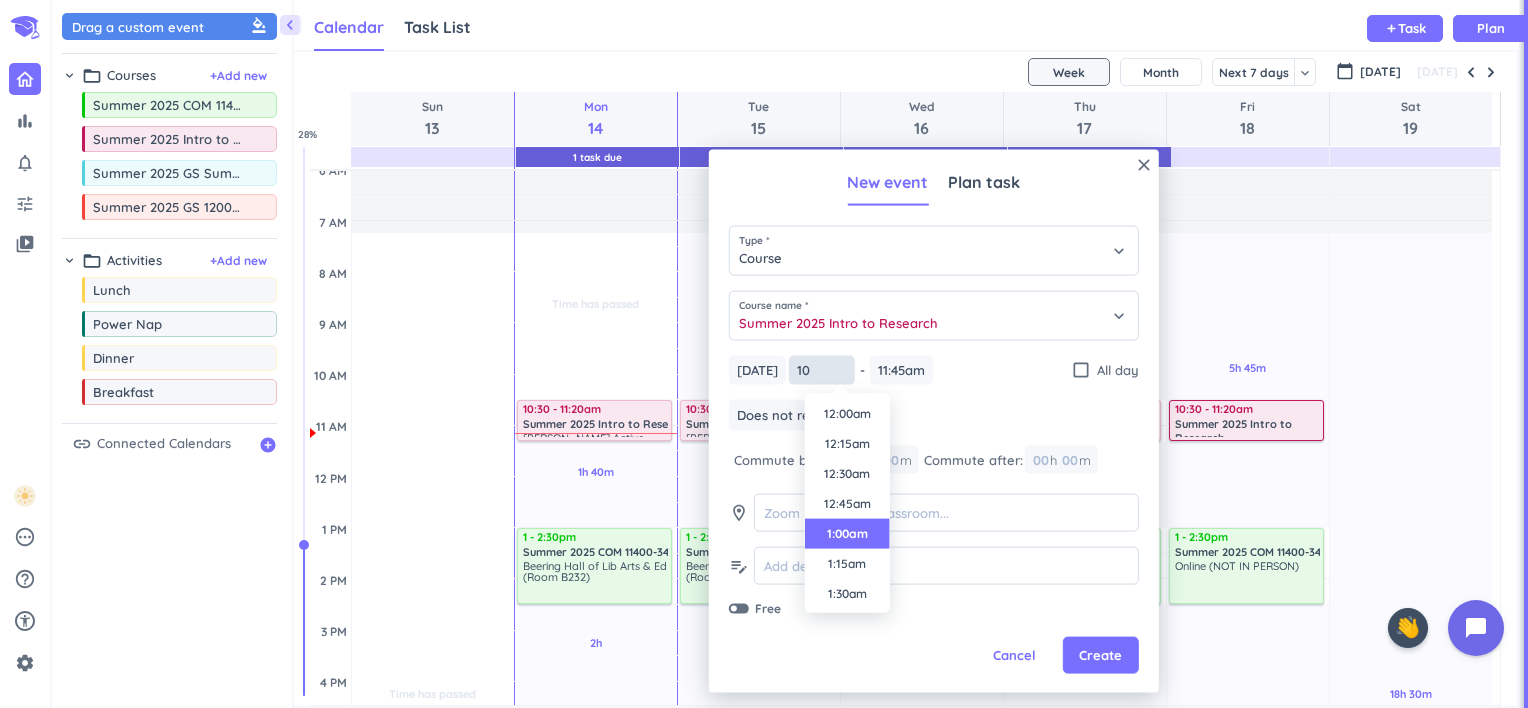 scroll, scrollTop: 30, scrollLeft: 0, axis: vertical 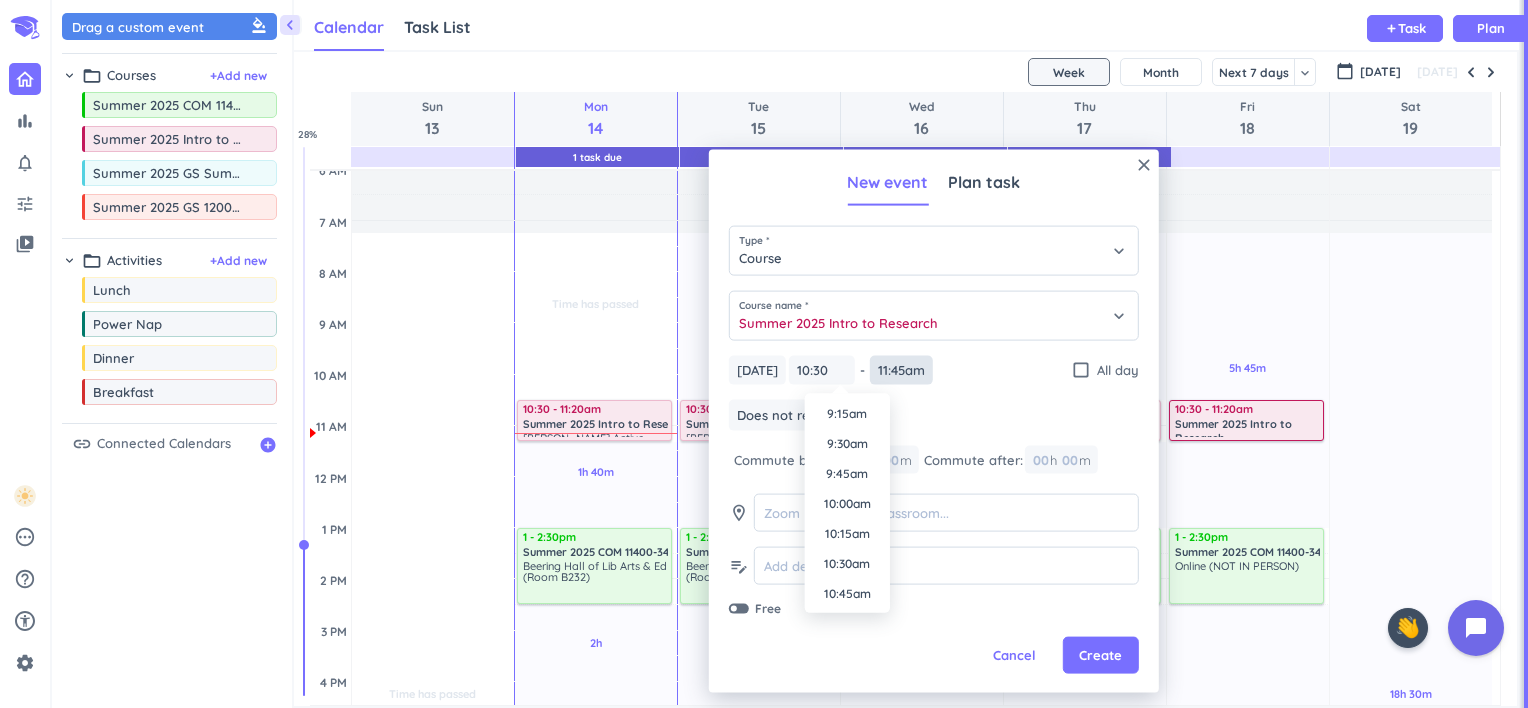 click on "bar_chart notifications_none tune video_library pending help_outline settings 0 / 9 🤘 close 👋 chevron_left Drag a custom event format_color_fill chevron_right folder_open Courses   +  Add new drag_indicator Summer 2025 COM 11400-349 LEC more_horiz drag_indicator Summer 2025 Intro to Research more_horiz drag_indicator Summer 2025 GS Summer Seminar more_horiz drag_indicator Summer 2025 GS 12000-041 LEC more_horiz chevron_right folder_open Activities   +  Add new drag_indicator Lunch more_horiz drag_indicator Power Nap more_horiz drag_indicator Dinner more_horiz drag_indicator Breakfast  more_horiz link Connected Calendars add_circle Calendar Task List Calendar keyboard_arrow_down add Task Plan 1   Task   Due 2   Tasks   Due 1   Task   Due 3   Tasks   Due SHOVEL [DATE] - [DATE] Week Month Next 7 days keyboard_arrow_down Week keyboard_arrow_down calendar_today [DATE] [DATE] Sun 13 Mon 14 Tue 15 Wed 16 Thu 17 Fri 18 Sat 19 4 AM 5 AM 6 AM 7 AM 8 AM 9 AM 10 AM 11 AM 12 PM 1 PM 2 PM 3 PM 4 PM 5 PM 6 PM 1" at bounding box center [764, 354] 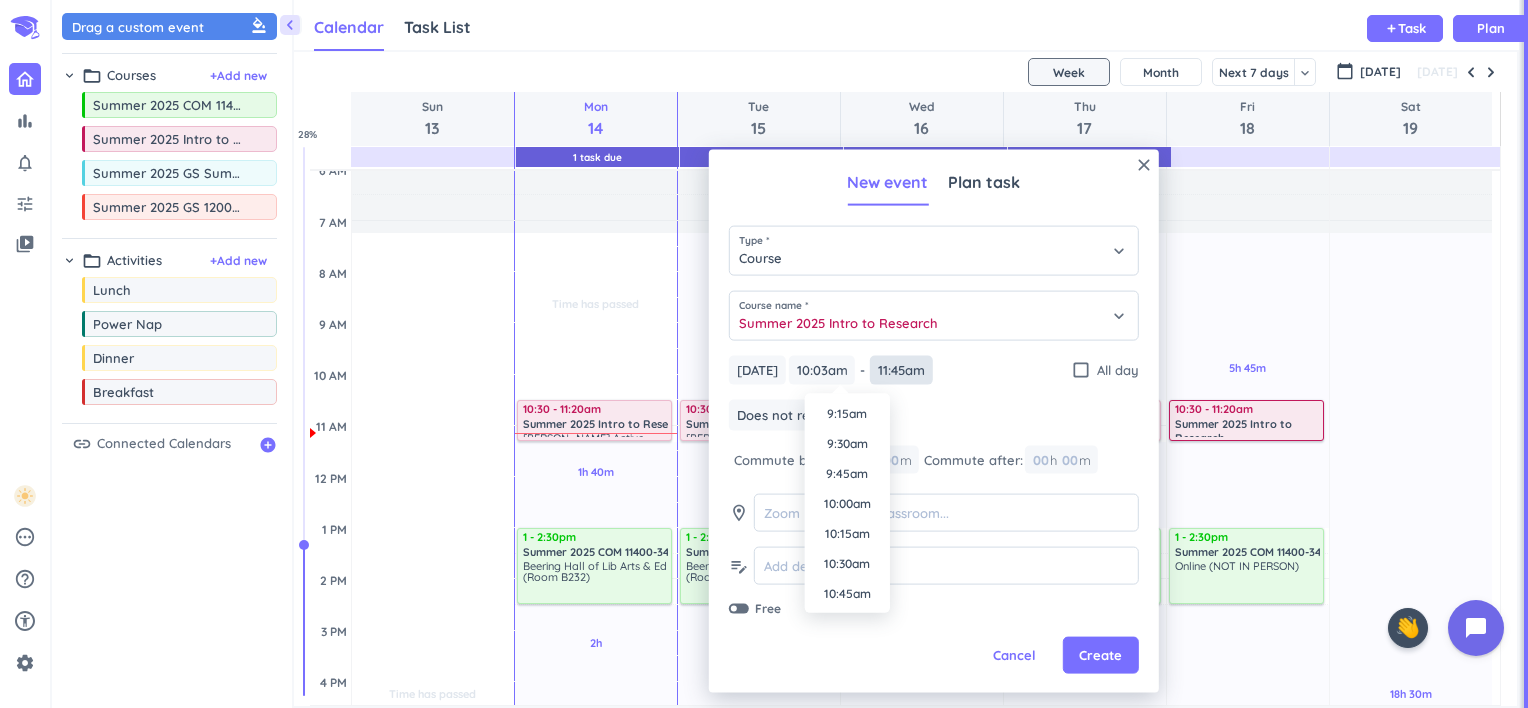 click on "bar_chart notifications_none tune video_library pending help_outline settings 0 / 9 🤘 close 👋 chevron_left Drag a custom event format_color_fill chevron_right folder_open Courses   +  Add new drag_indicator Summer 2025 COM 11400-349 LEC more_horiz drag_indicator Summer 2025 Intro to Research more_horiz drag_indicator Summer 2025 GS Summer Seminar more_horiz drag_indicator Summer 2025 GS 12000-041 LEC more_horiz chevron_right folder_open Activities   +  Add new drag_indicator Lunch more_horiz drag_indicator Power Nap more_horiz drag_indicator Dinner more_horiz drag_indicator Breakfast  more_horiz link Connected Calendars add_circle Calendar Task List Calendar keyboard_arrow_down add Task Plan 1   Task   Due 2   Tasks   Due 1   Task   Due 3   Tasks   Due SHOVEL [DATE] - [DATE] Week Month Next 7 days keyboard_arrow_down Week keyboard_arrow_down calendar_today [DATE] [DATE] Sun 13 Mon 14 Tue 15 Wed 16 Thu 17 Fri 18 Sat 19 4 AM 5 AM 6 AM 7 AM 8 AM 9 AM 10 AM 11 AM 12 PM 1 PM 2 PM 3 PM 4 PM 5 PM 6 PM 1" at bounding box center (764, 354) 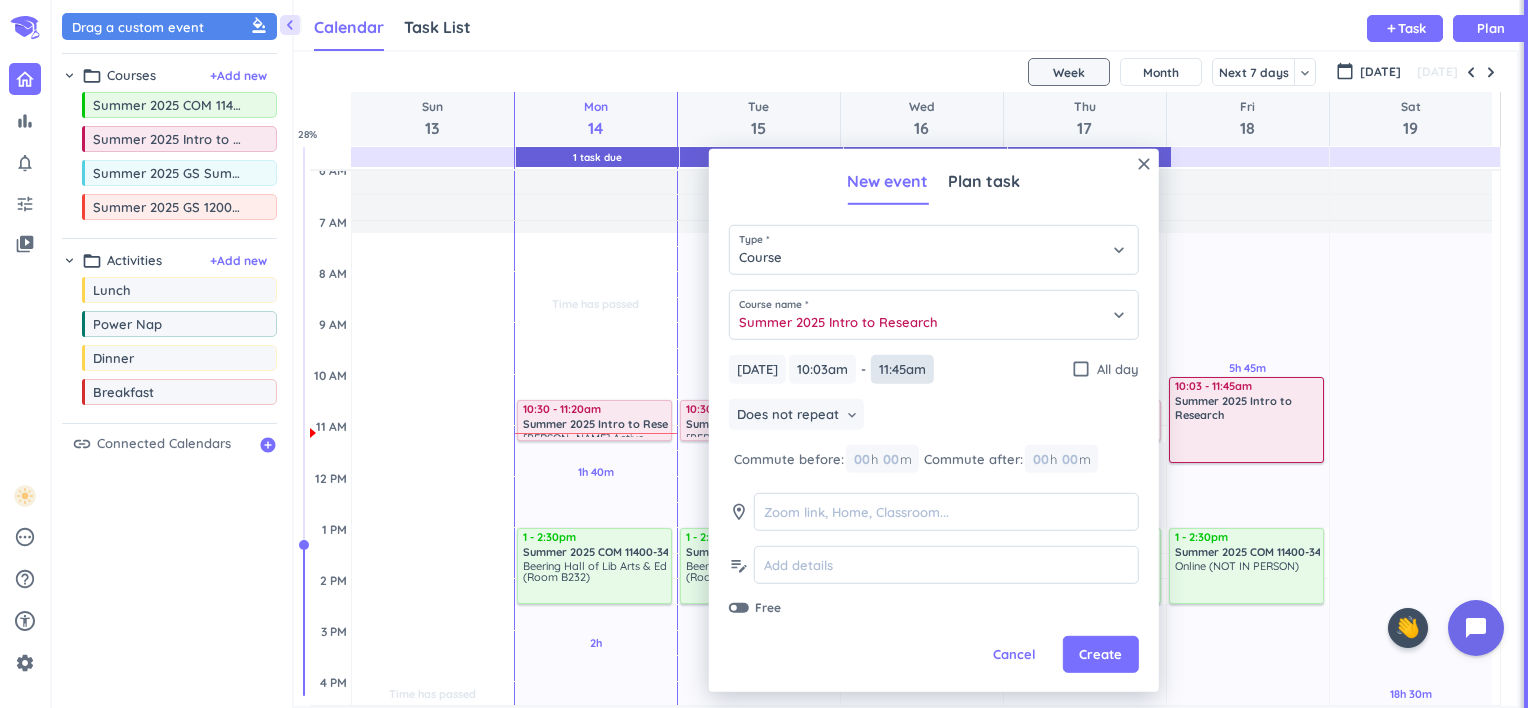 click on "11:45am" at bounding box center (902, 369) 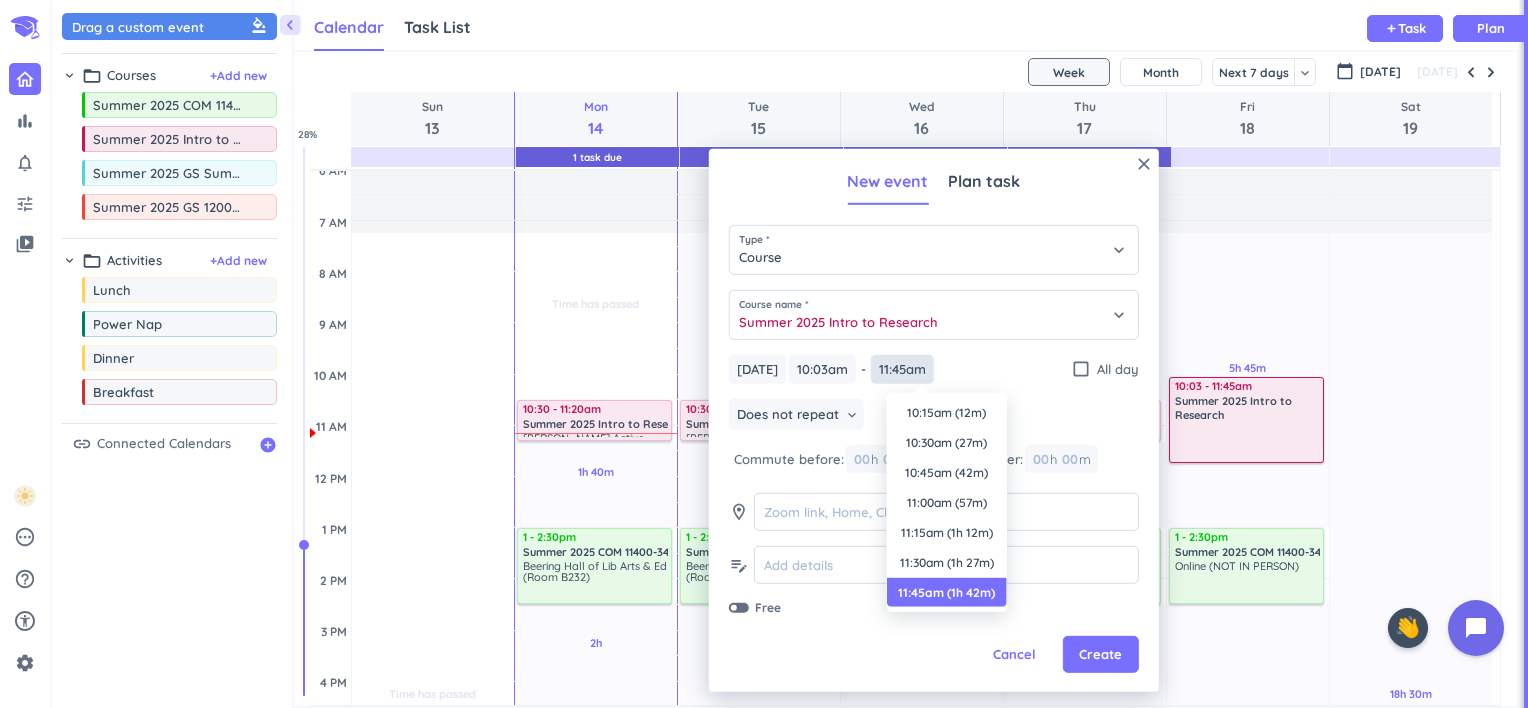 scroll, scrollTop: 180, scrollLeft: 0, axis: vertical 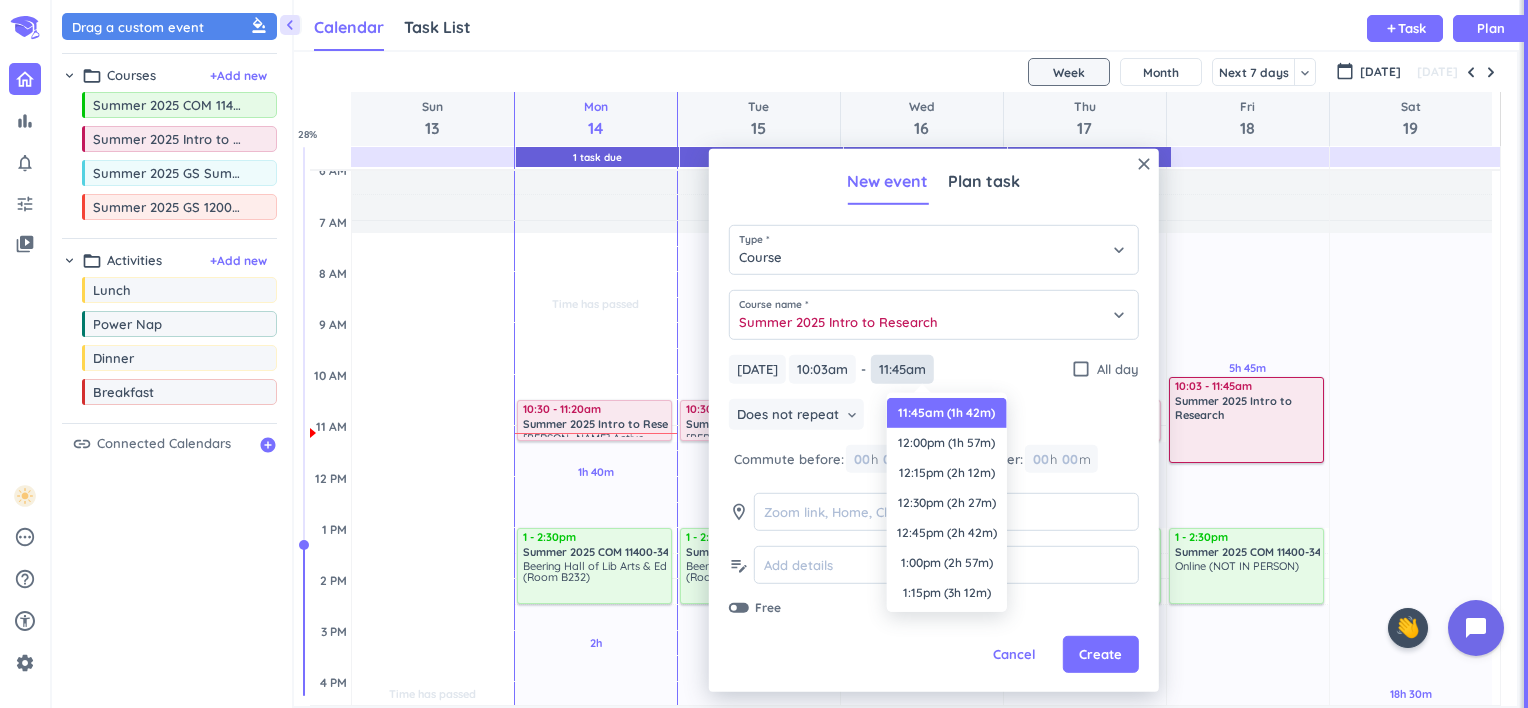 click on "11:45am" at bounding box center (902, 369) 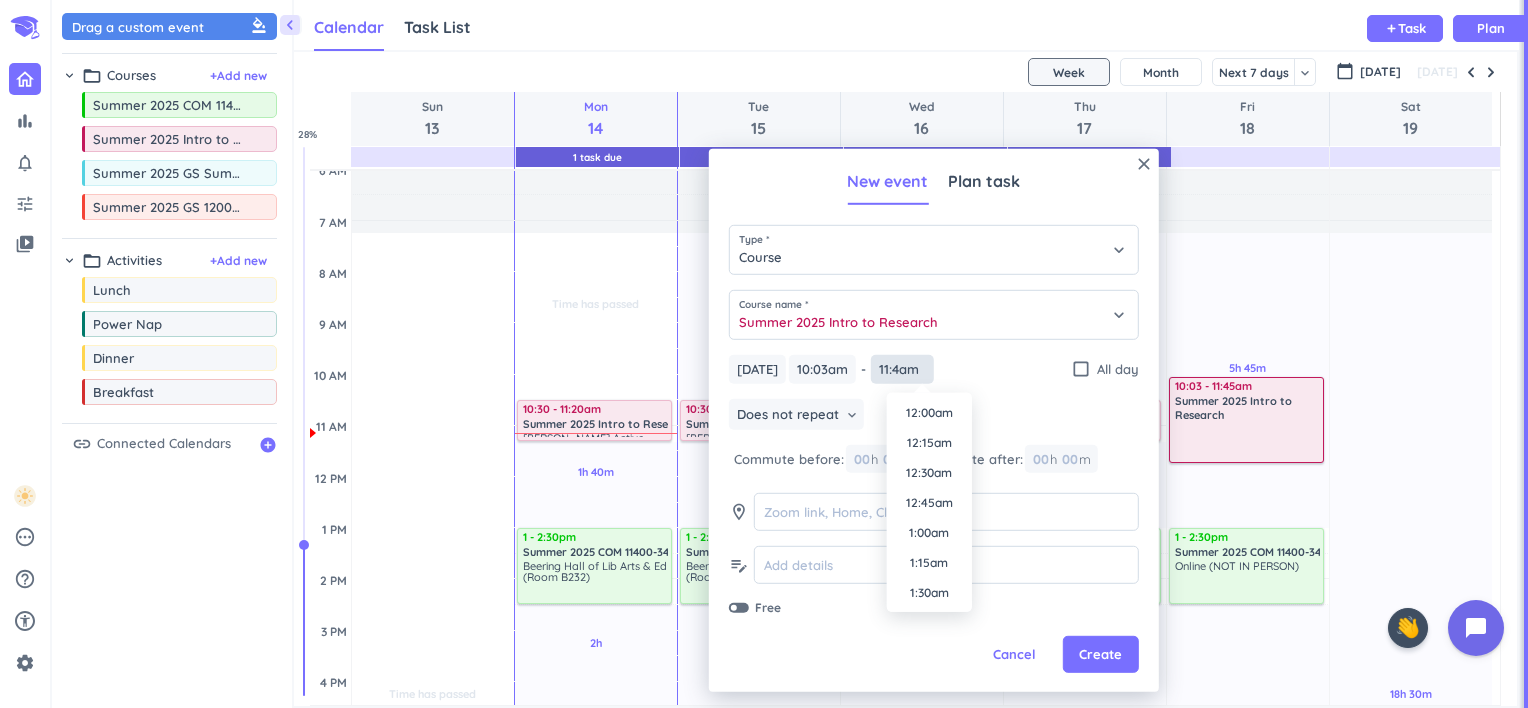 scroll, scrollTop: 1230, scrollLeft: 0, axis: vertical 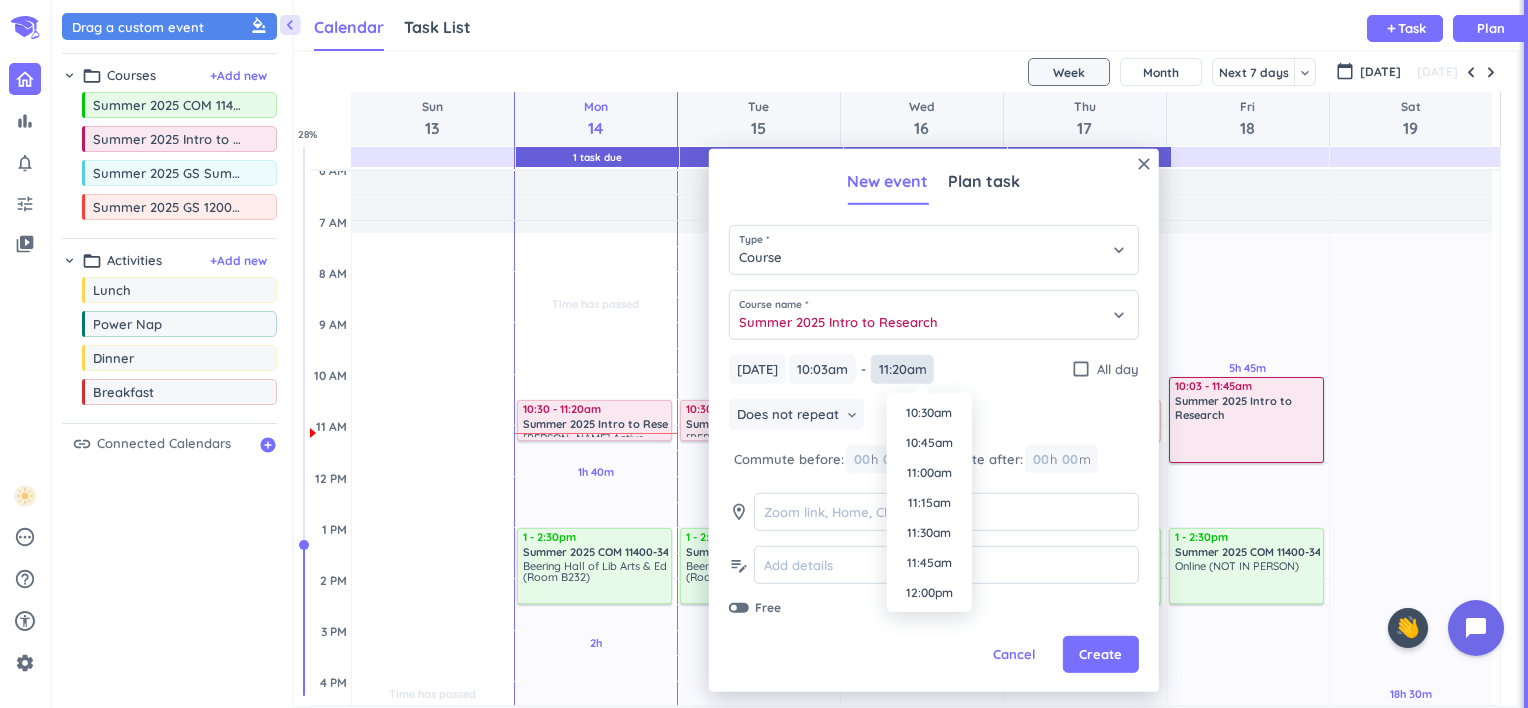 type on "11:20am" 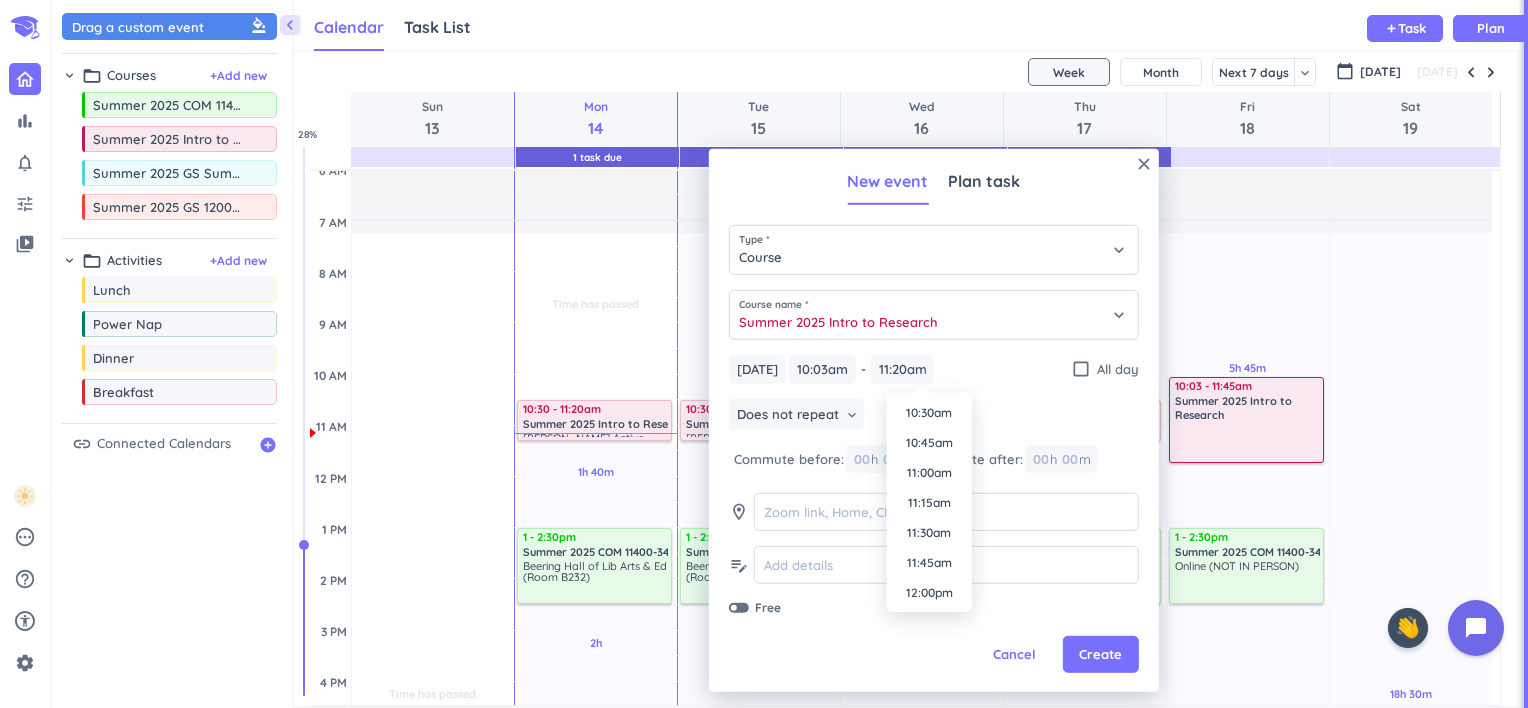 click on "Does not repeat keyboard_arrow_down" at bounding box center (934, 417) 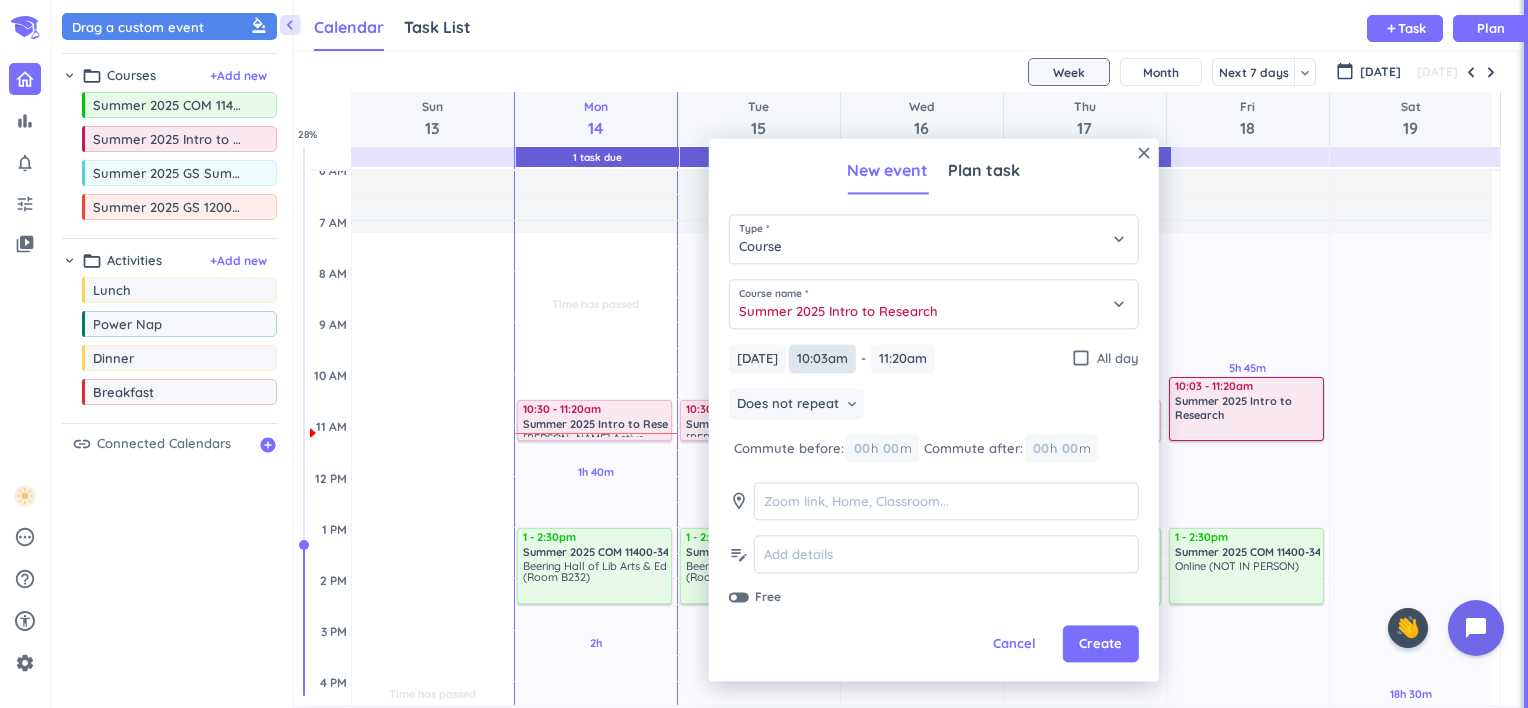 click on "10:03am" at bounding box center (822, 358) 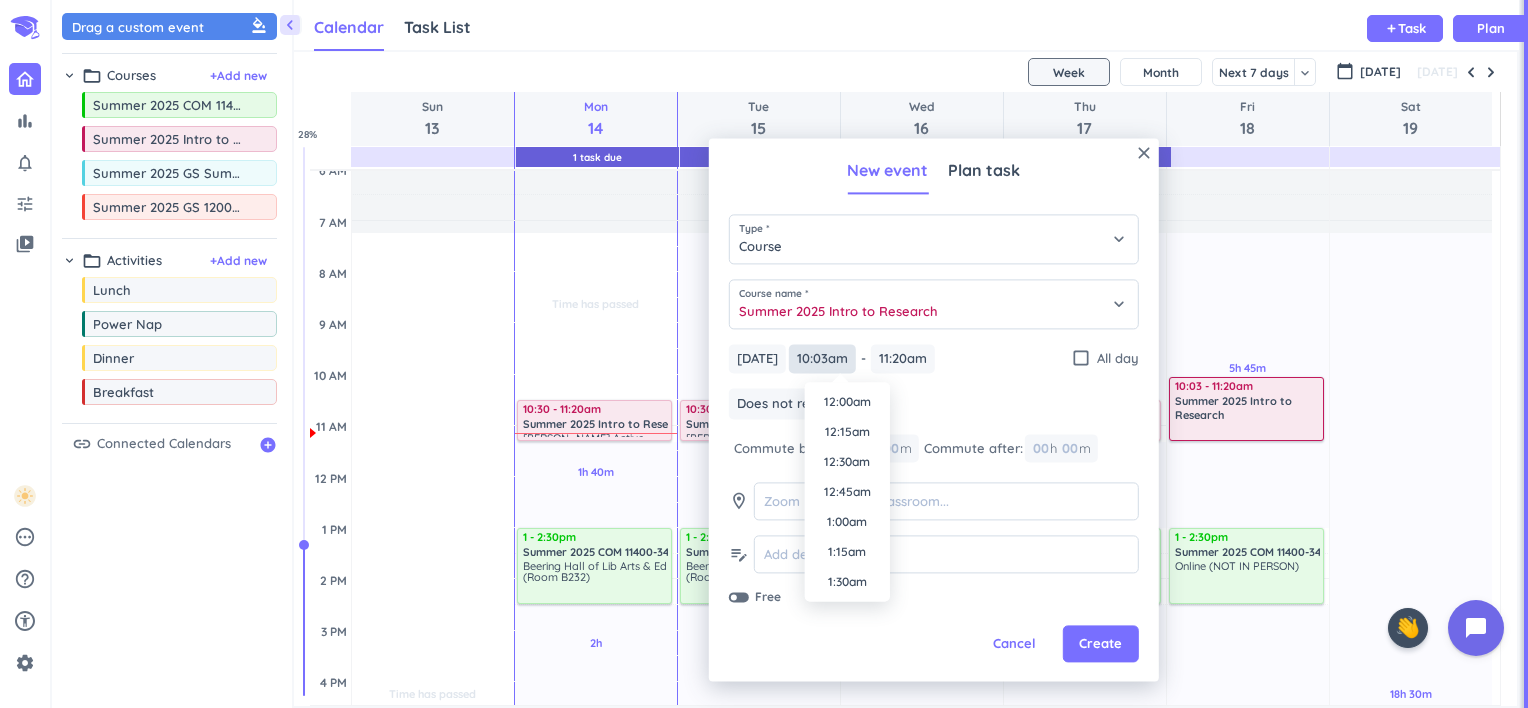click on "10:03am" at bounding box center [822, 358] 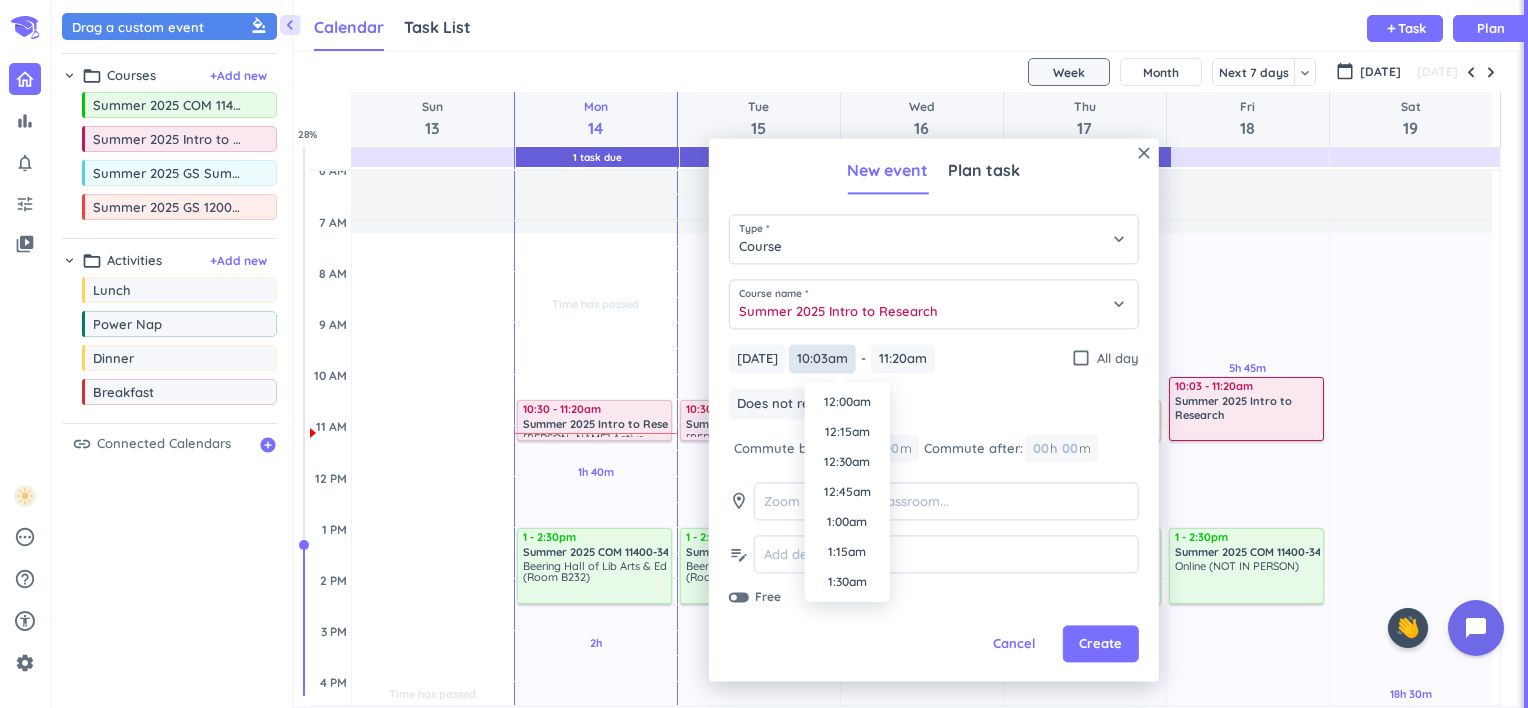 scroll, scrollTop: 1110, scrollLeft: 0, axis: vertical 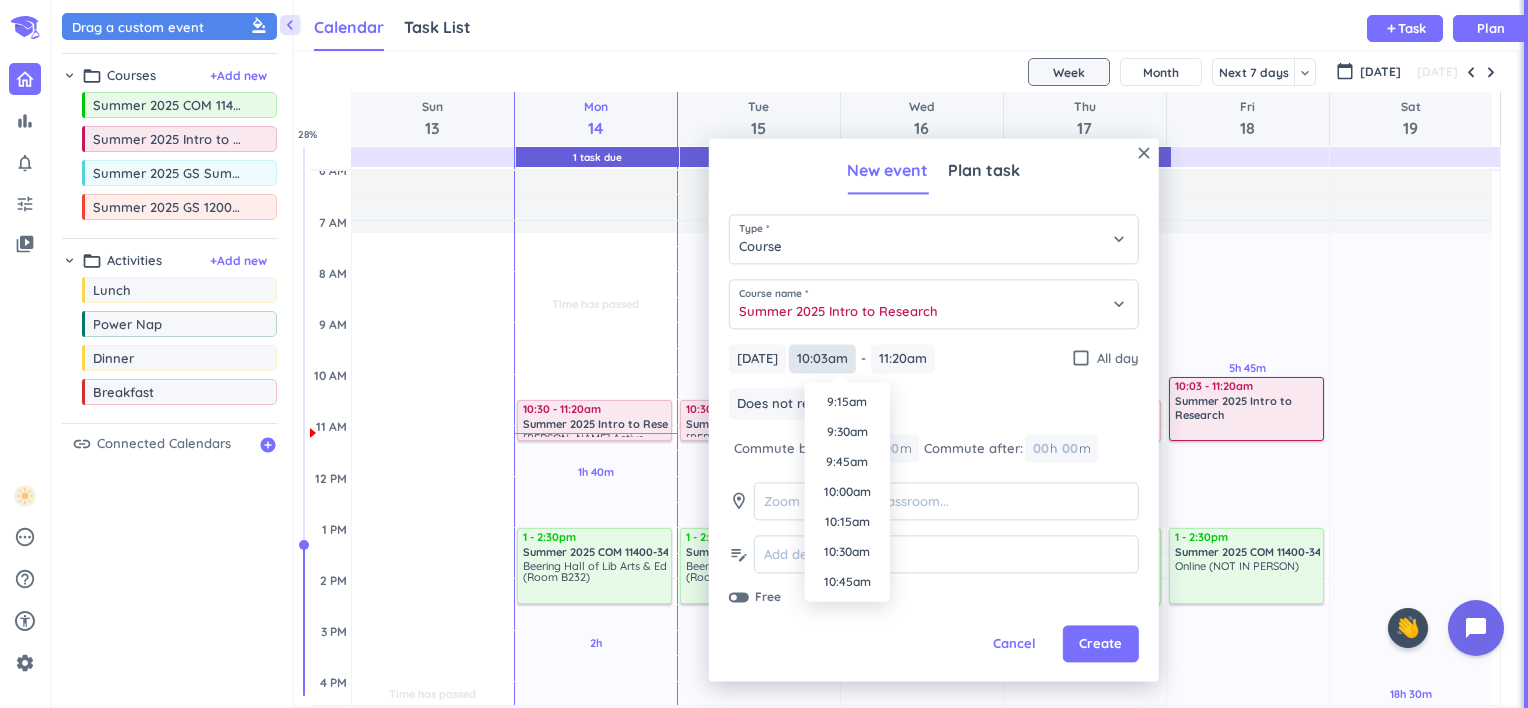 click on "10:03am" at bounding box center [822, 358] 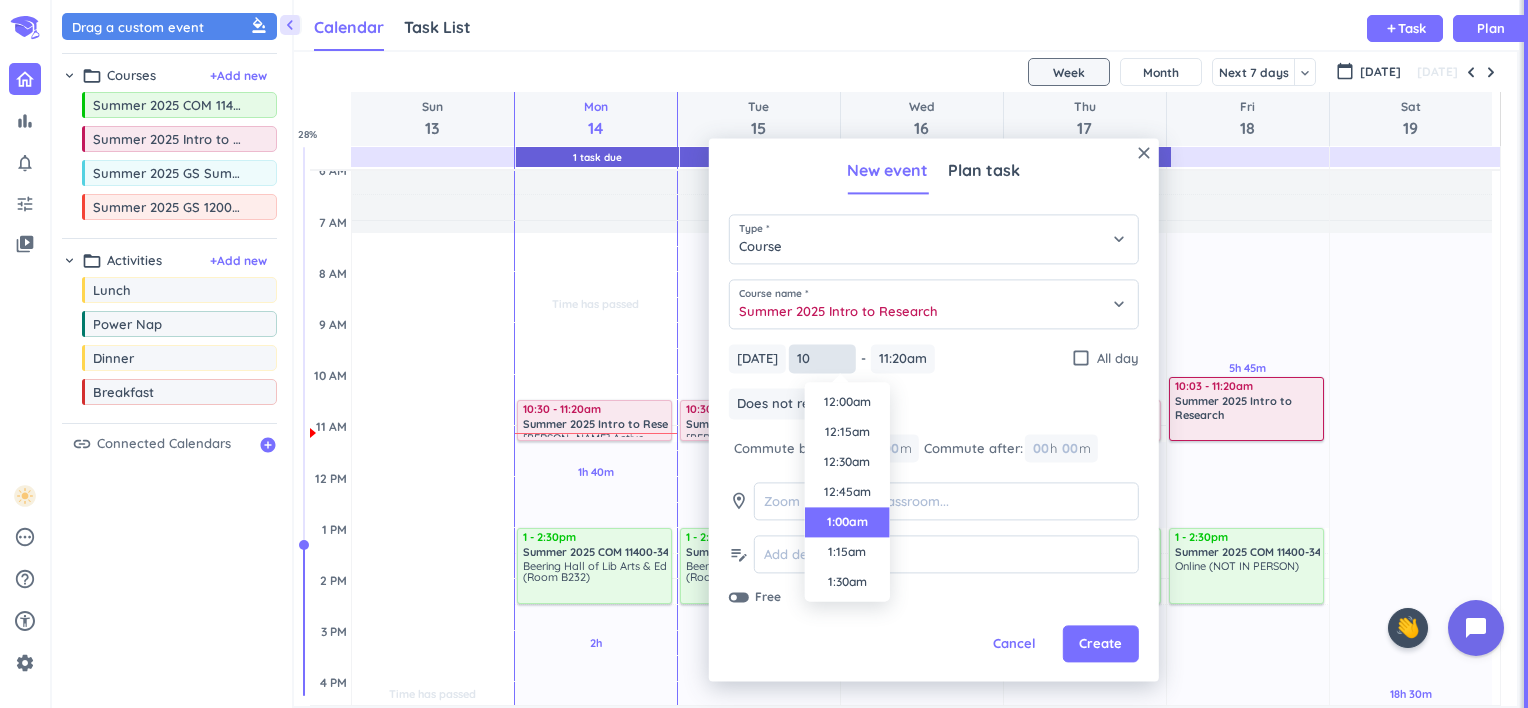 scroll, scrollTop: 30, scrollLeft: 0, axis: vertical 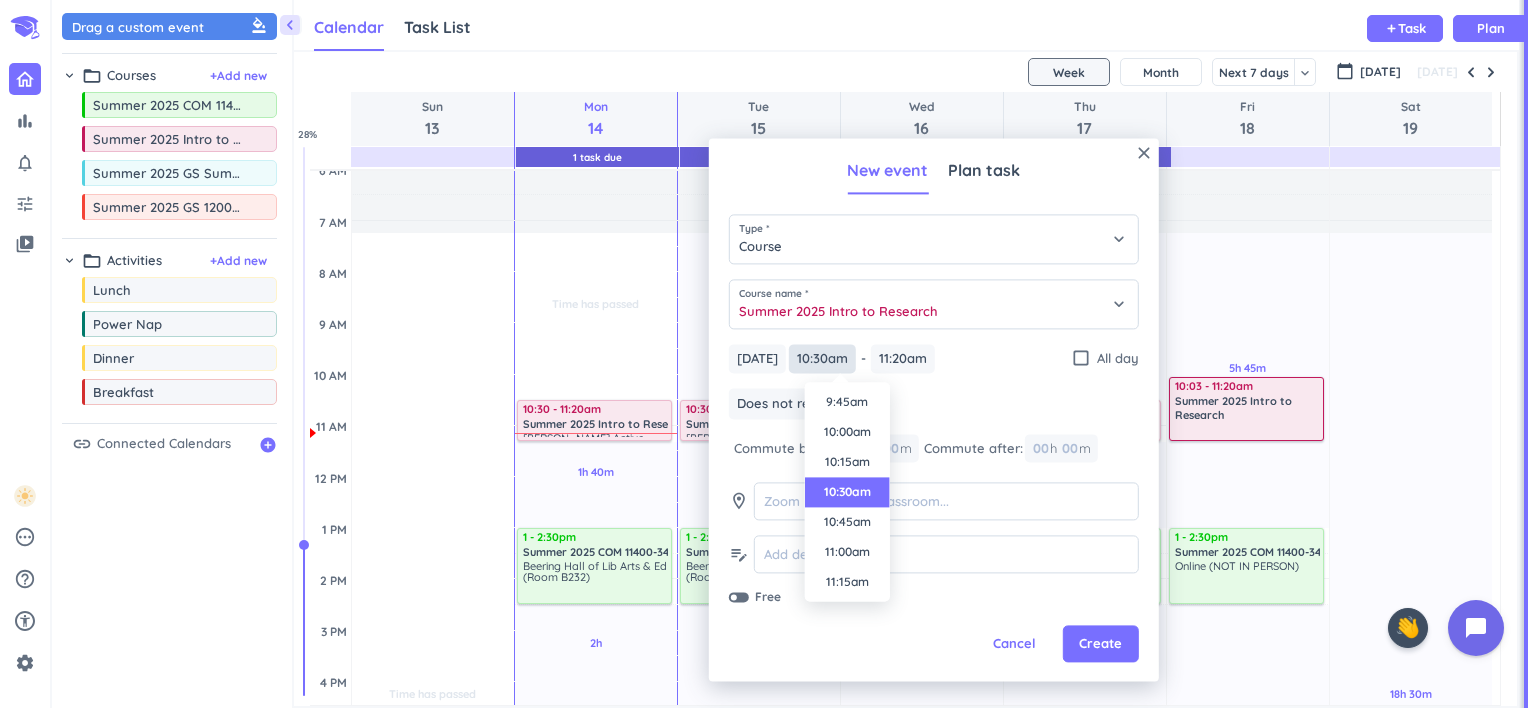 type on "10:30am" 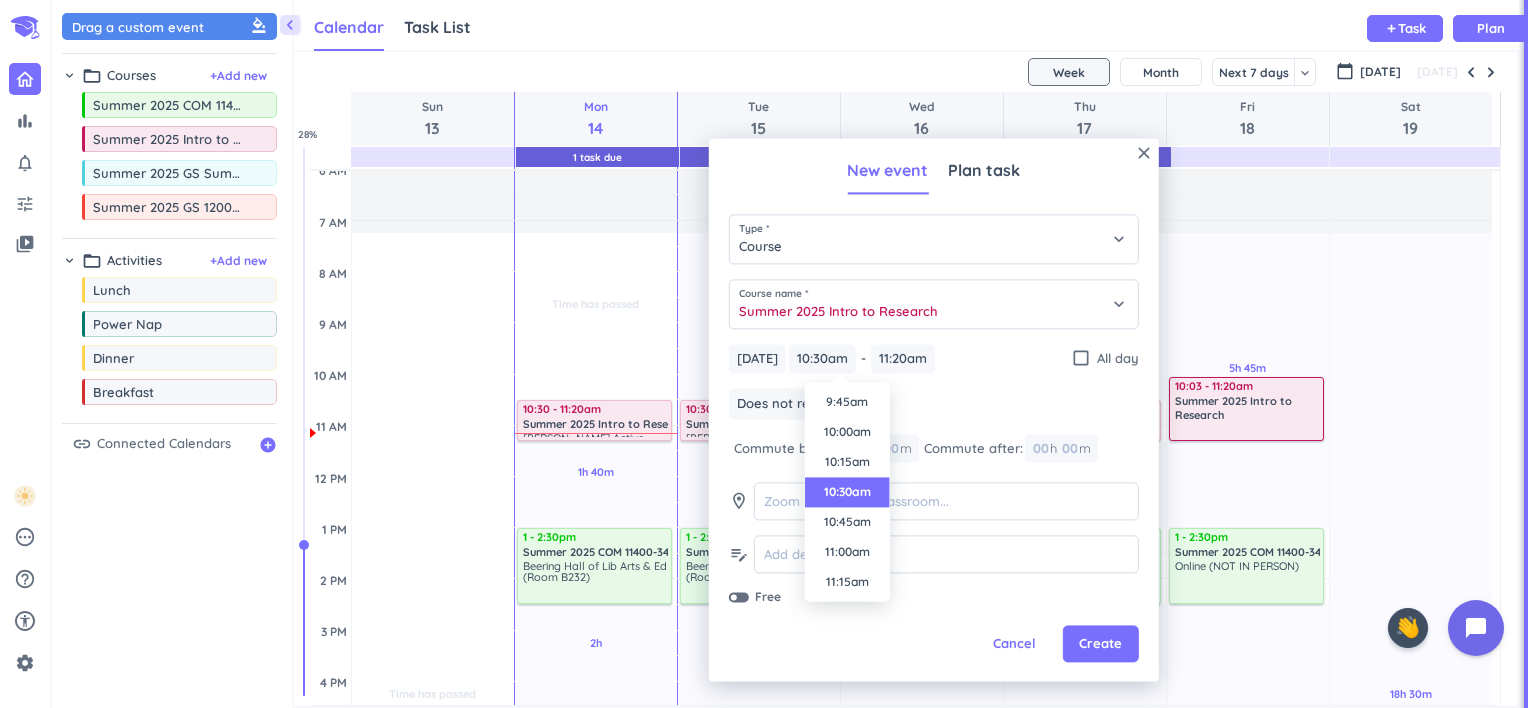 click on "bar_chart notifications_none tune video_library pending help_outline settings 0 / 9 🤘 close 👋 chevron_left Drag a custom event format_color_fill chevron_right folder_open Courses   +  Add new drag_indicator Summer 2025 COM 11400-349 LEC more_horiz drag_indicator Summer 2025 Intro to Research more_horiz drag_indicator Summer 2025 GS Summer Seminar more_horiz drag_indicator Summer 2025 GS 12000-041 LEC more_horiz chevron_right folder_open Activities   +  Add new drag_indicator Lunch more_horiz drag_indicator Power Nap more_horiz drag_indicator Dinner more_horiz drag_indicator Breakfast  more_horiz link Connected Calendars add_circle Calendar Task List Calendar keyboard_arrow_down add Task Plan 1   Task   Due 2   Tasks   Due 1   Task   Due 3   Tasks   Due SHOVEL [DATE] - [DATE] Week Month Next 7 days keyboard_arrow_down Week keyboard_arrow_down calendar_today [DATE] [DATE] Sun 13 Mon 14 Tue 15 Wed 16 Thu 17 Fri 18 Sat 19 4 AM 5 AM 6 AM 7 AM 8 AM 9 AM 10 AM 11 AM 12 PM 1 PM 2 PM 3 PM 4 PM 5 PM 6 PM 1" at bounding box center [764, 354] 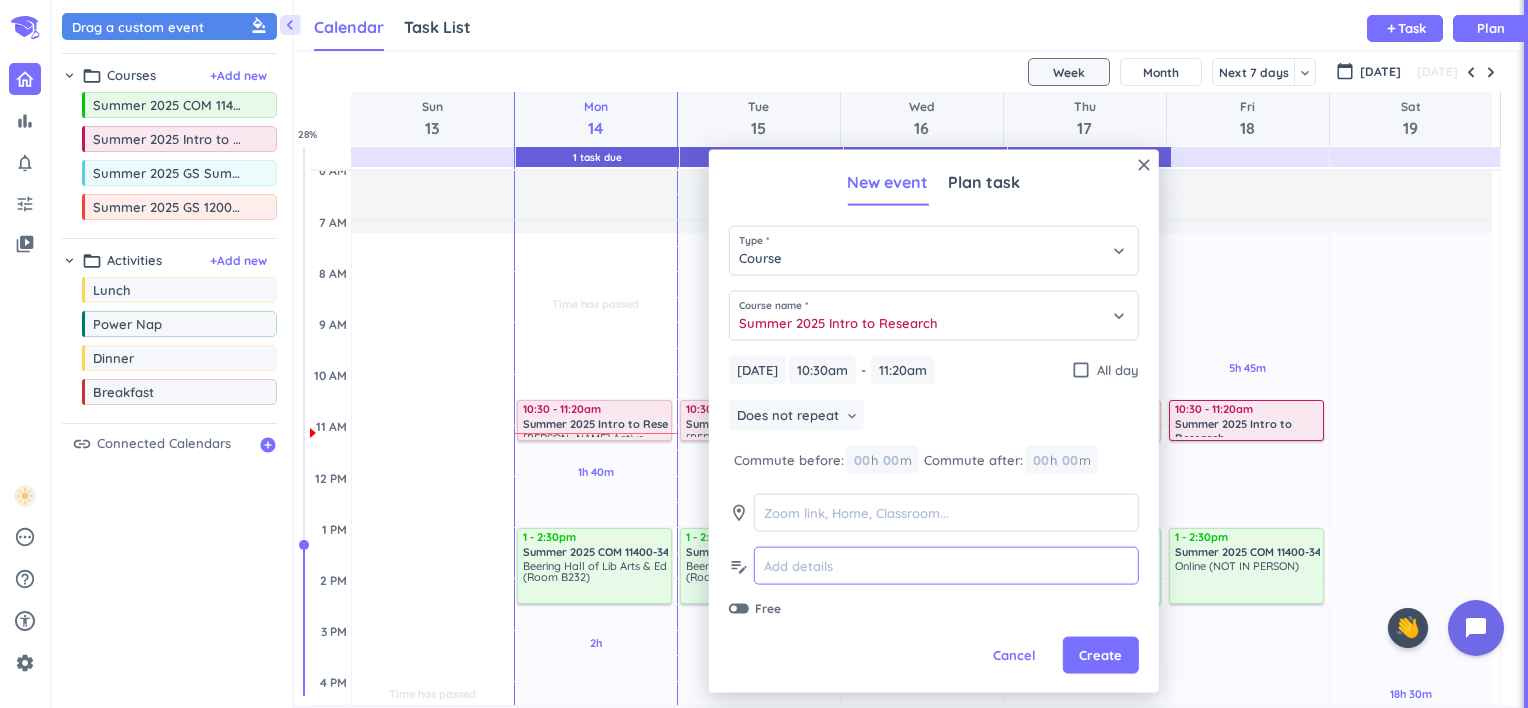 click at bounding box center [946, 566] 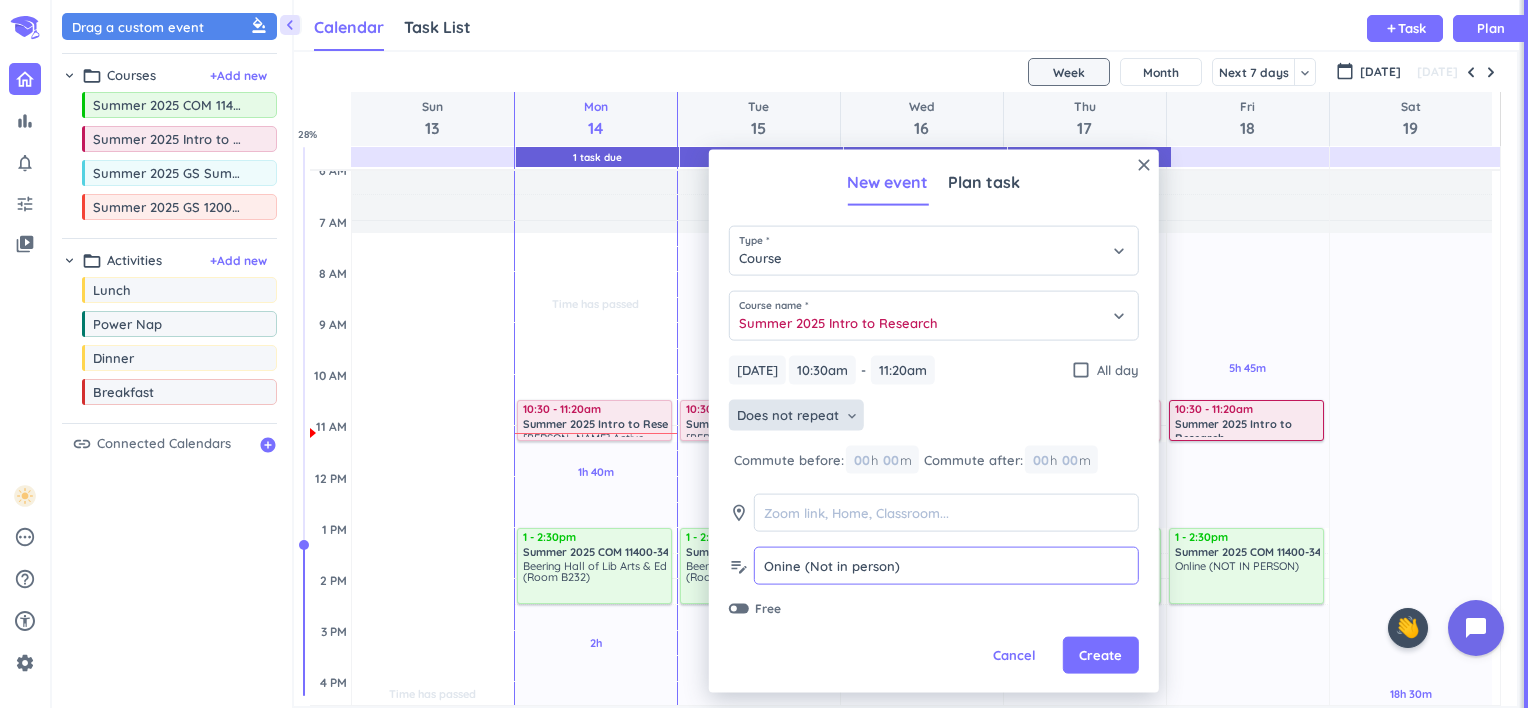 type on "Onine (Not in person)" 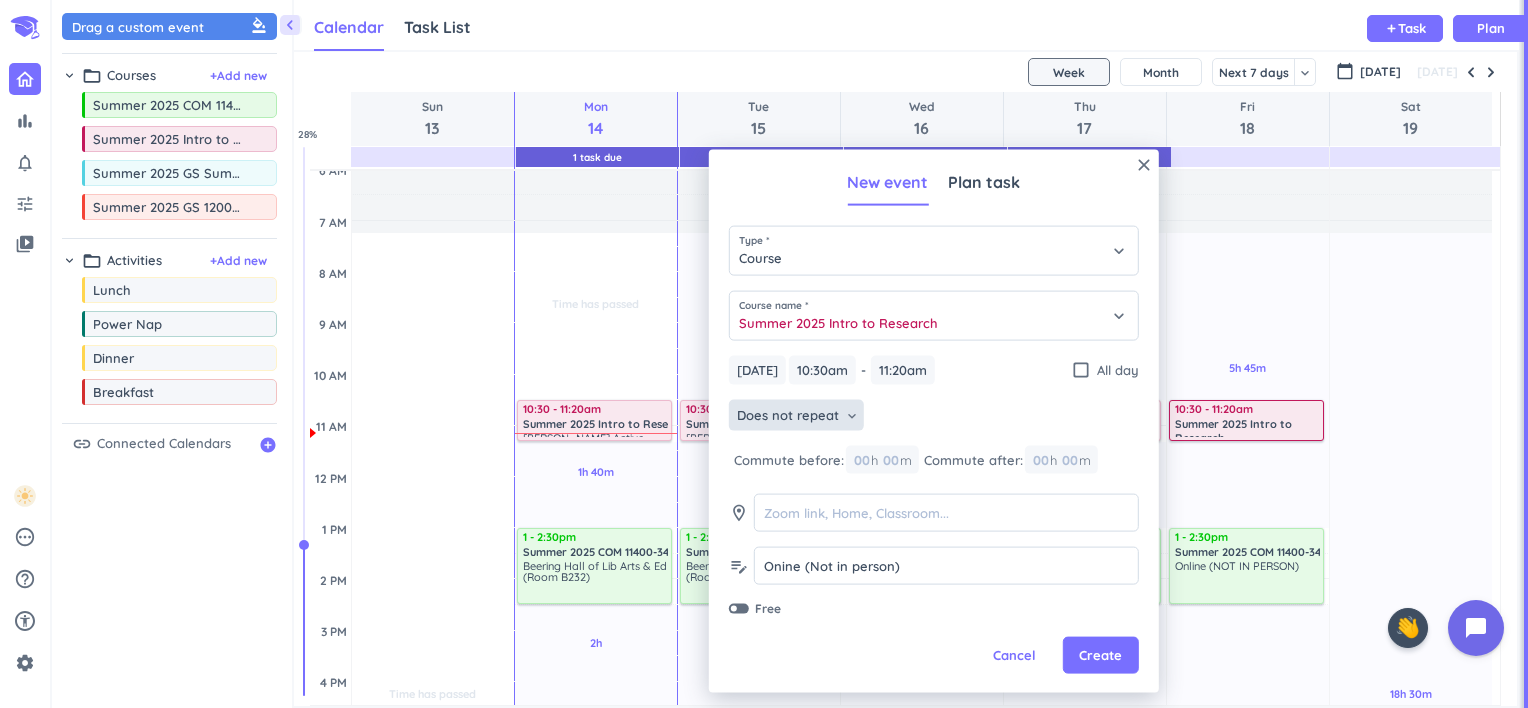 click on "Does not repeat" at bounding box center [788, 415] 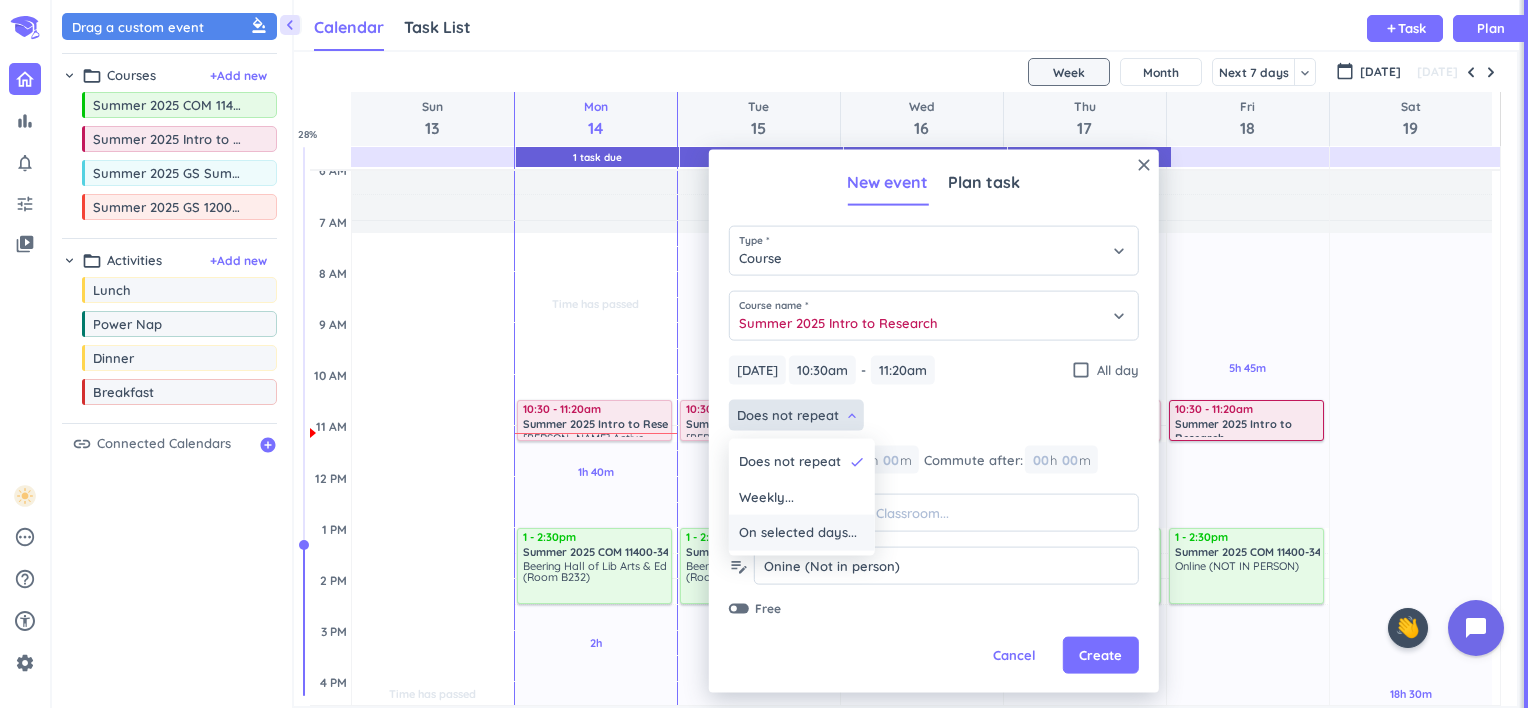 click on "On selected days..." at bounding box center (798, 533) 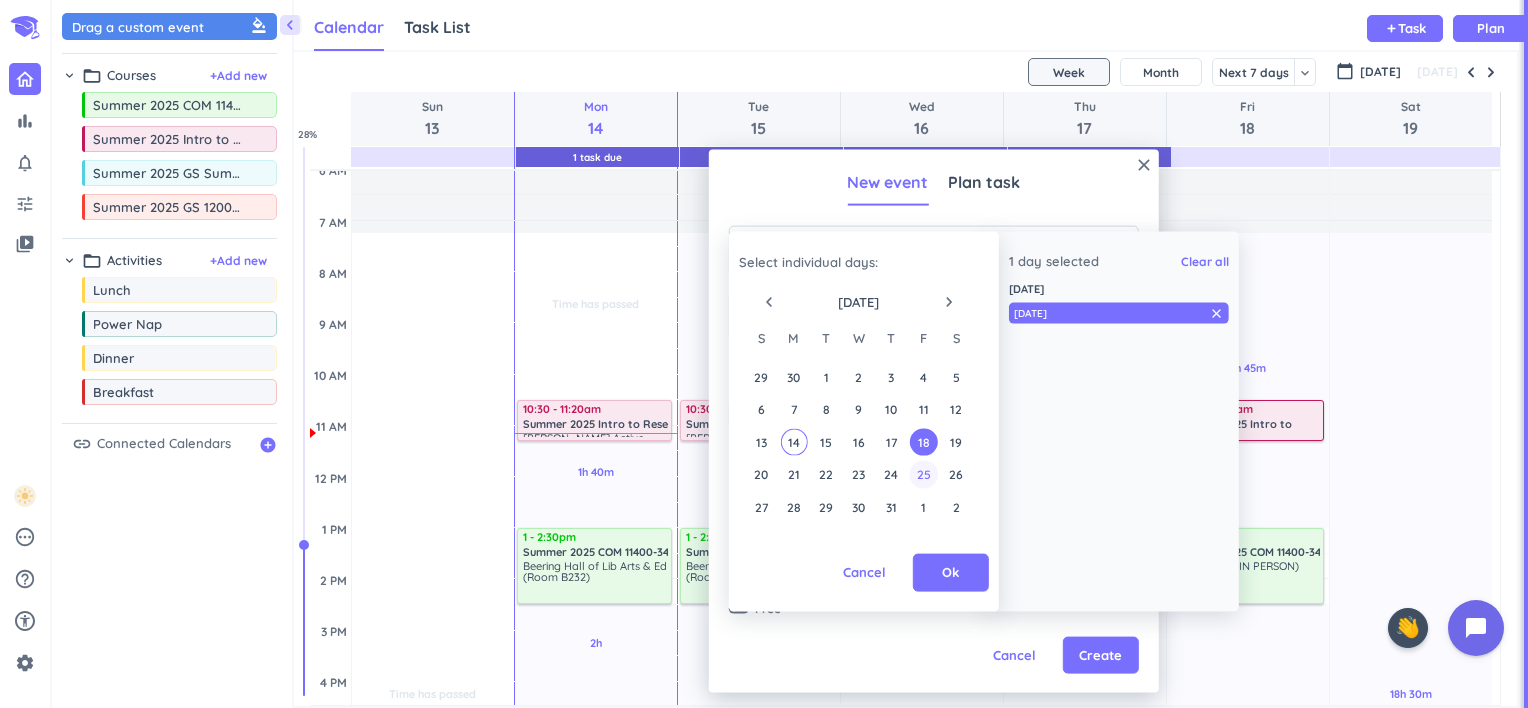 click on "25" at bounding box center [923, 474] 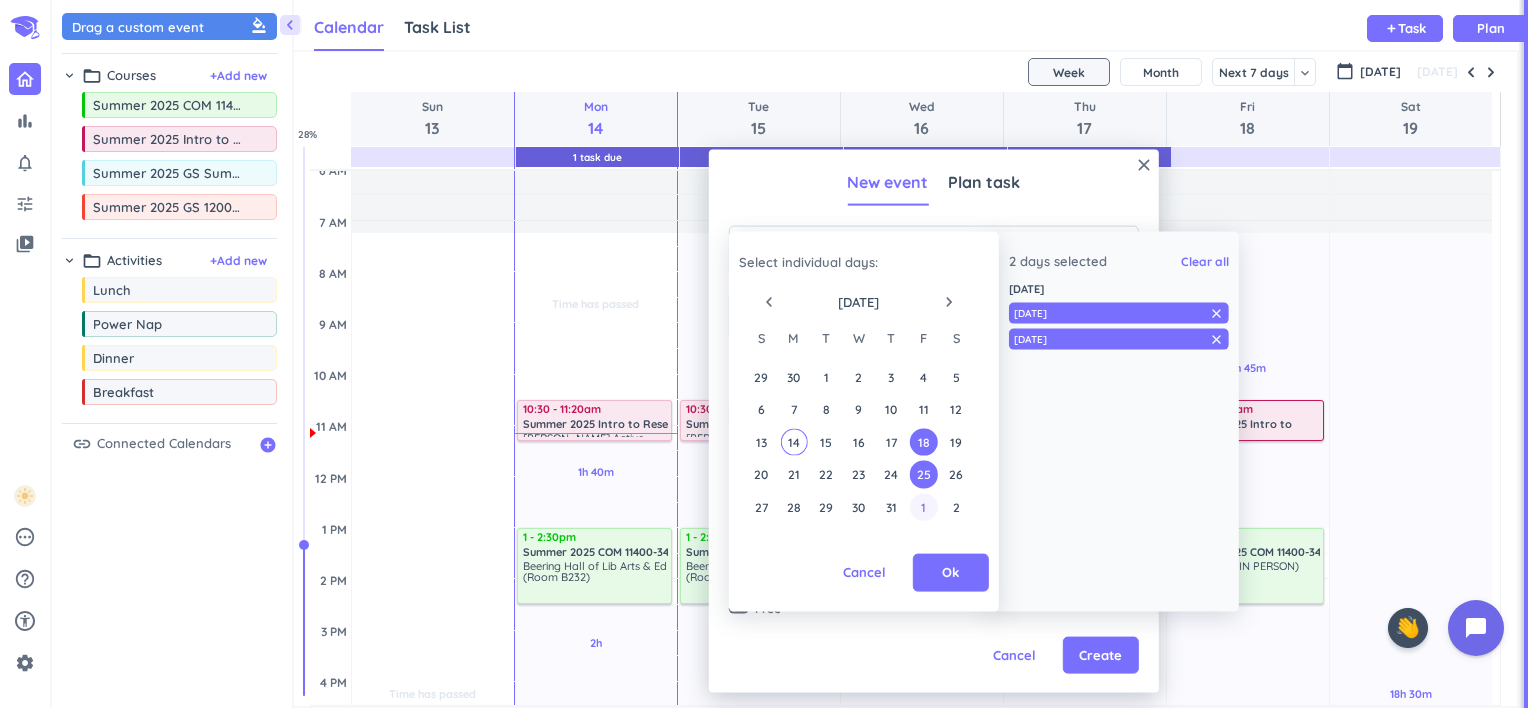 click on "1" at bounding box center (923, 506) 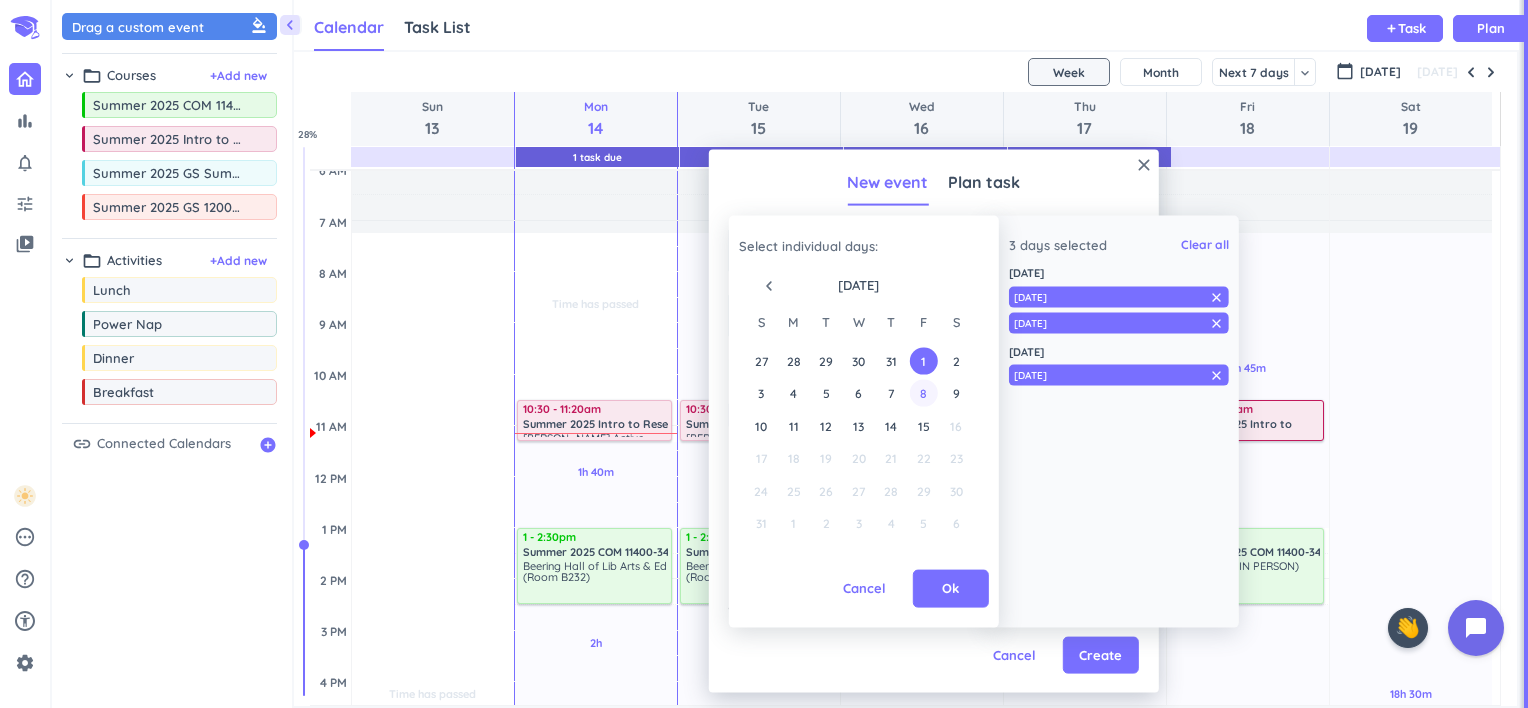 click on "8" at bounding box center [923, 393] 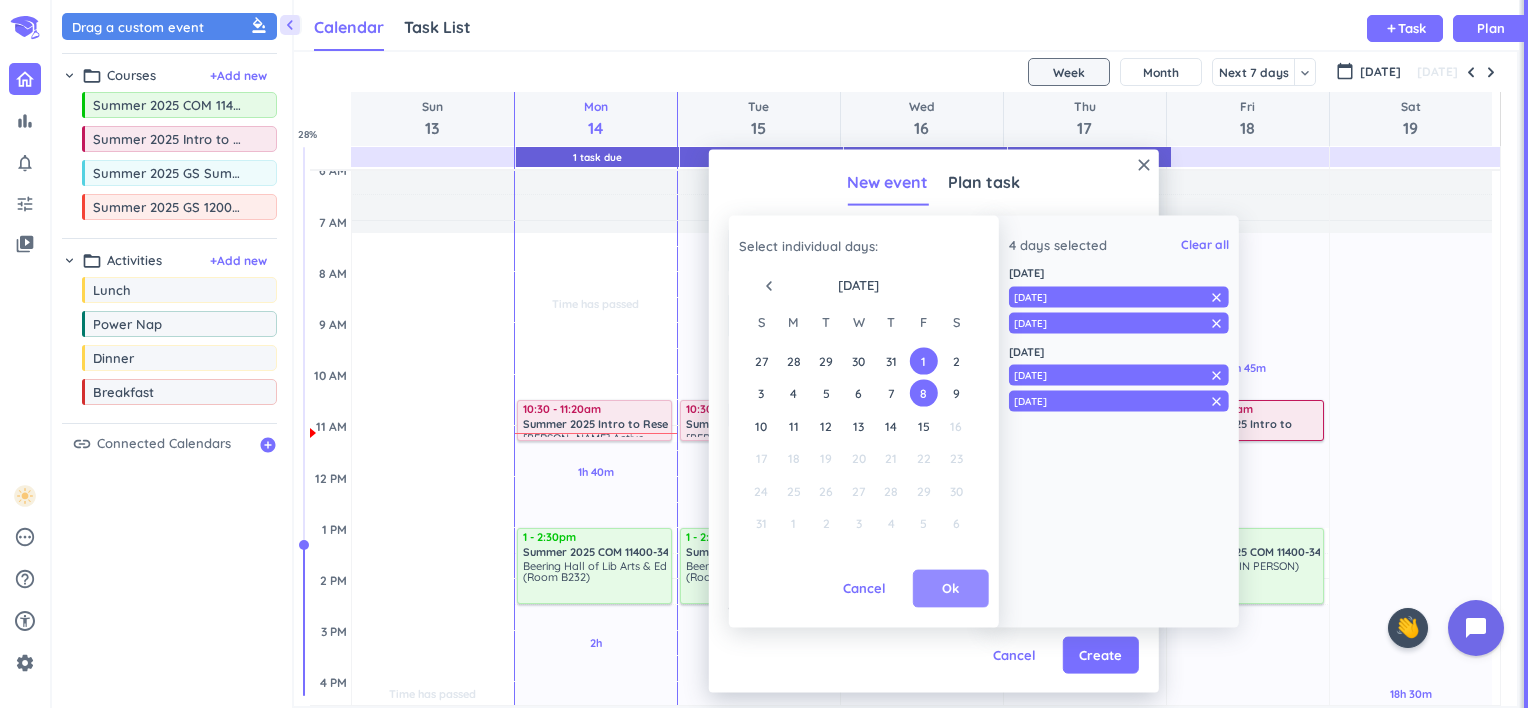 click on "Ok" at bounding box center [950, 589] 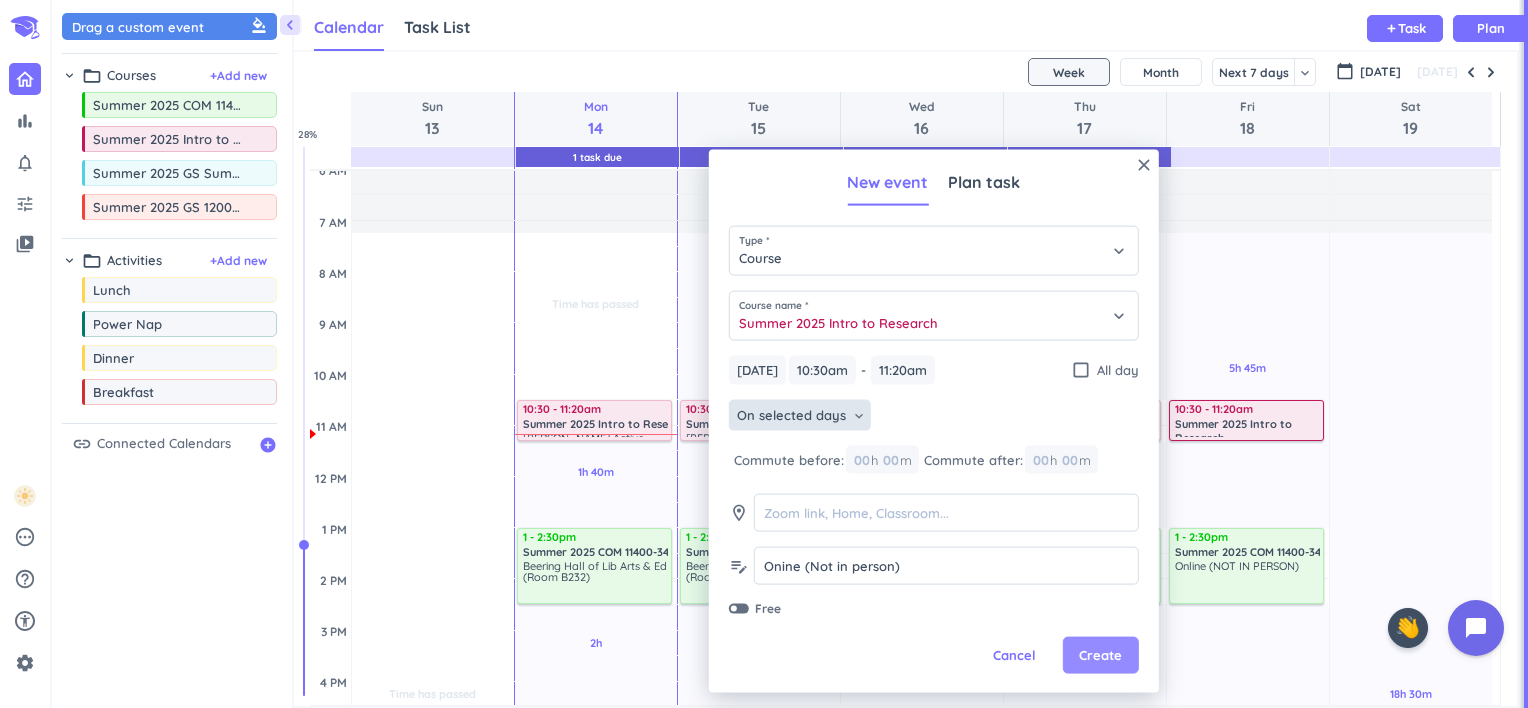 click on "Create" at bounding box center [1100, 655] 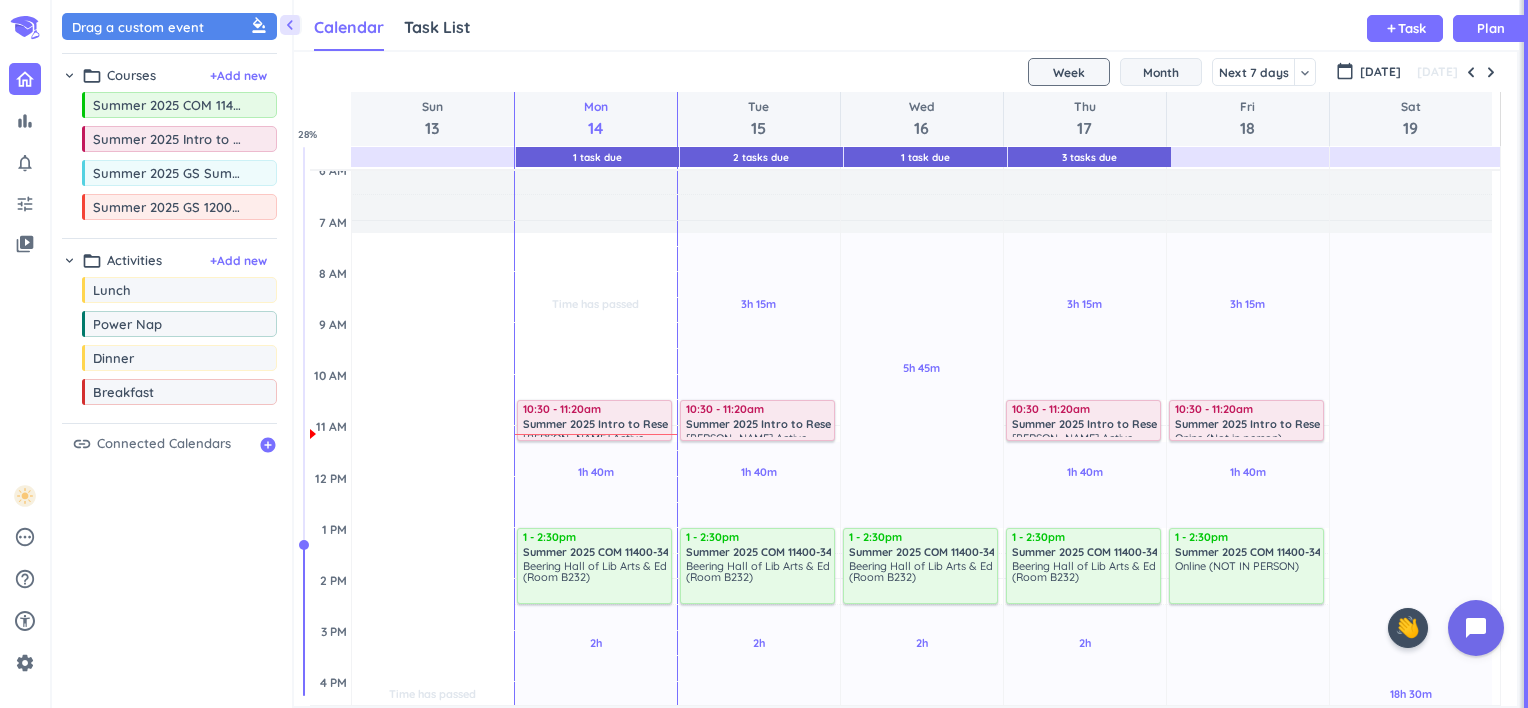 click on "Month" at bounding box center [1161, 72] 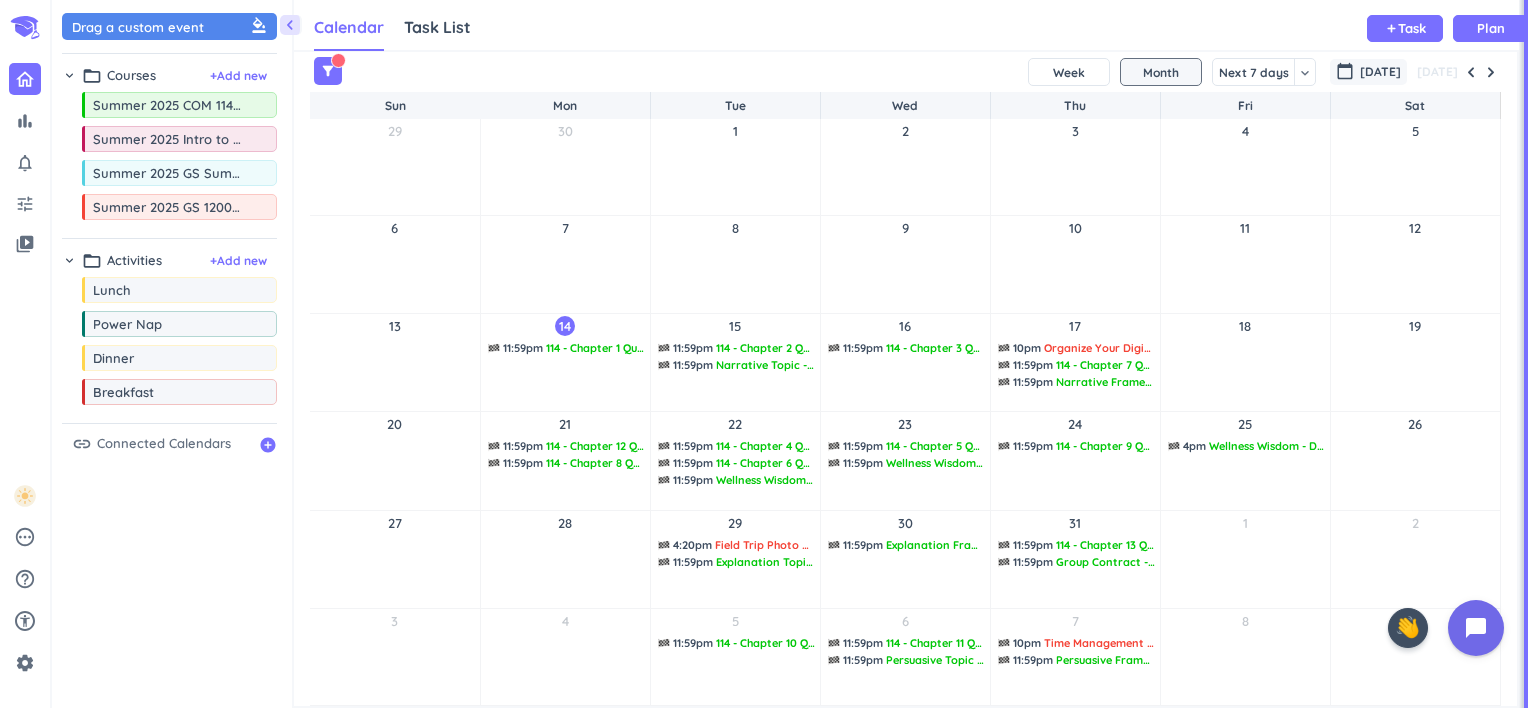 click on "[DATE]" at bounding box center (1380, 72) 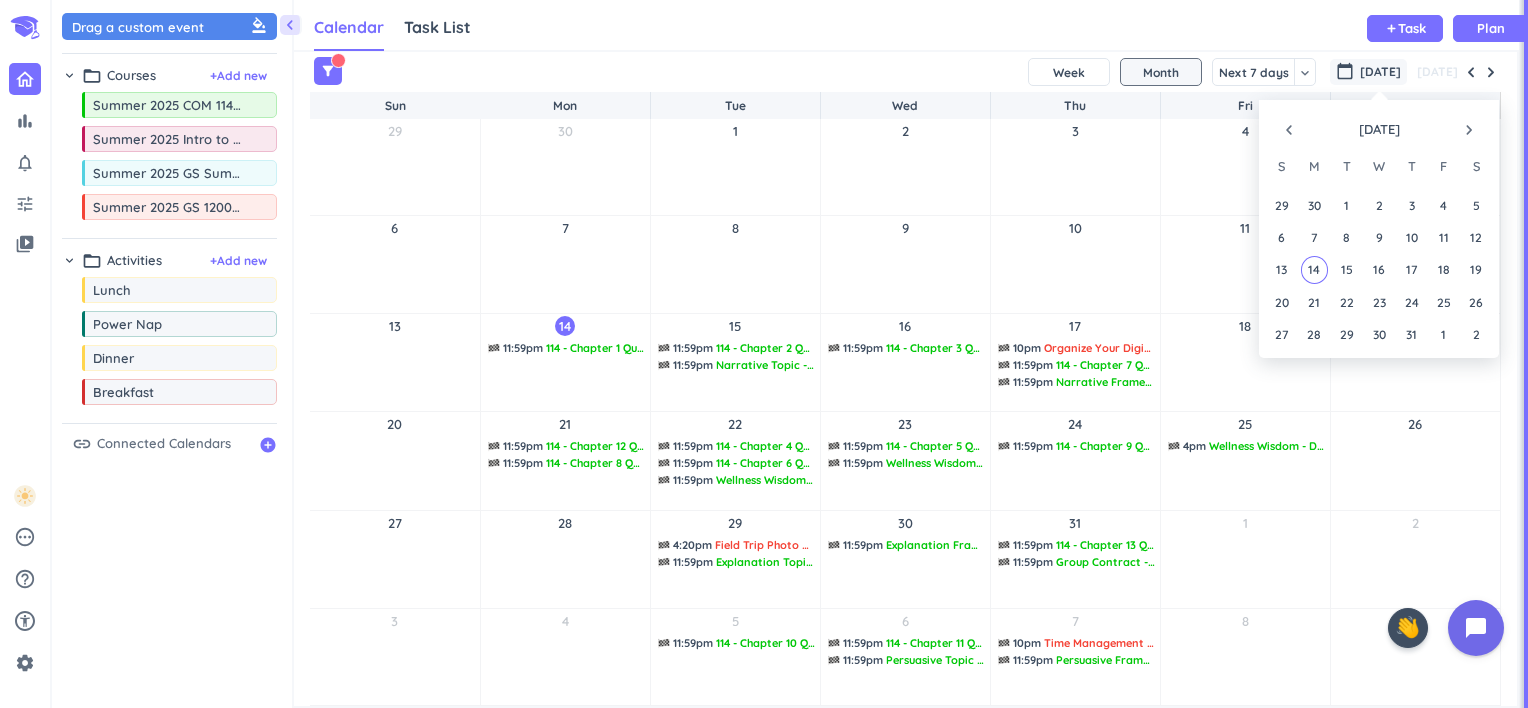 click on "navigate_next" at bounding box center [1469, 130] 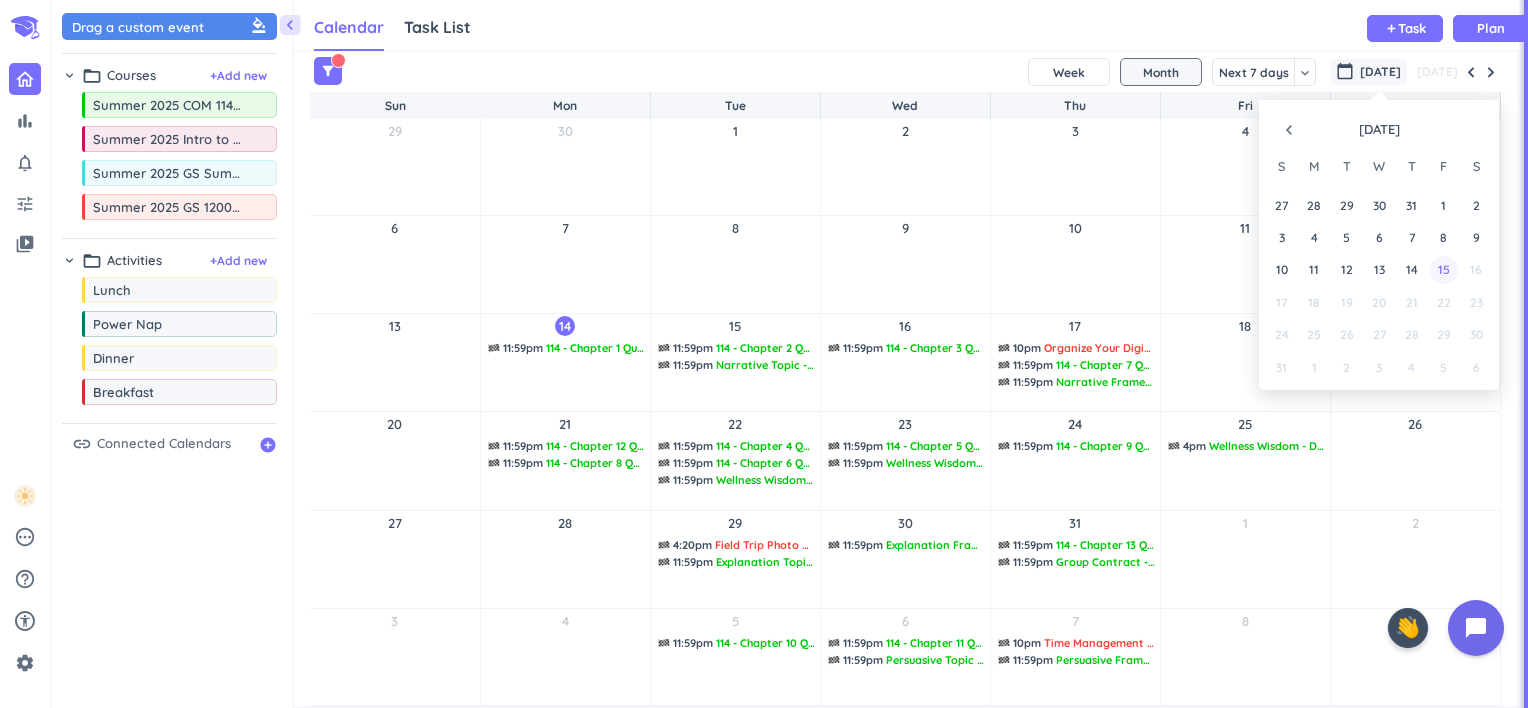 click on "15" at bounding box center [1443, 269] 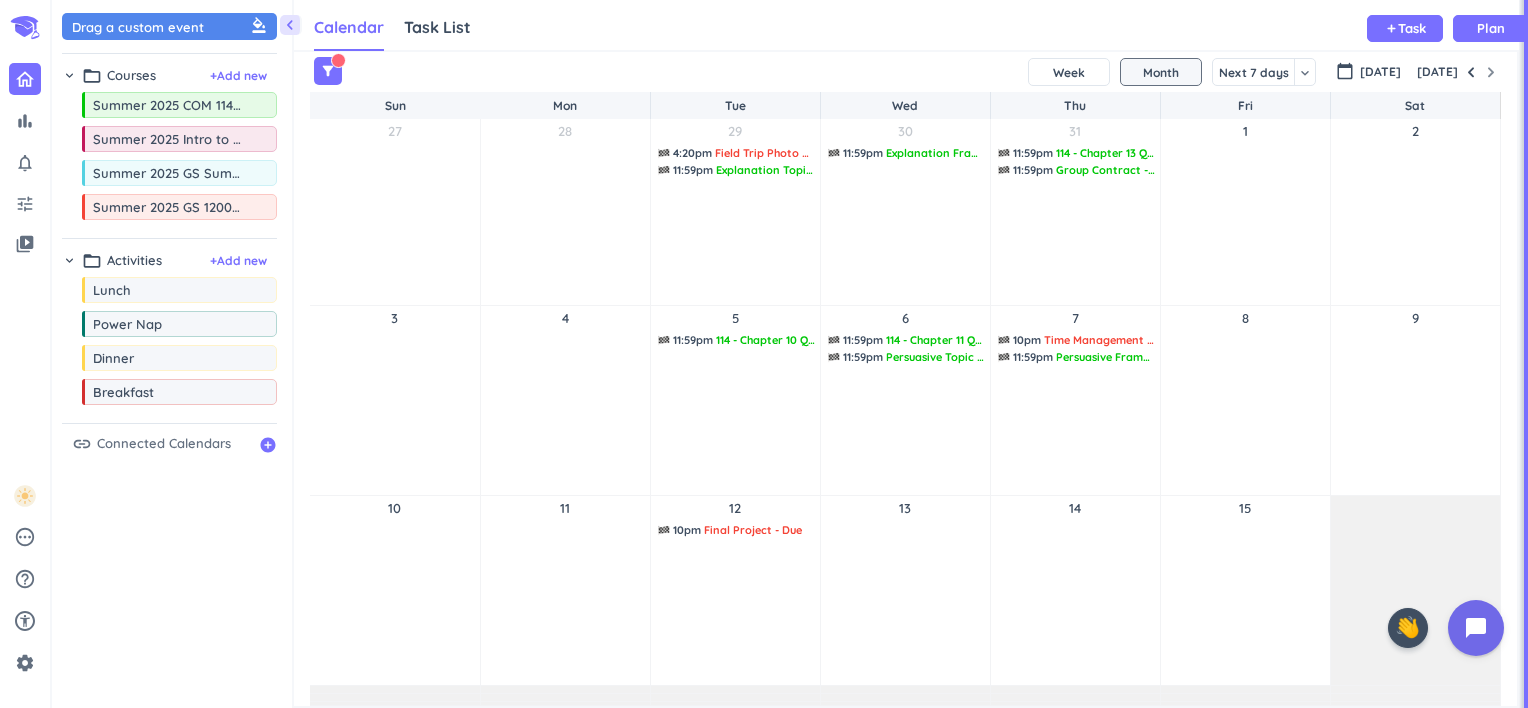 click on "15" at bounding box center (1245, 590) 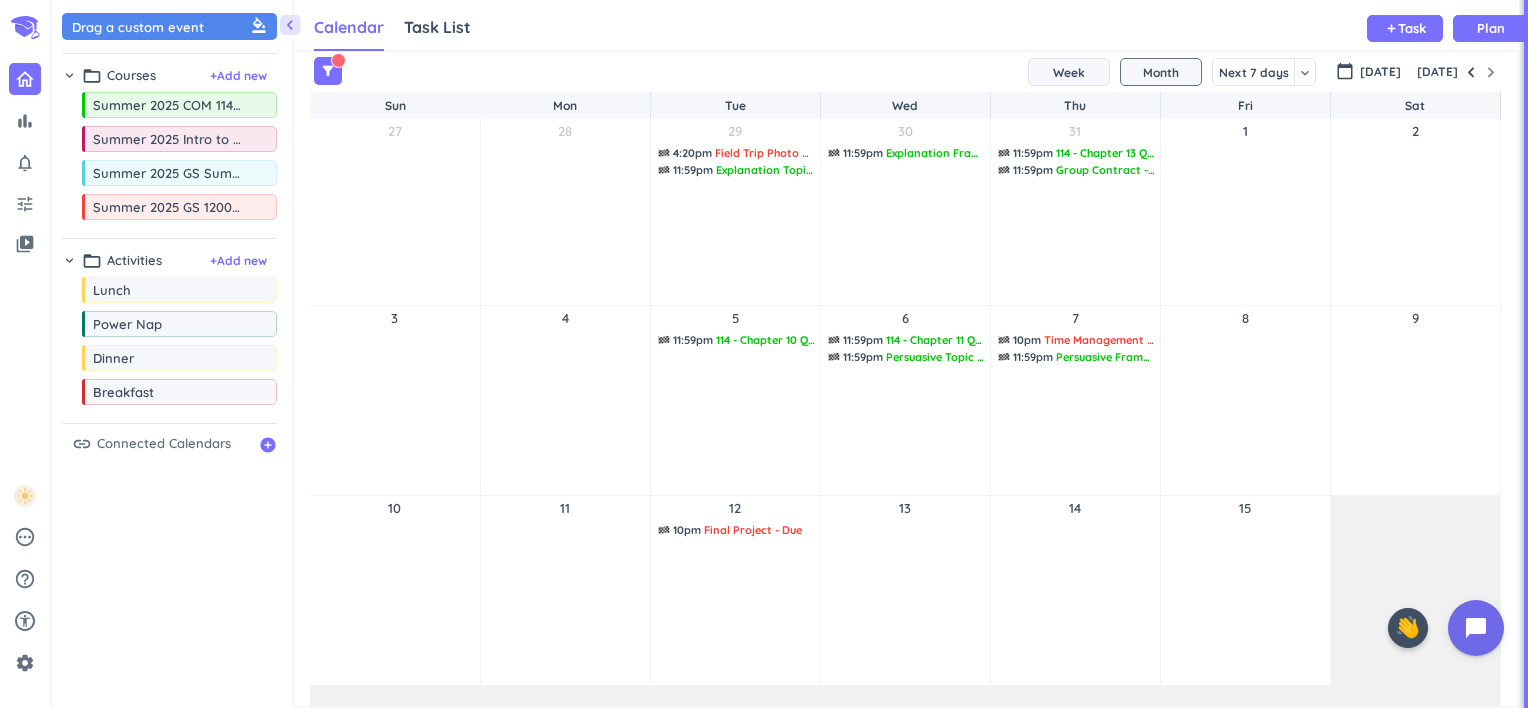 click on "Week" at bounding box center [1069, 72] 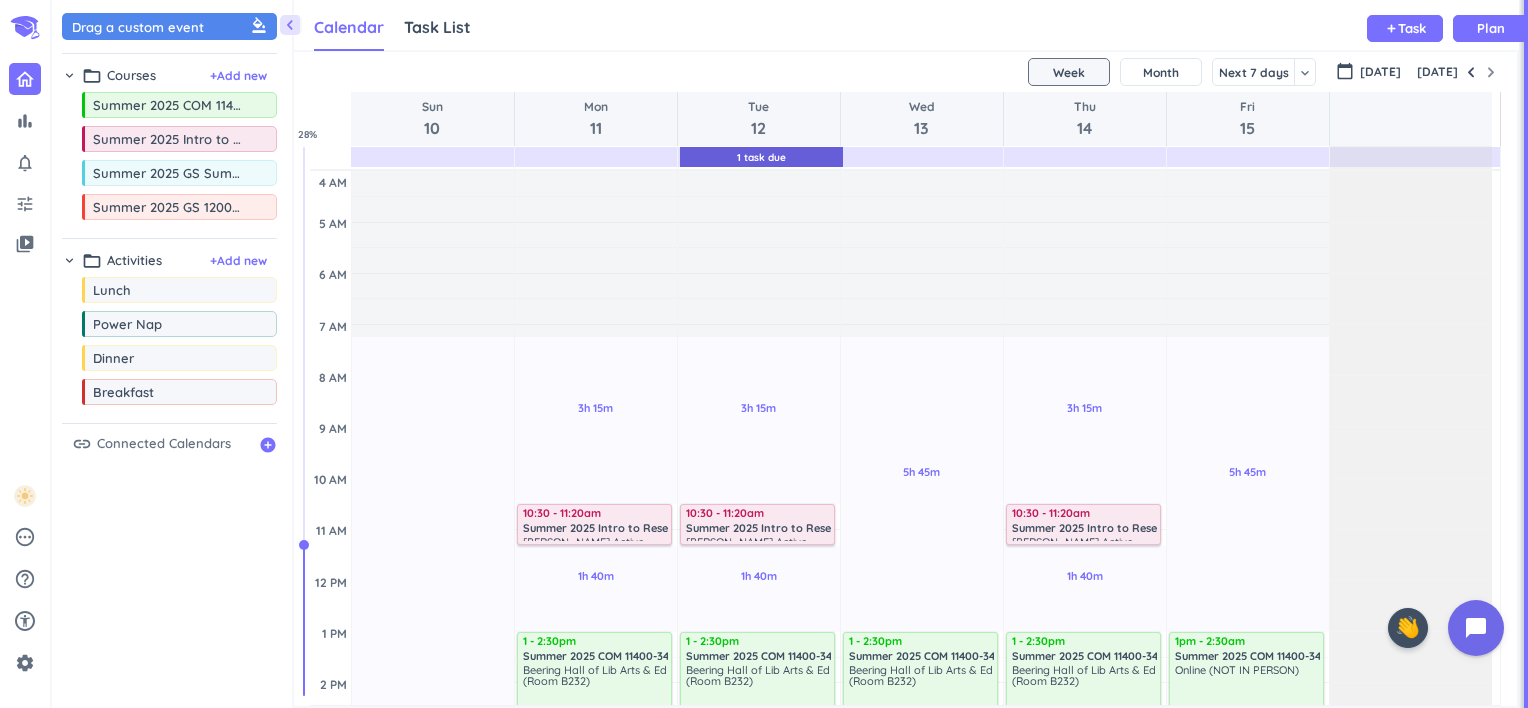 scroll, scrollTop: 96, scrollLeft: 0, axis: vertical 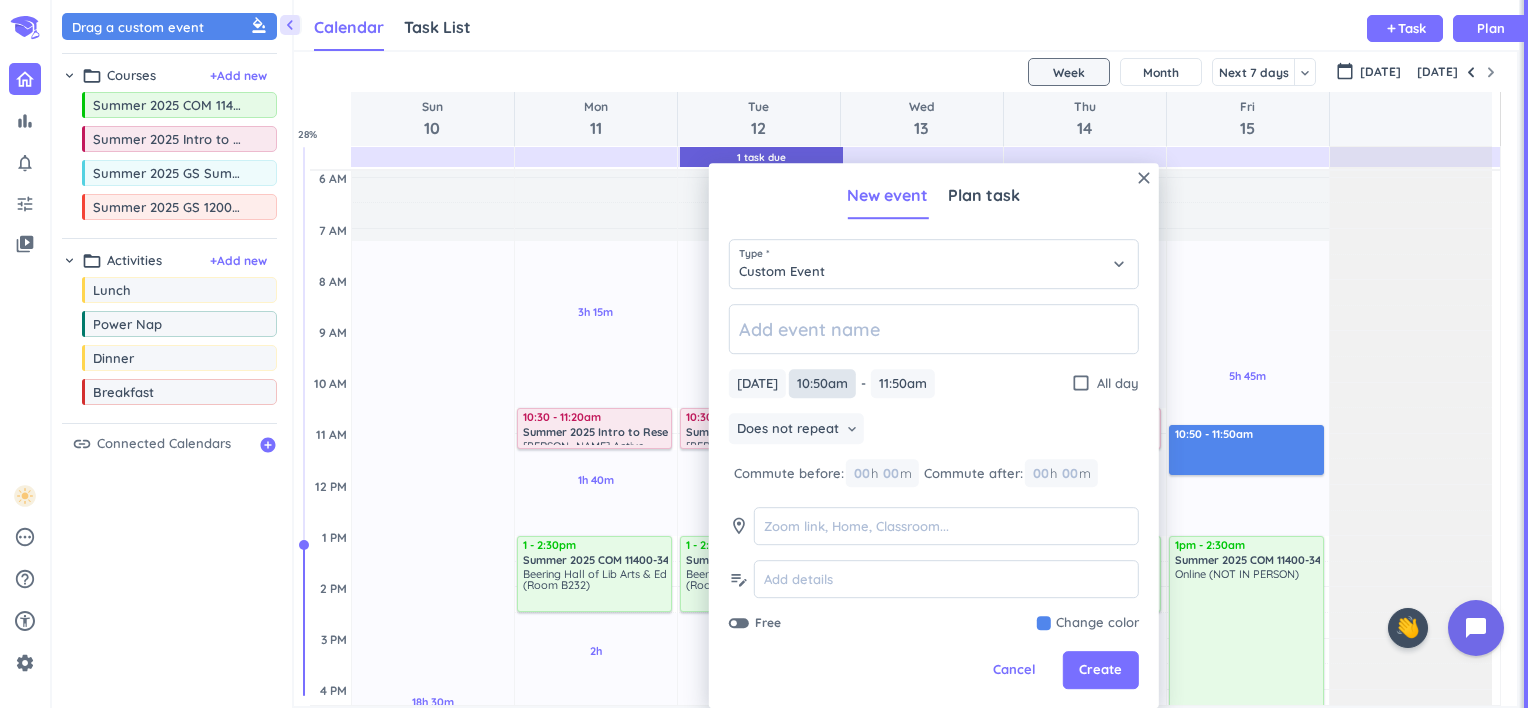 click on "10:50am" at bounding box center (822, 383) 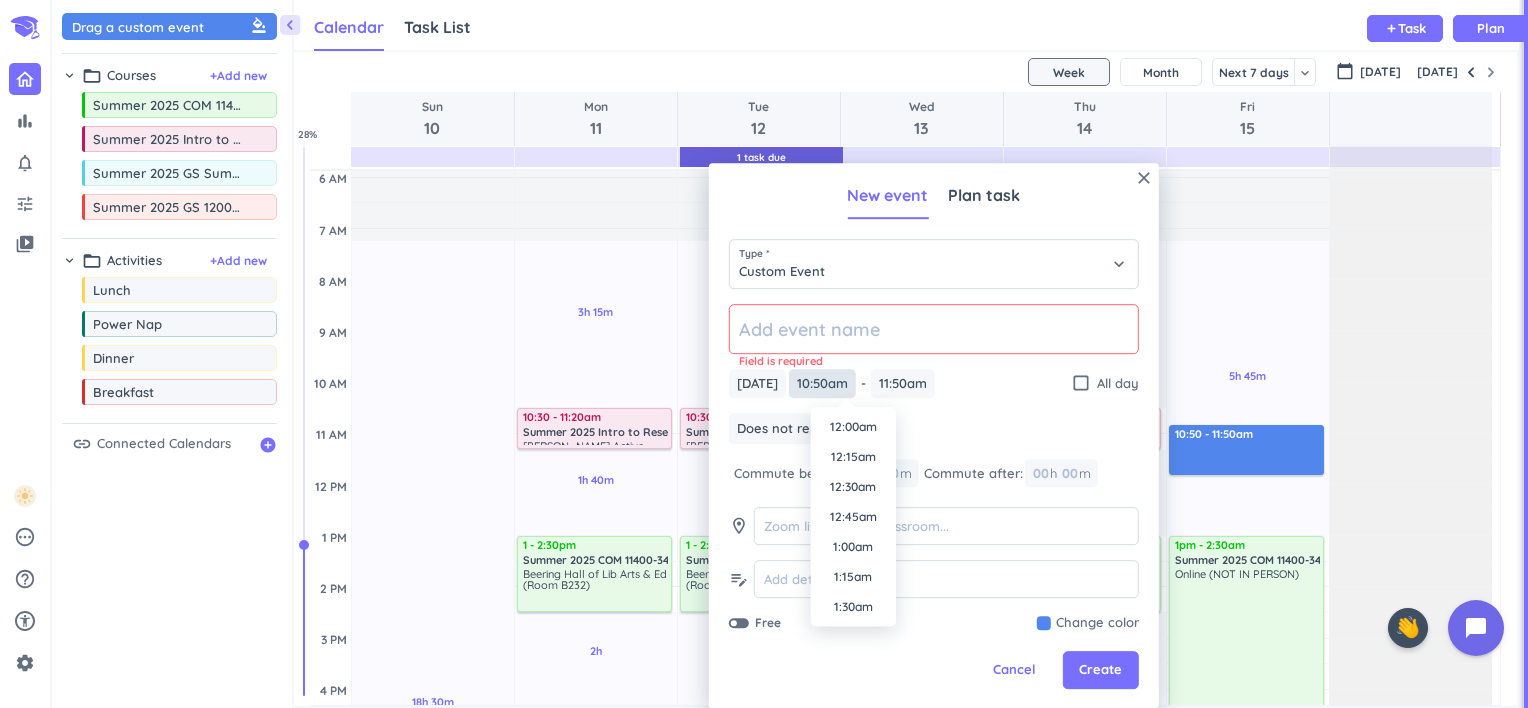 scroll, scrollTop: 1200, scrollLeft: 0, axis: vertical 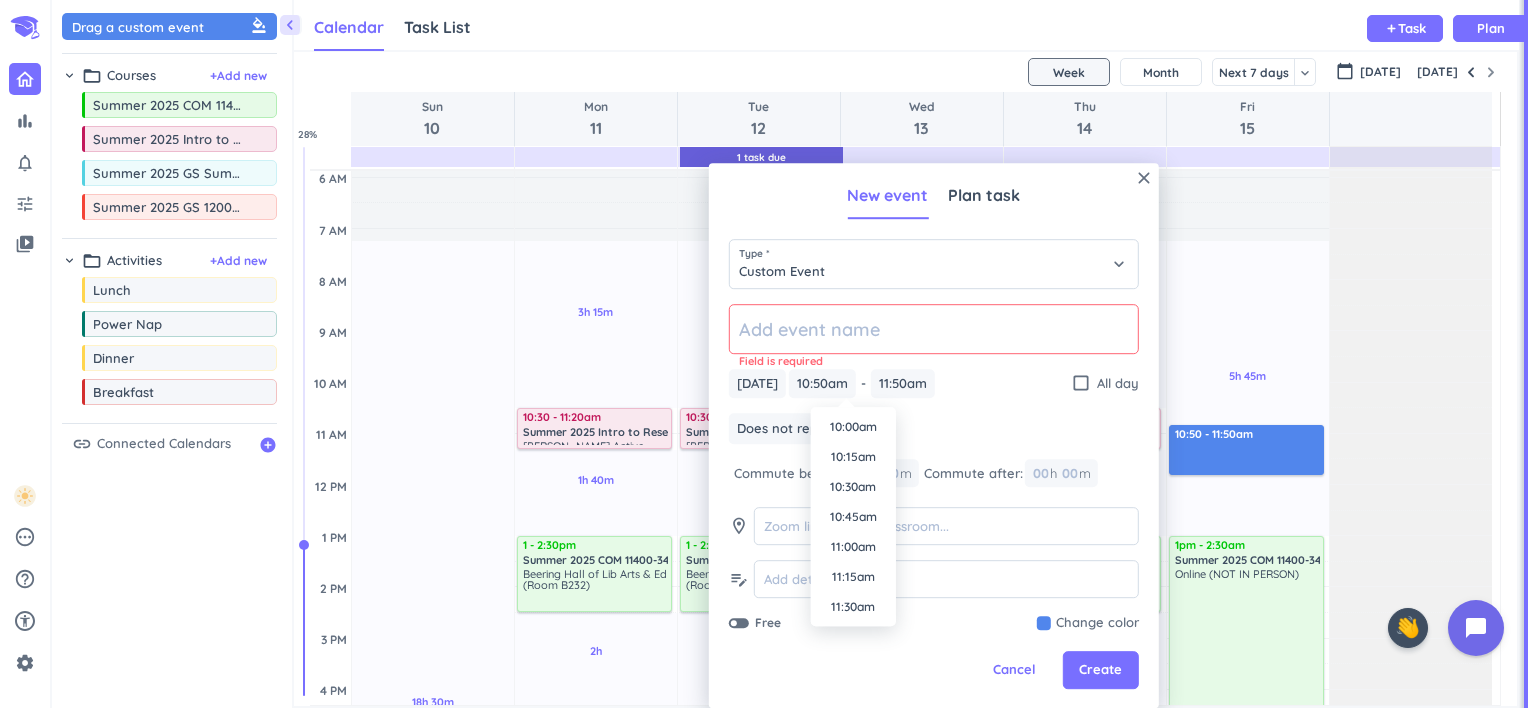 drag, startPoint x: 856, startPoint y: 496, endPoint x: 841, endPoint y: 492, distance: 15.524175 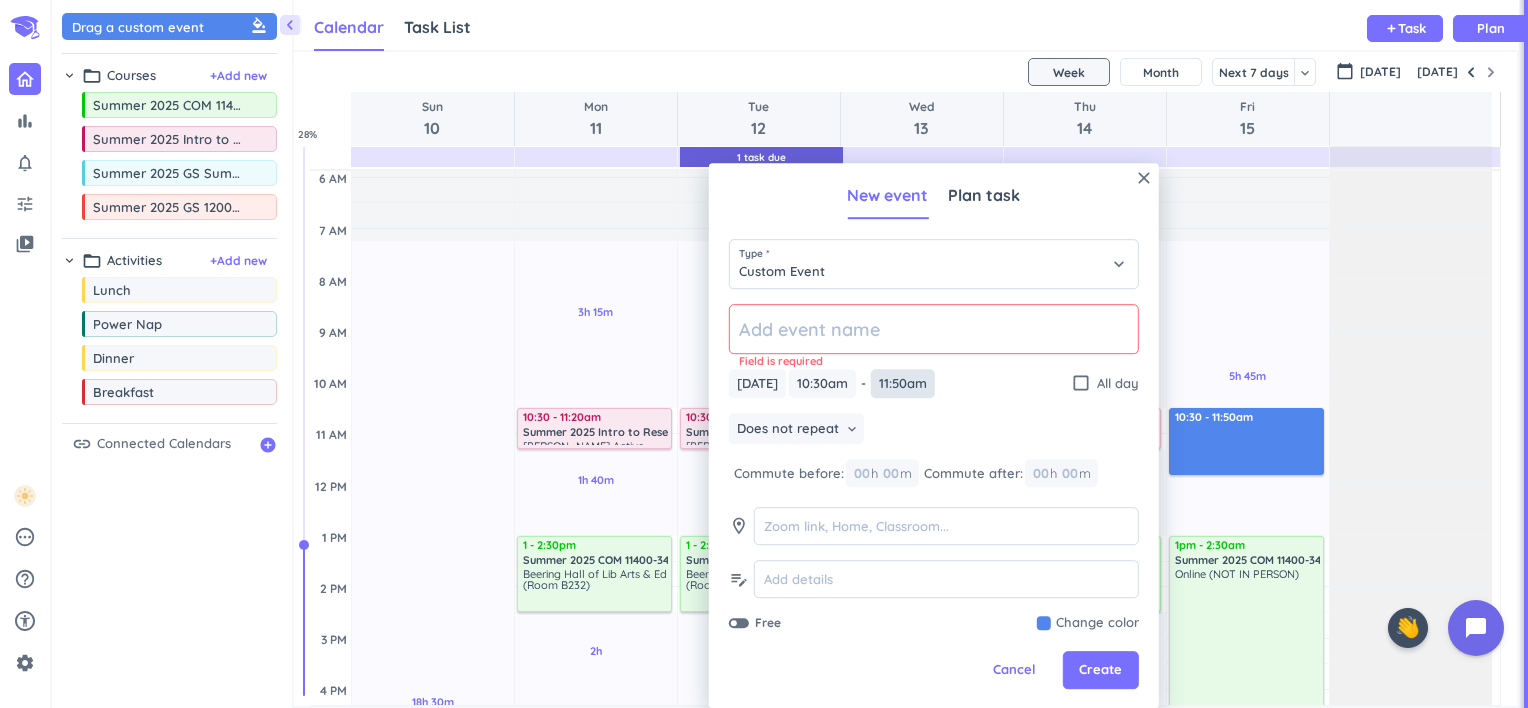click on "11:50am" at bounding box center (903, 383) 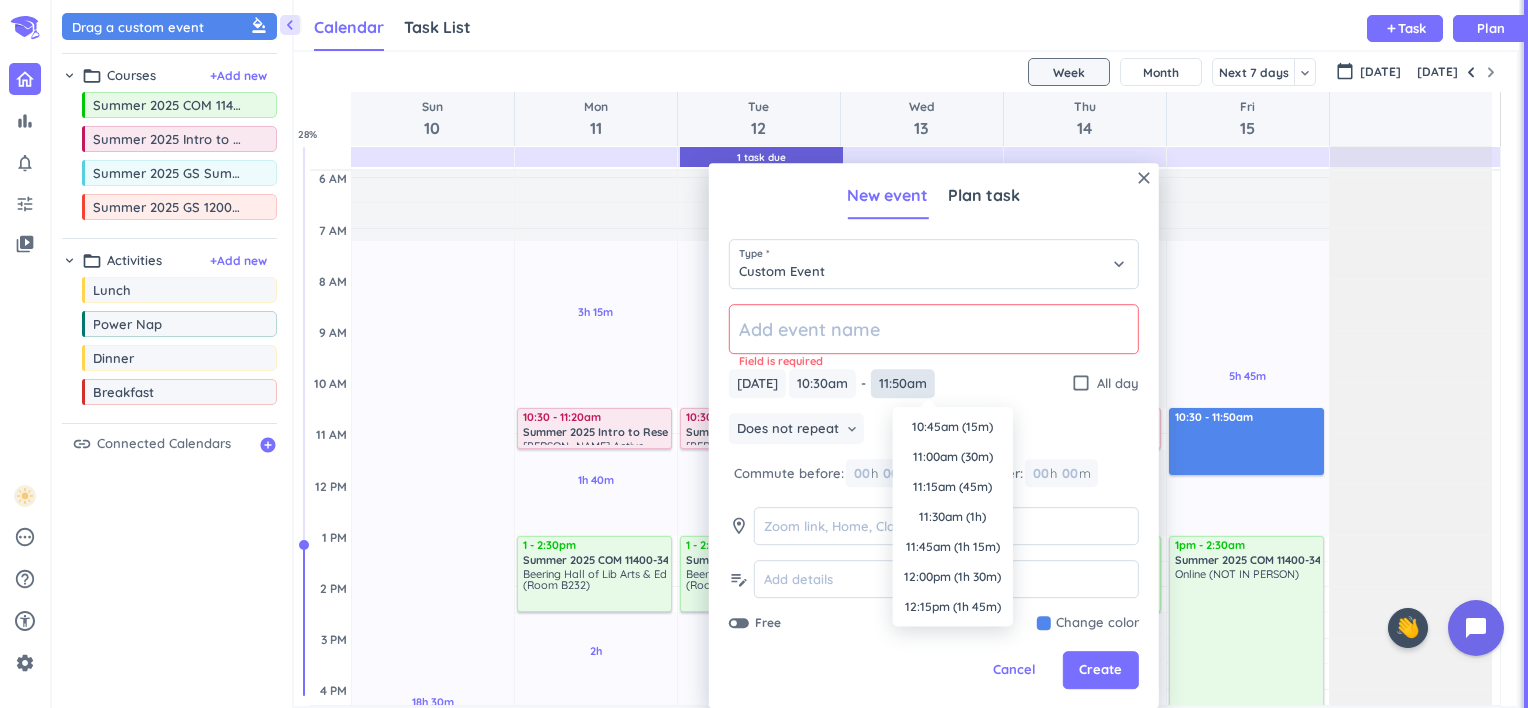 scroll, scrollTop: 1320, scrollLeft: 0, axis: vertical 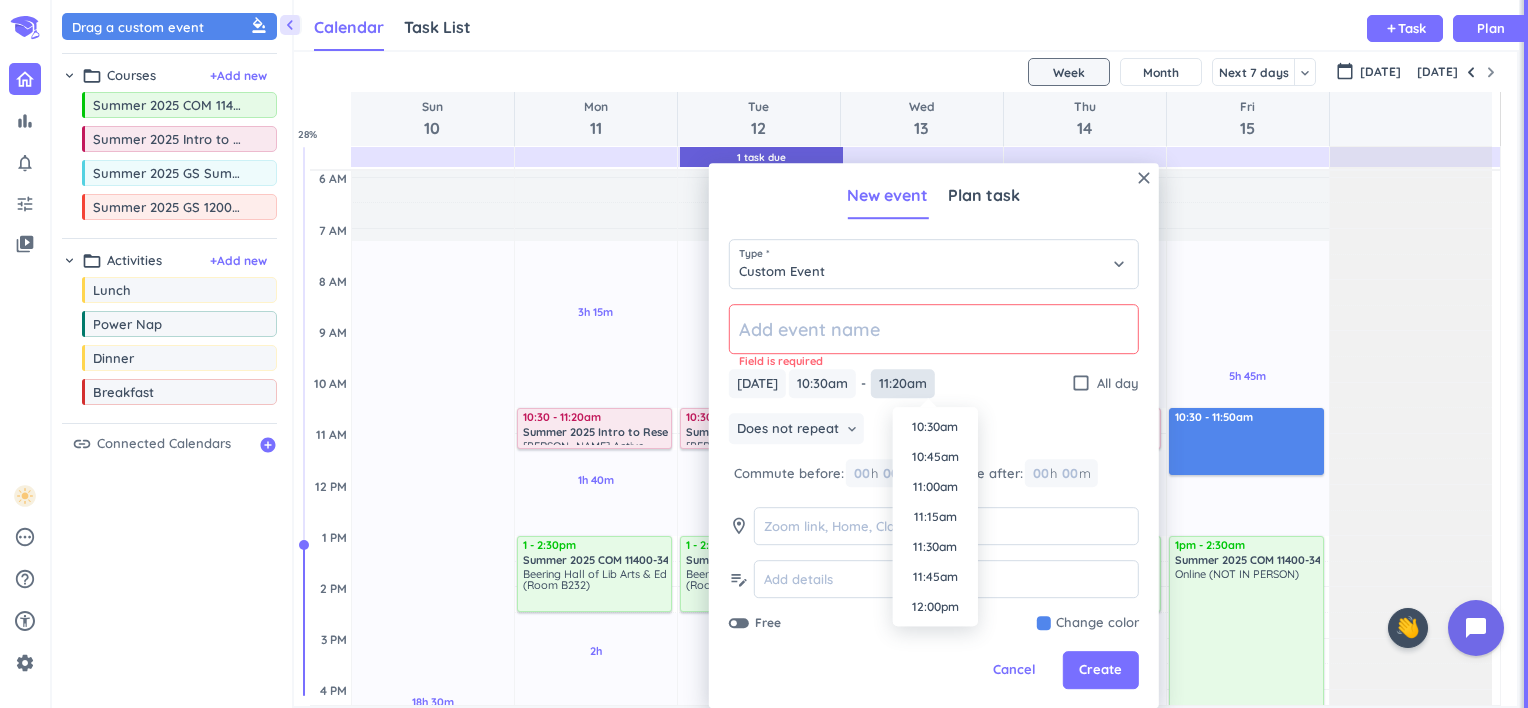 type on "11:20am" 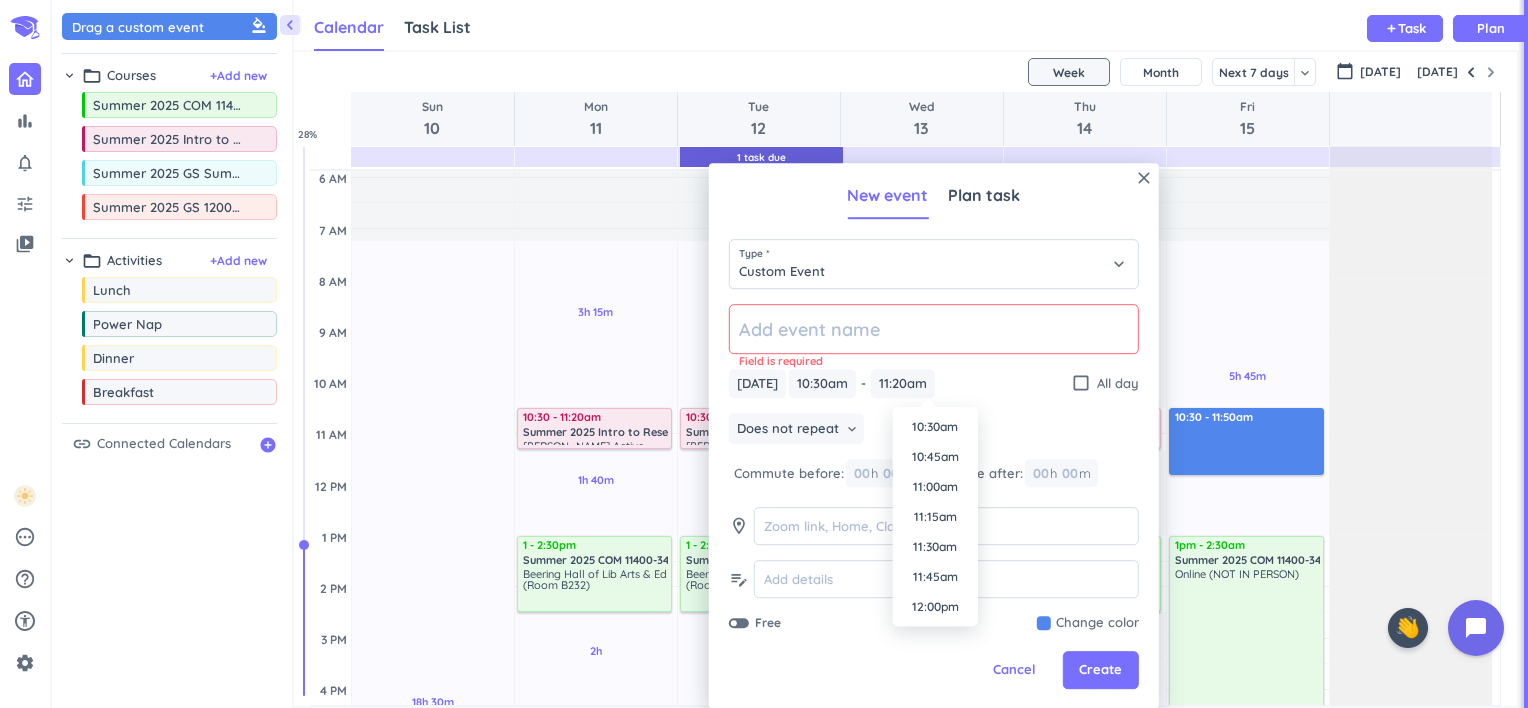 click on "Does not repeat keyboard_arrow_down" at bounding box center (934, 431) 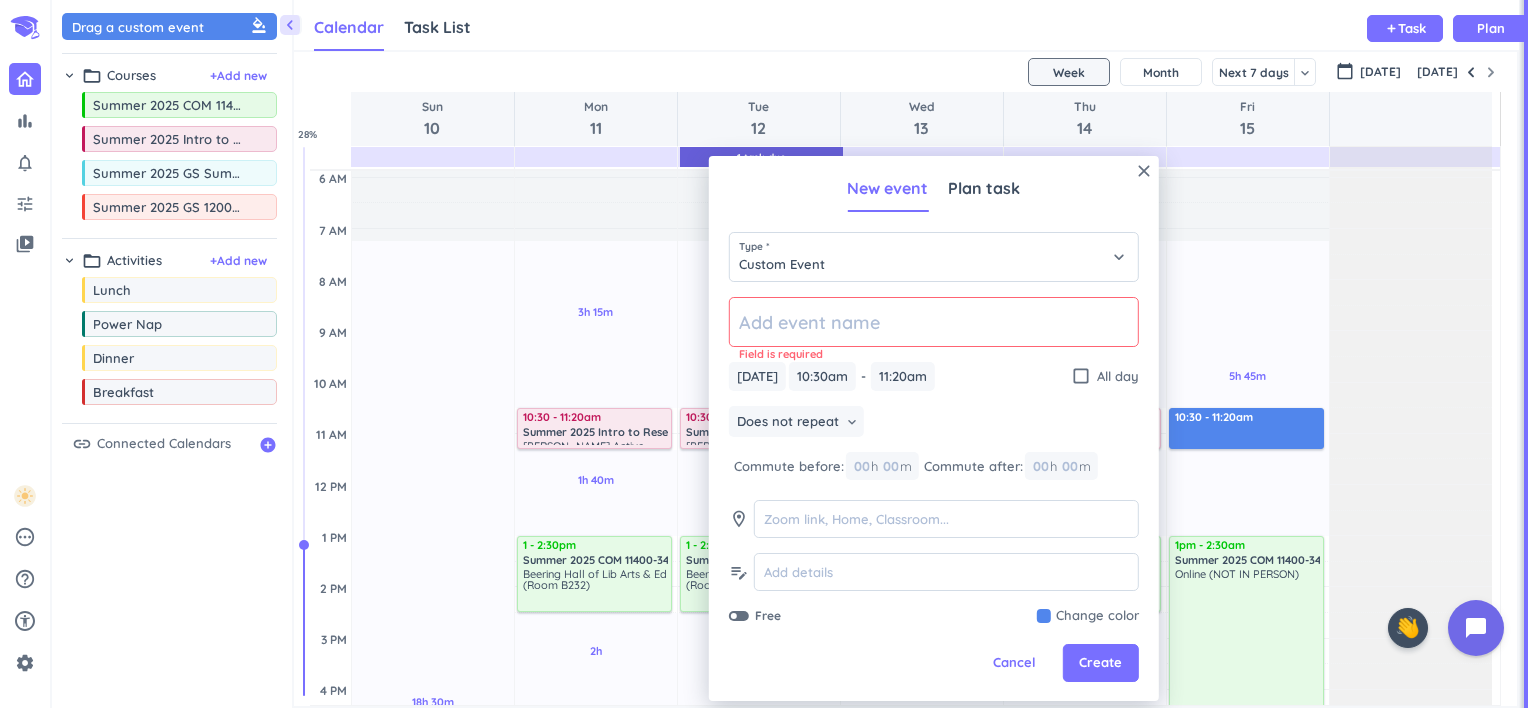 click 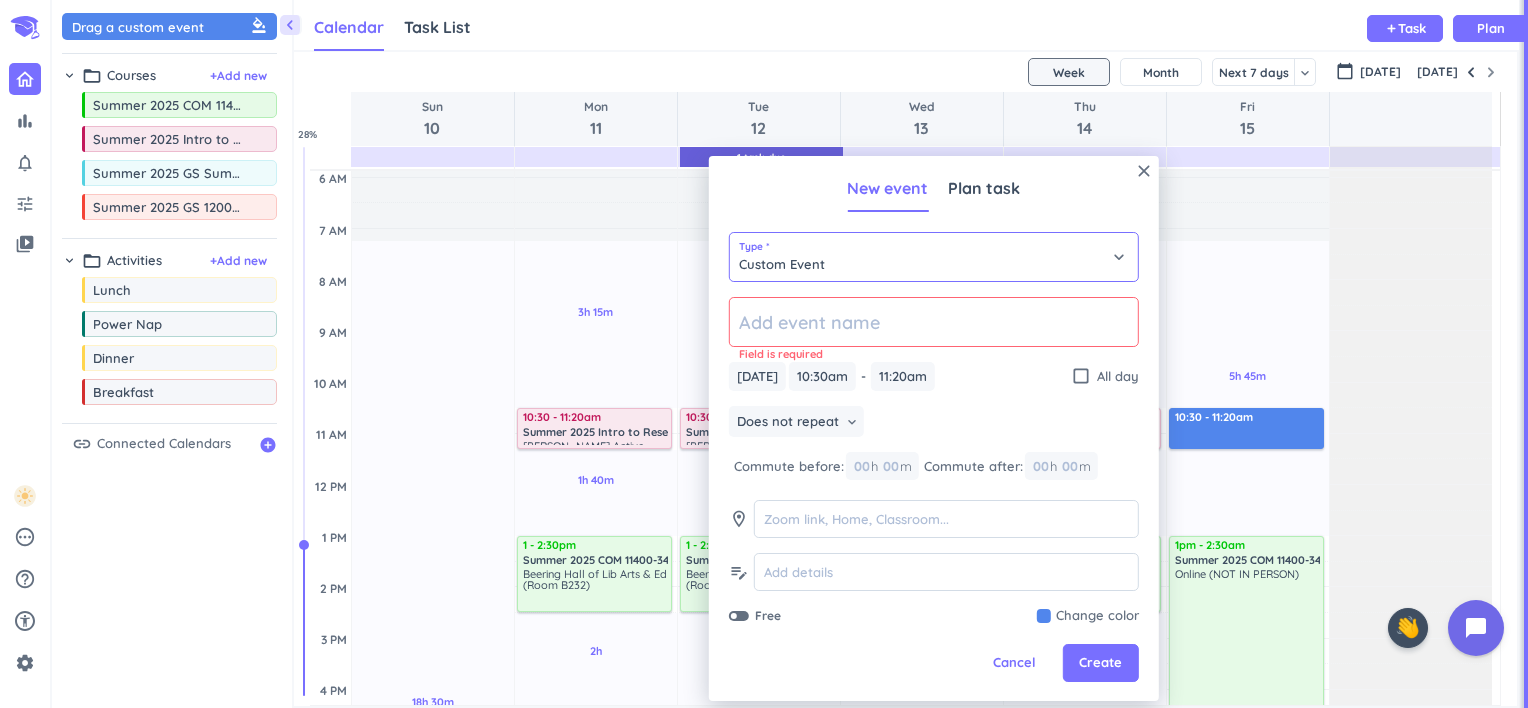 click on "Custom Event" at bounding box center [934, 257] 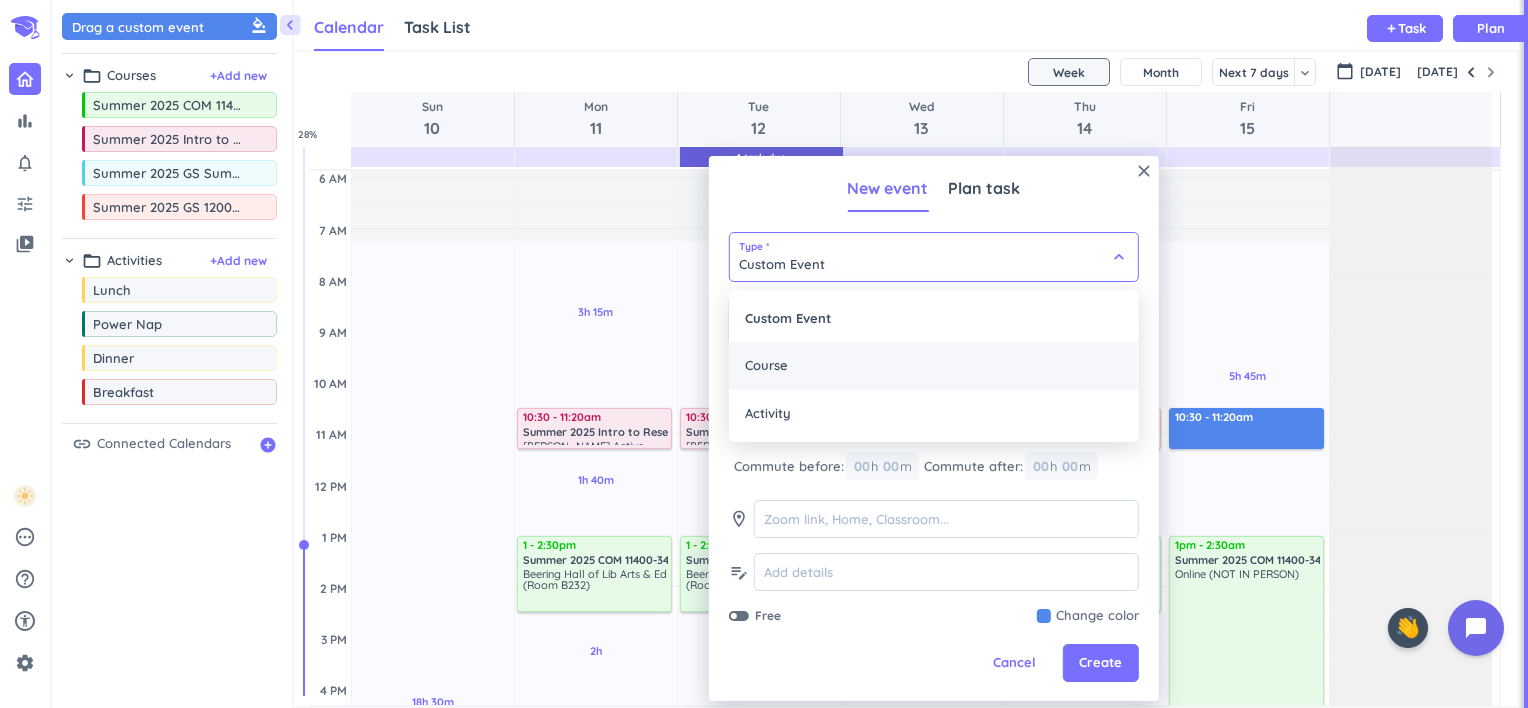 click on "Course" at bounding box center [934, 366] 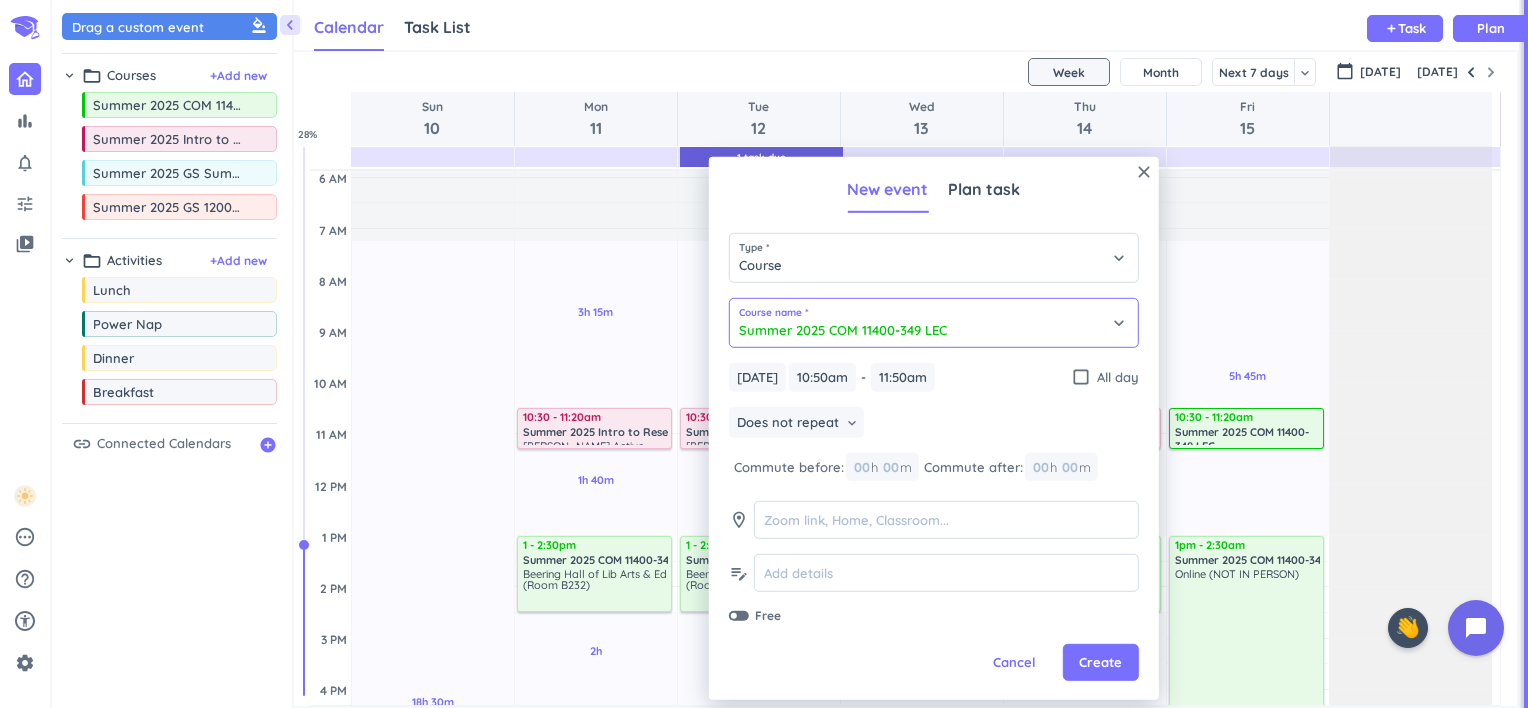 click on "Summer 2025 COM 11400-349 LEC" at bounding box center (934, 323) 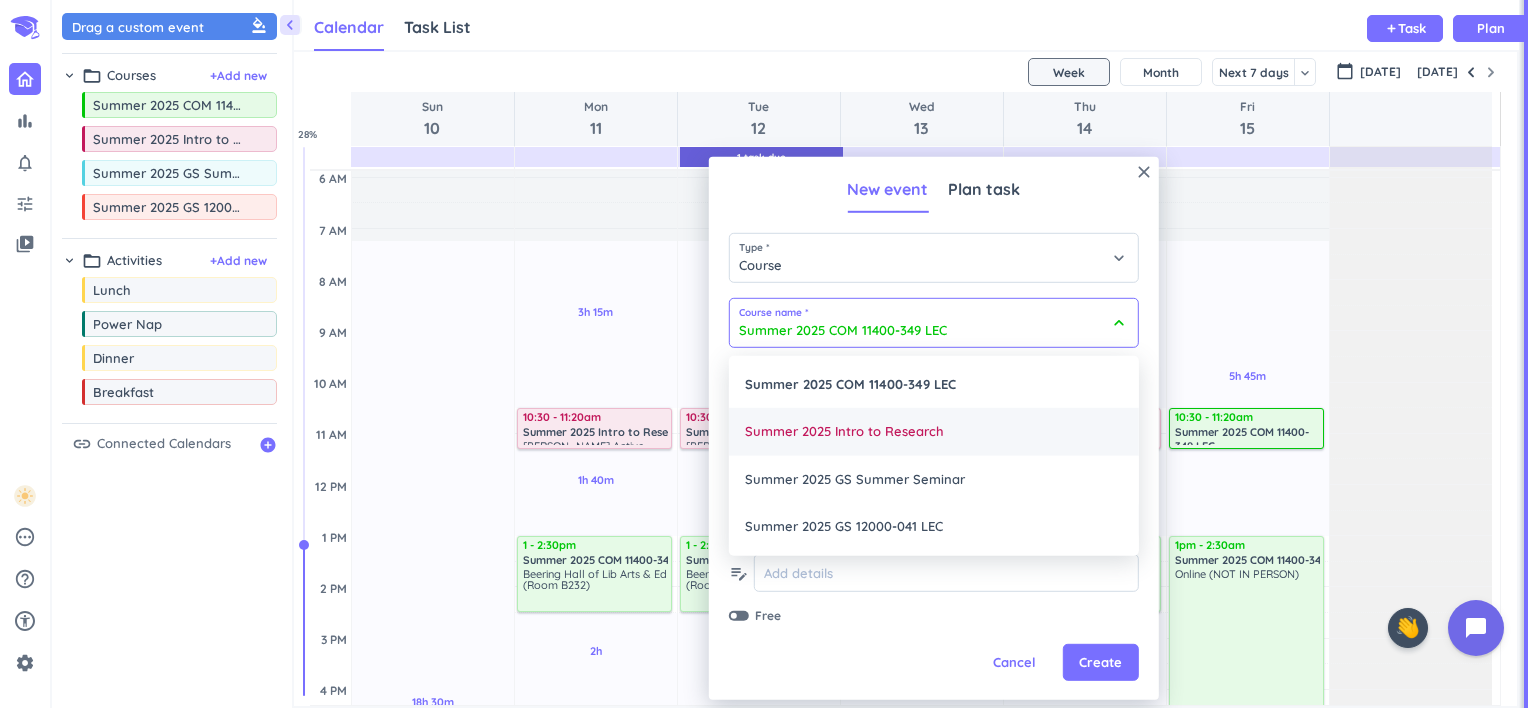 click on "Summer 2025 Intro to Research" at bounding box center [934, 432] 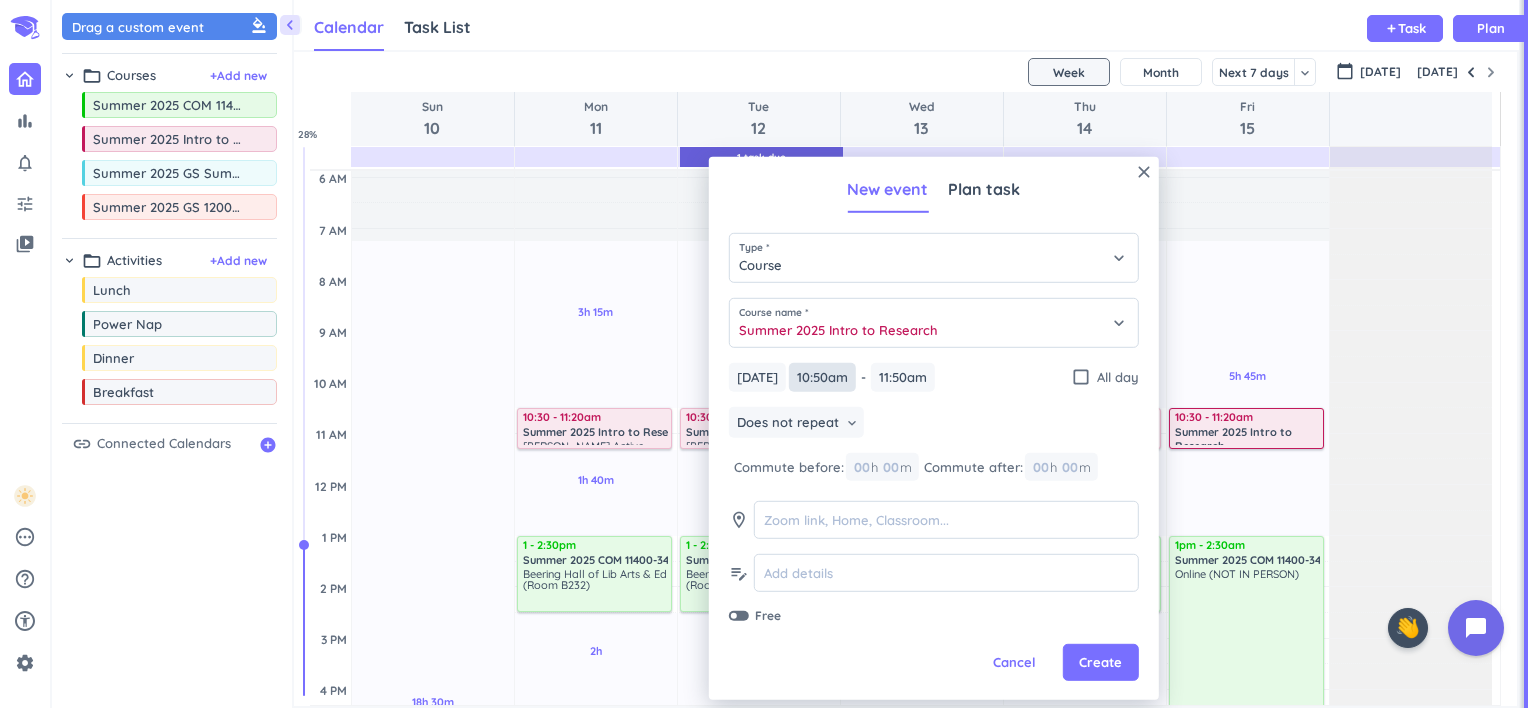 click on "10:50am" at bounding box center [822, 377] 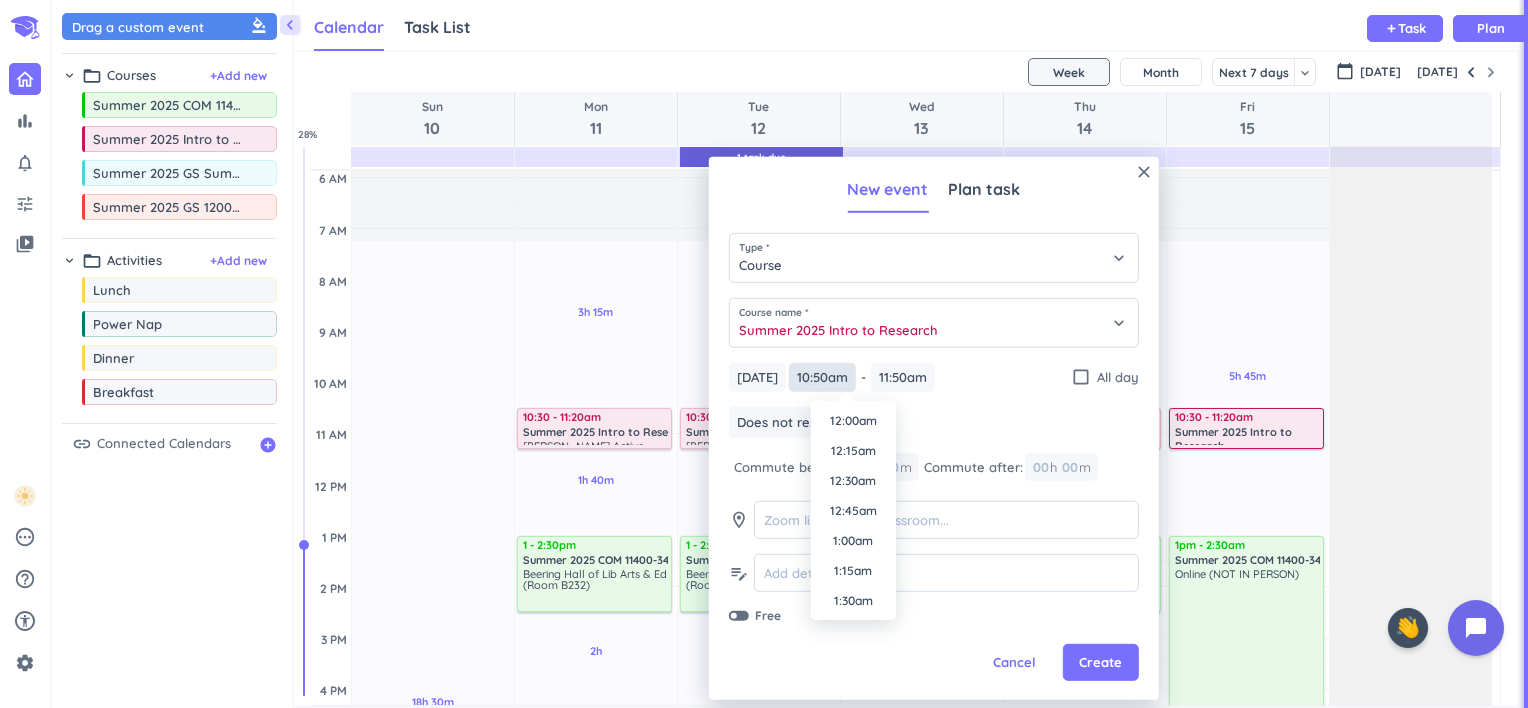 click on "10:50am" at bounding box center [822, 377] 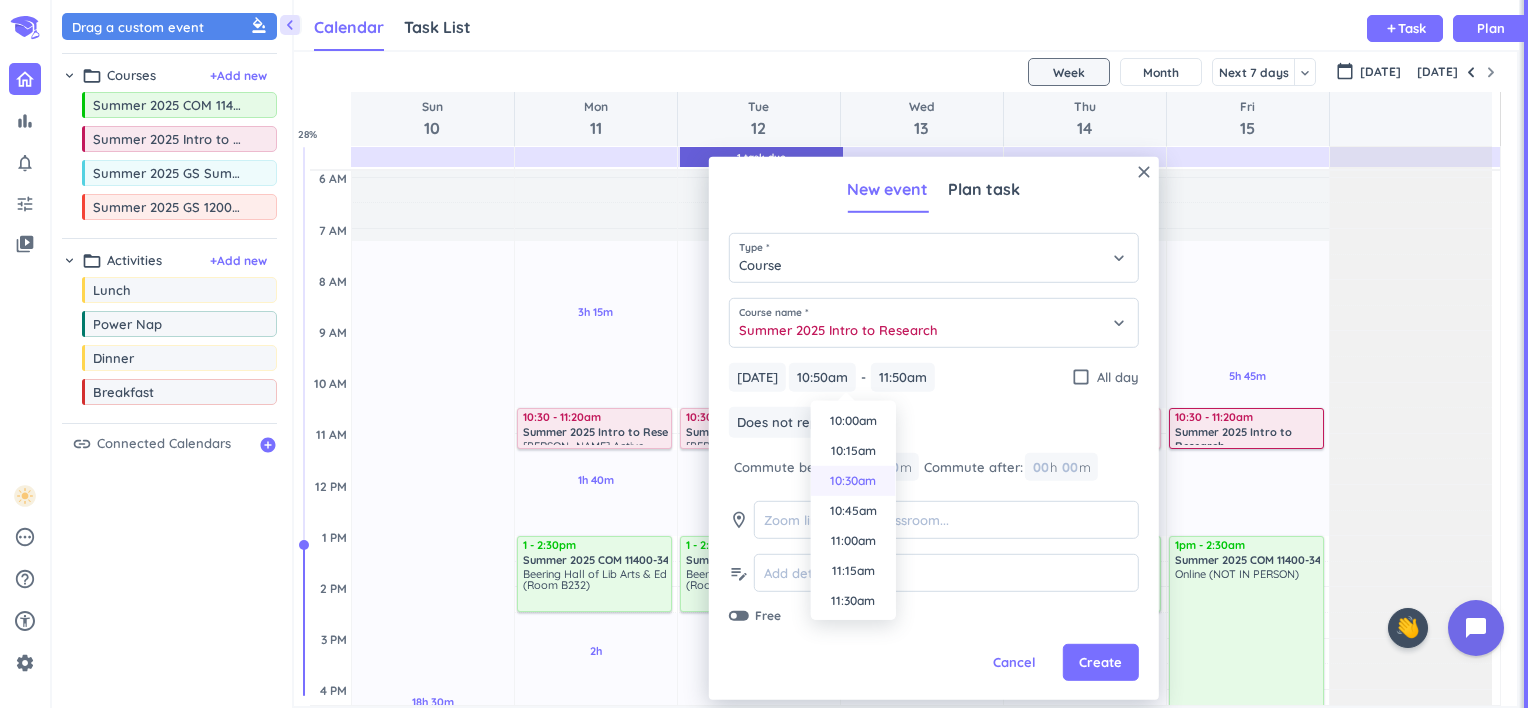 click on "10:30am" at bounding box center (853, 481) 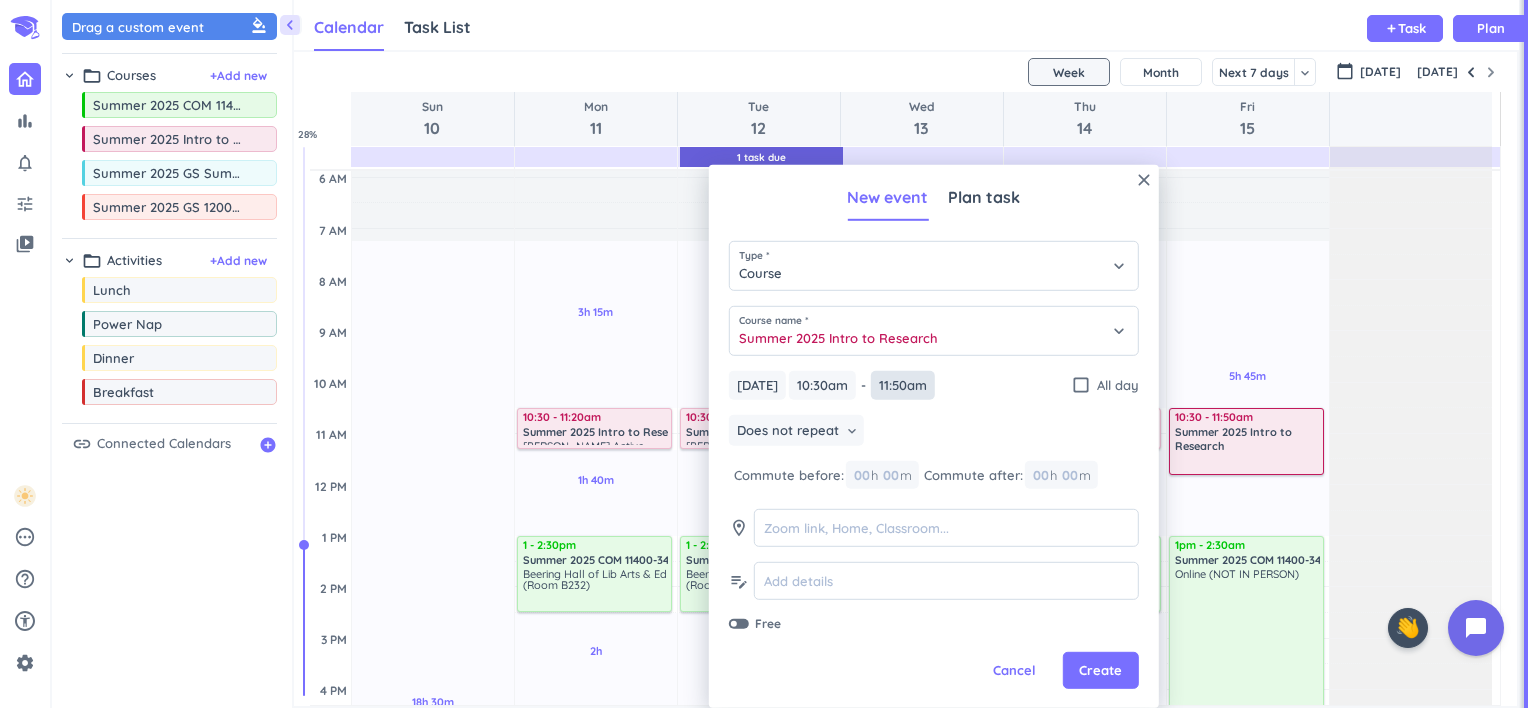 click on "11:50am" at bounding box center (903, 385) 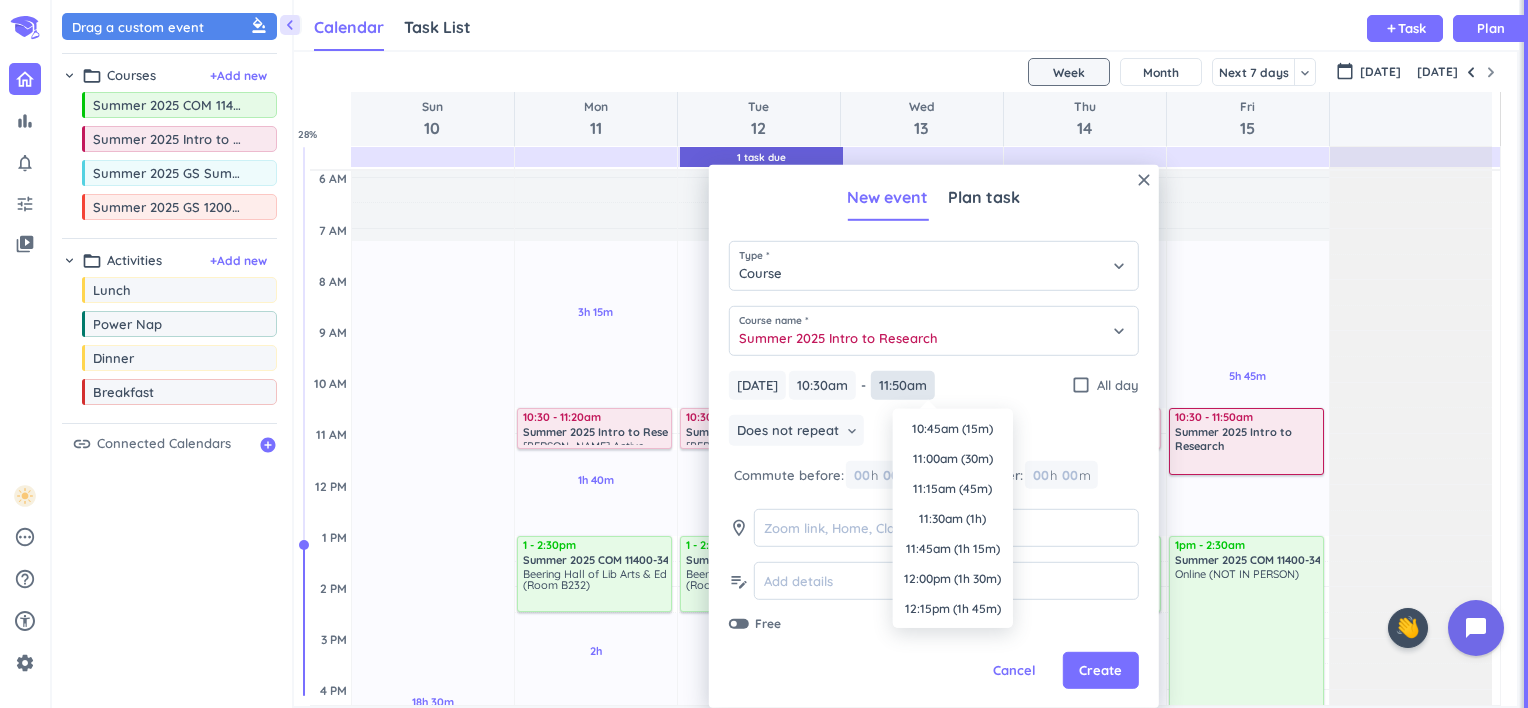 scroll, scrollTop: 1320, scrollLeft: 0, axis: vertical 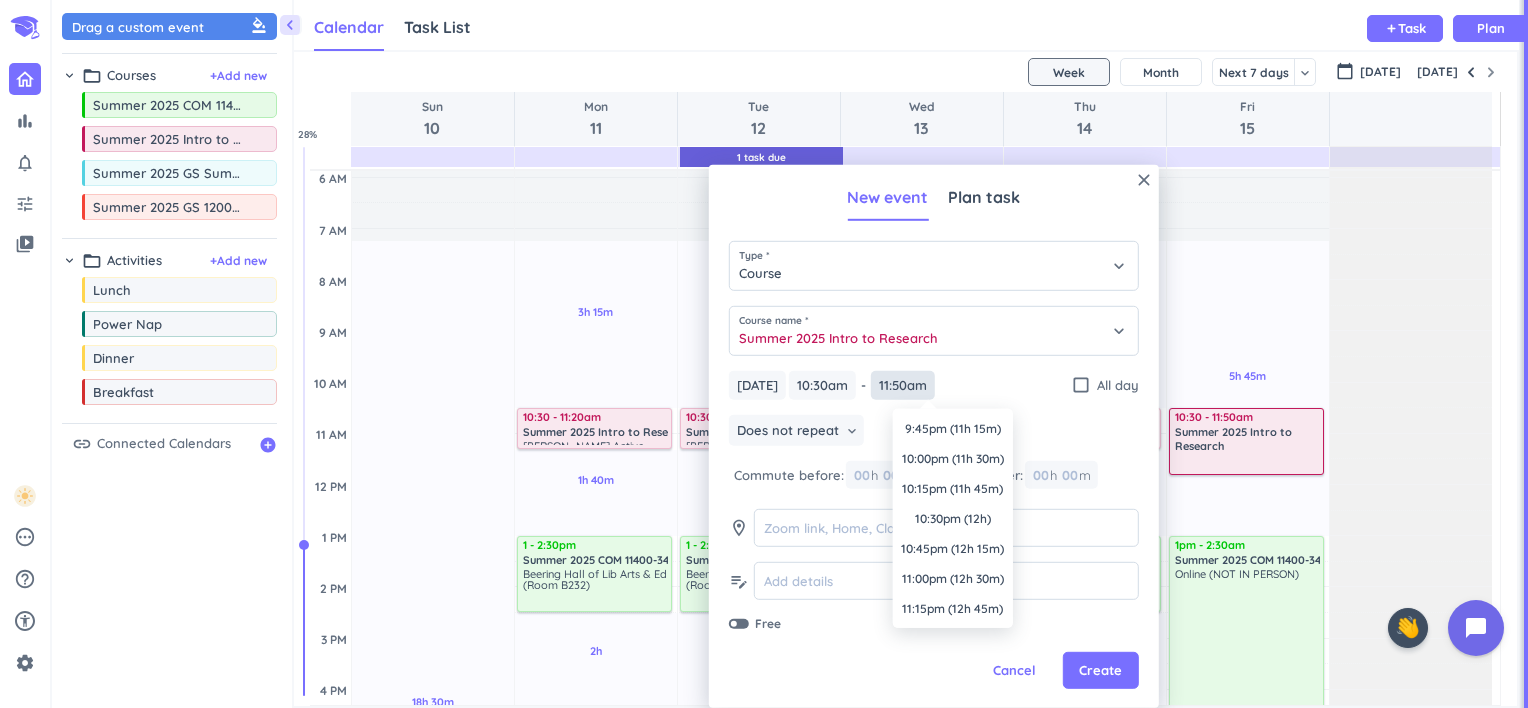 click on "11:50am" at bounding box center [903, 385] 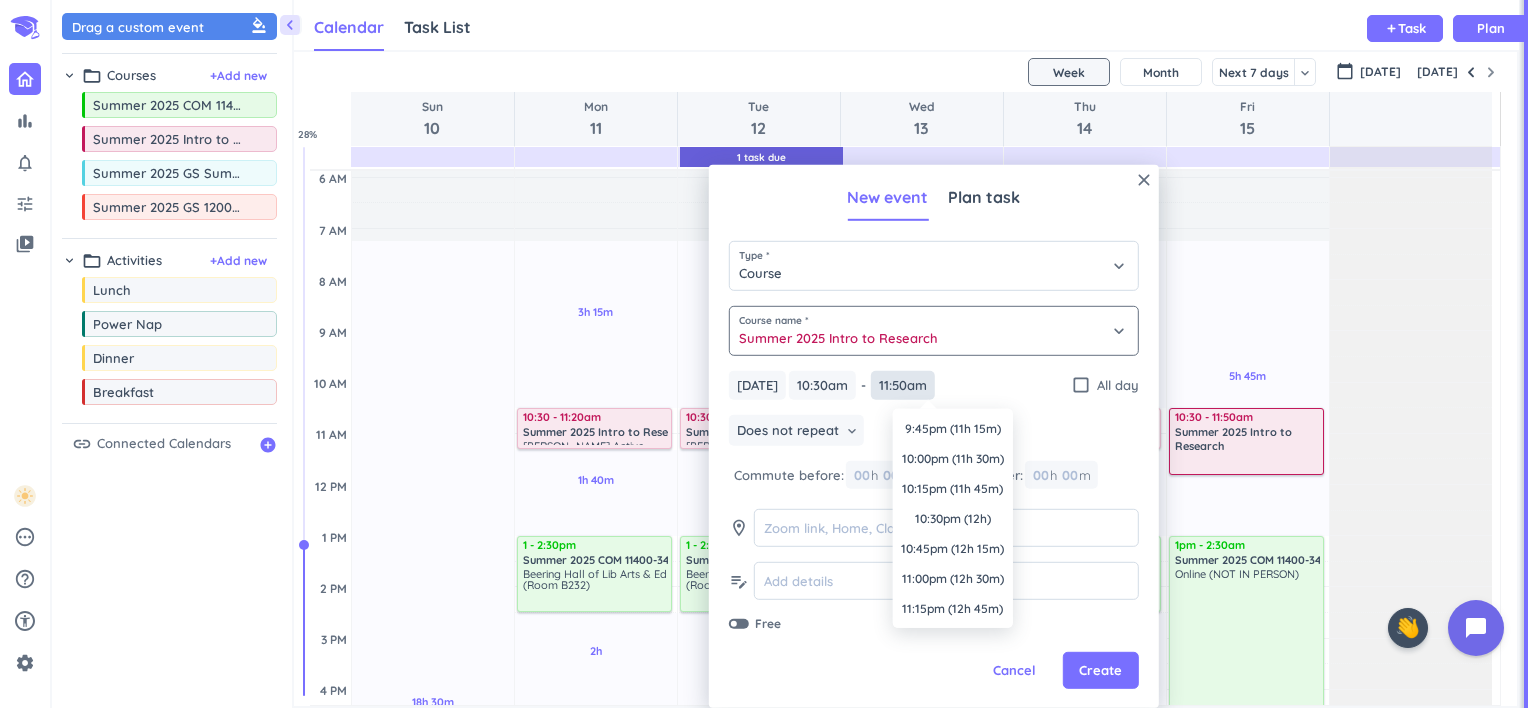 drag, startPoint x: 932, startPoint y: 380, endPoint x: 928, endPoint y: 352, distance: 28.284271 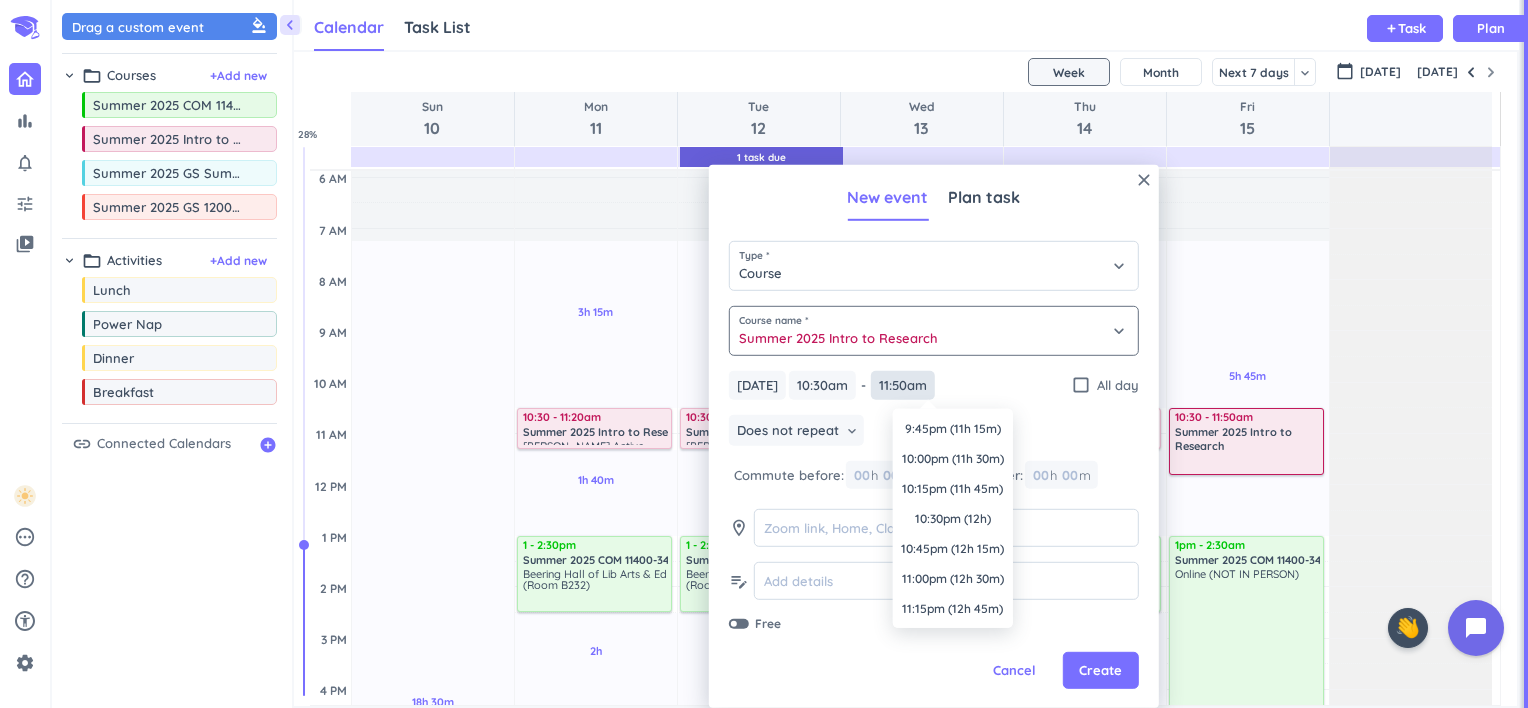 click on "close New event Plan task Type * Course keyboard_arrow_down Course name * Summer 2025 Intro to Research keyboard_arrow_down [DATE] [DATE]   10:30am 10:30am - 11:50am 11:50am check_box_outline_blank All day Does not repeat keyboard_arrow_down Commute before: 00 h 00 m Commute after: 00 h 00 m room edit_note Free Cancel Create Time 10:45am (15m) 11:00am (30m) 11:15am (45m) 11:30am (1h) 11:45am (1h 15m) 12:00pm (1h 30m) 12:15pm (1h 45m) 12:30pm (2h) 12:45pm (2h 15m) 1:00pm (2h 30m) 1:15pm (2h 45m) 1:30pm (3h) 1:45pm (3h 15m) 2:00pm (3h 30m) 2:15pm (3h 45m) 2:30pm (4h) 2:45pm (4h 15m) 3:00pm (4h 30m) 3:15pm (4h 45m) 3:30pm (5h) 3:45pm (5h 15m) 4:00pm (5h 30m) 4:15pm (5h 45m) 4:30pm (6h) 4:45pm (6h 15m) 5:00pm (6h 30m) 5:15pm (6h 45m) 5:30pm (7h) 5:45pm (7h 15m) 6:00pm (7h 30m) 6:15pm (7h 45m) 6:30pm (8h) 6:45pm (8h 15m) 7:00pm (8h 30m) 7:15pm (8h 45m) 7:30pm (9h) 7:45pm (9h 15m) 8:00pm (9h 30m) 8:15pm (9h 45m) 8:30pm (10h) 8:45pm (10h 15m) 9:00pm (10h 30m) 9:15pm (10h 45m) 9:30pm (11h) 9:45pm (11h 15m)" at bounding box center (934, 436) 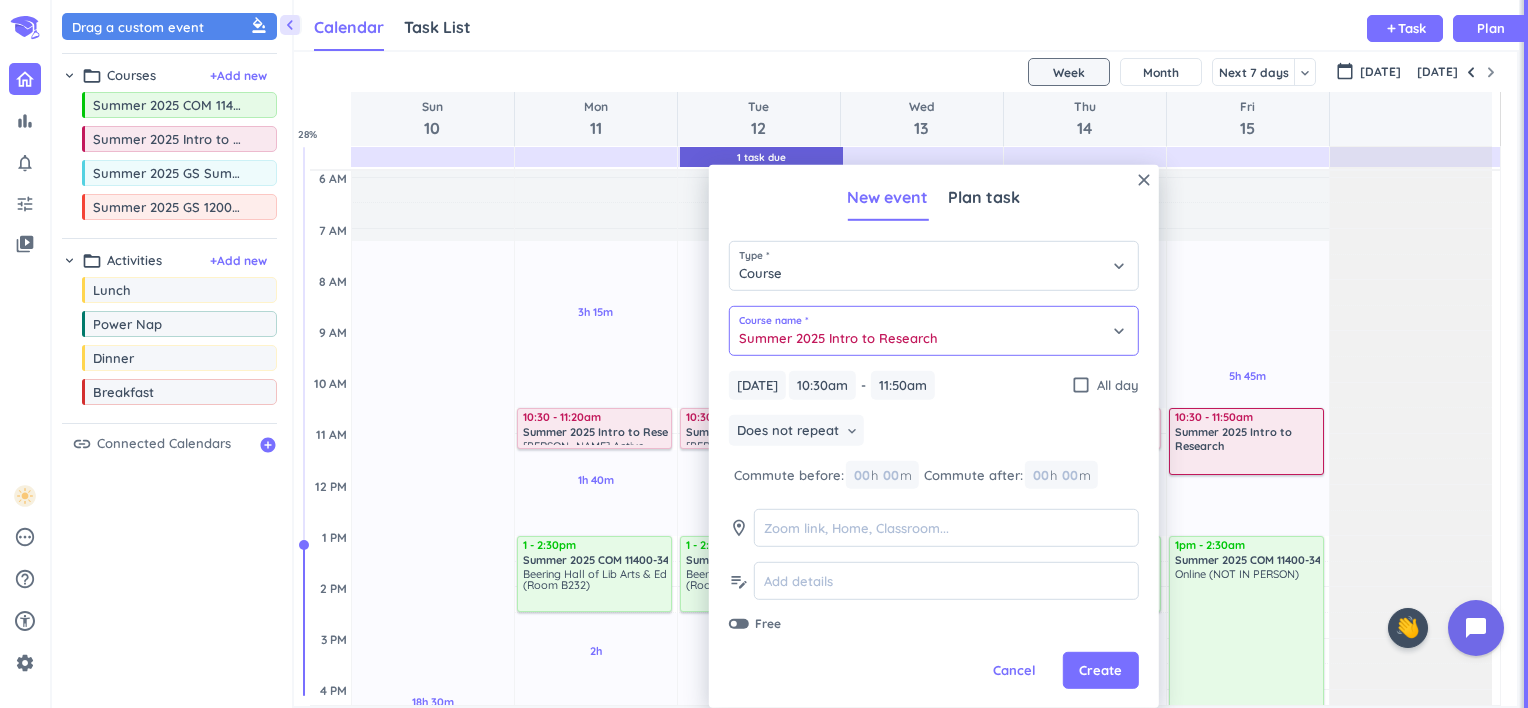 click on "Summer 2025 Intro to Research" at bounding box center [934, 331] 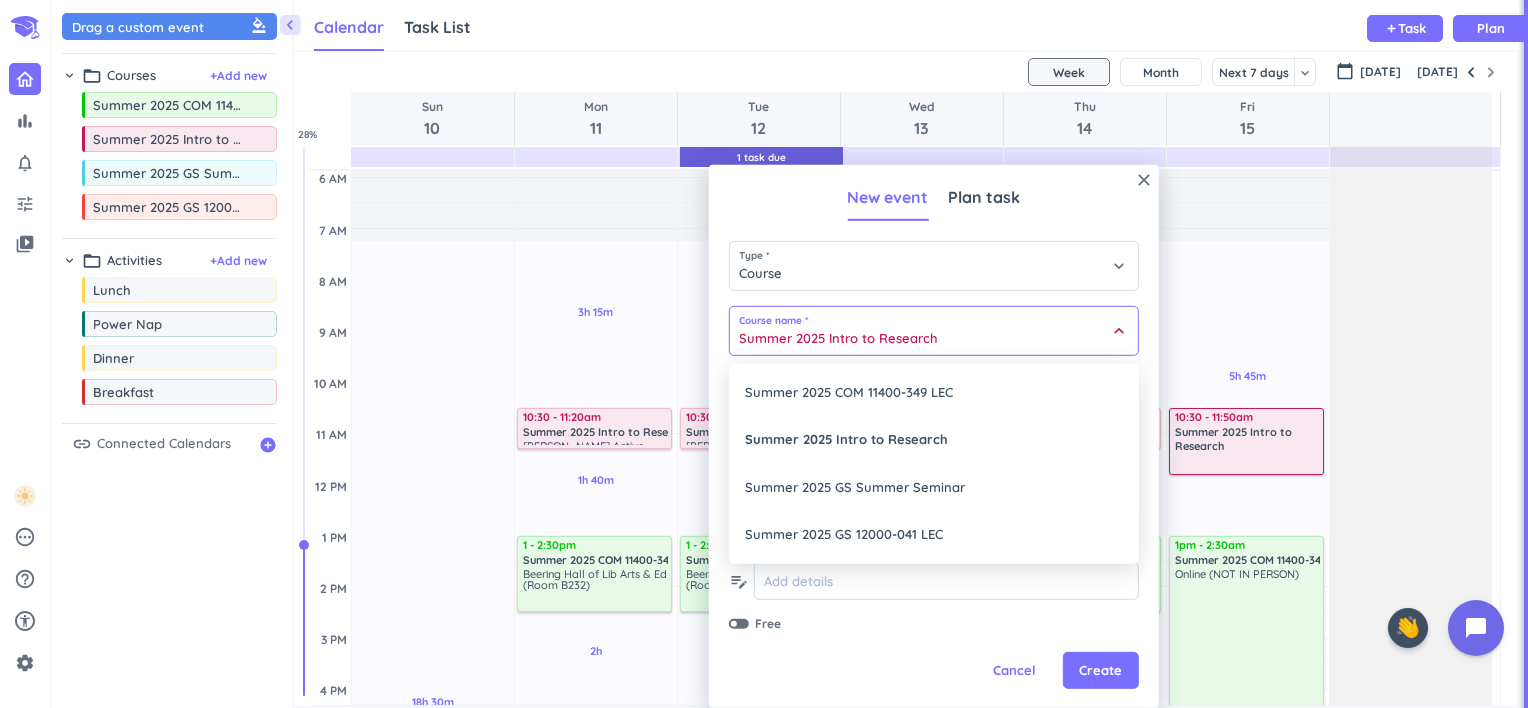 click at bounding box center [934, 436] 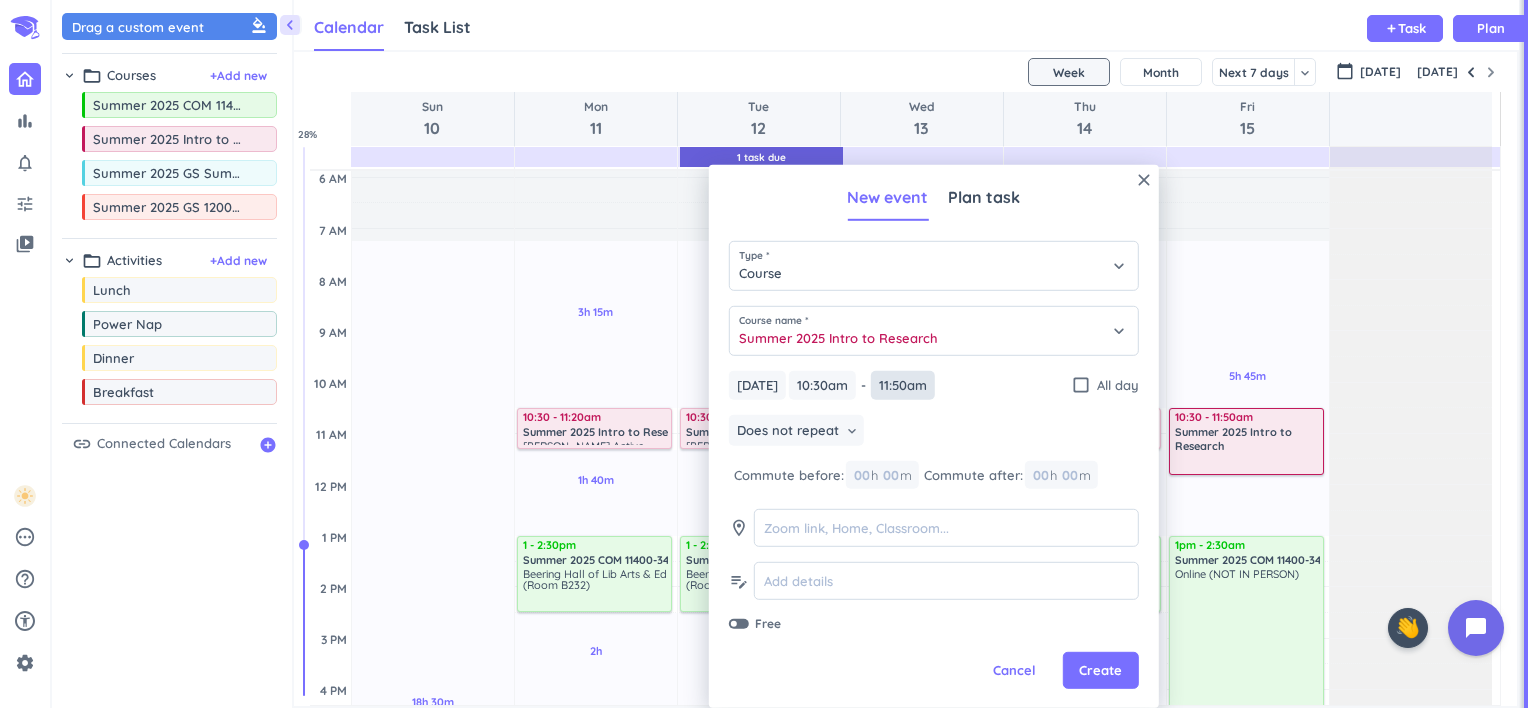 click on "11:50am" at bounding box center (903, 385) 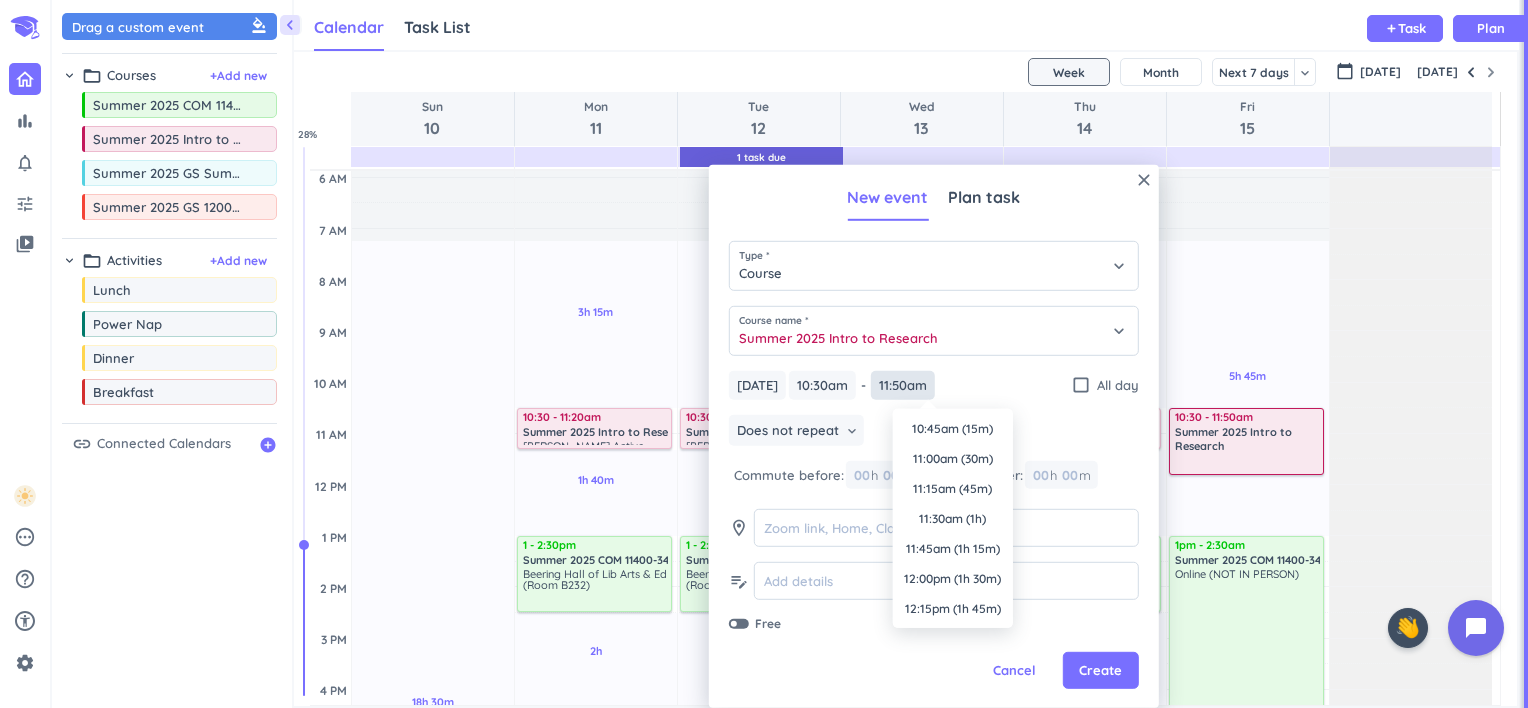 scroll, scrollTop: 1320, scrollLeft: 0, axis: vertical 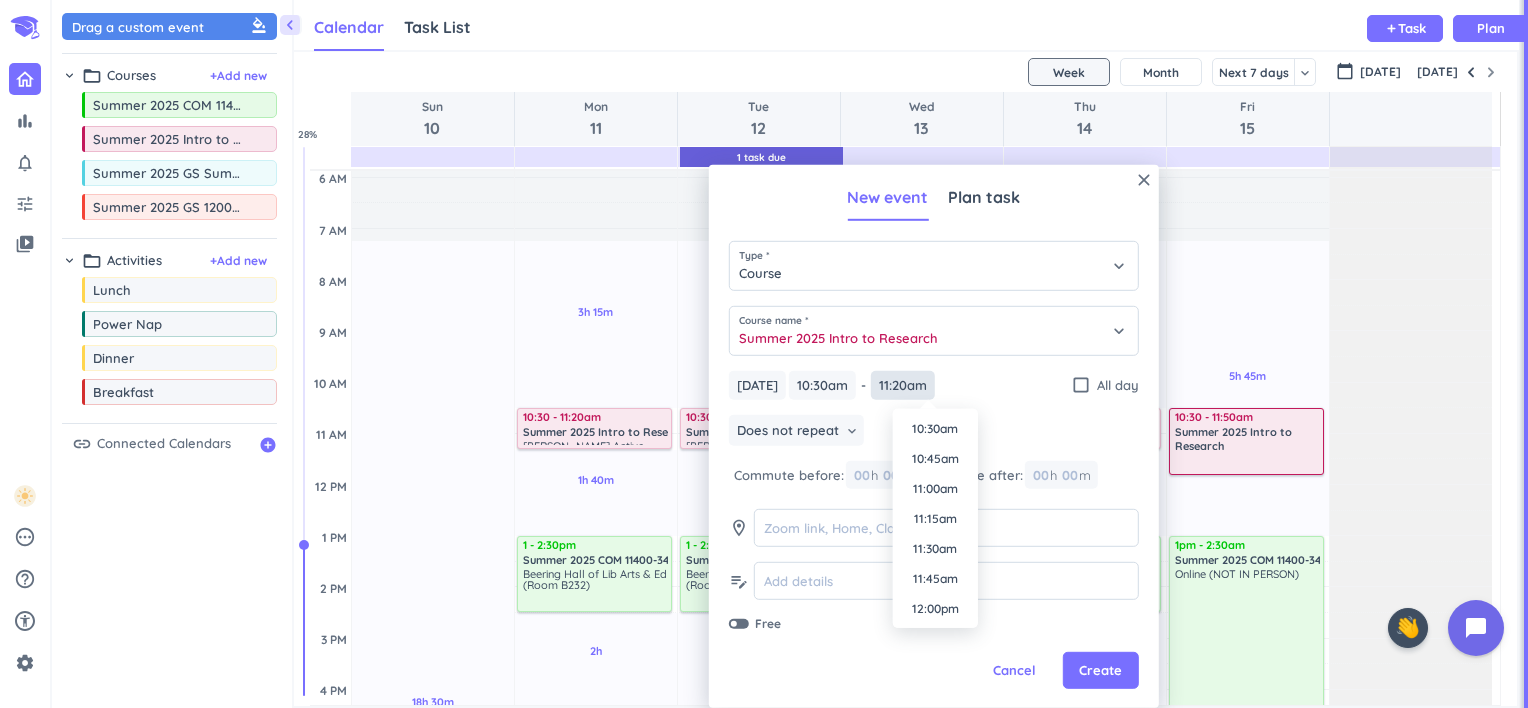 type on "11:20am" 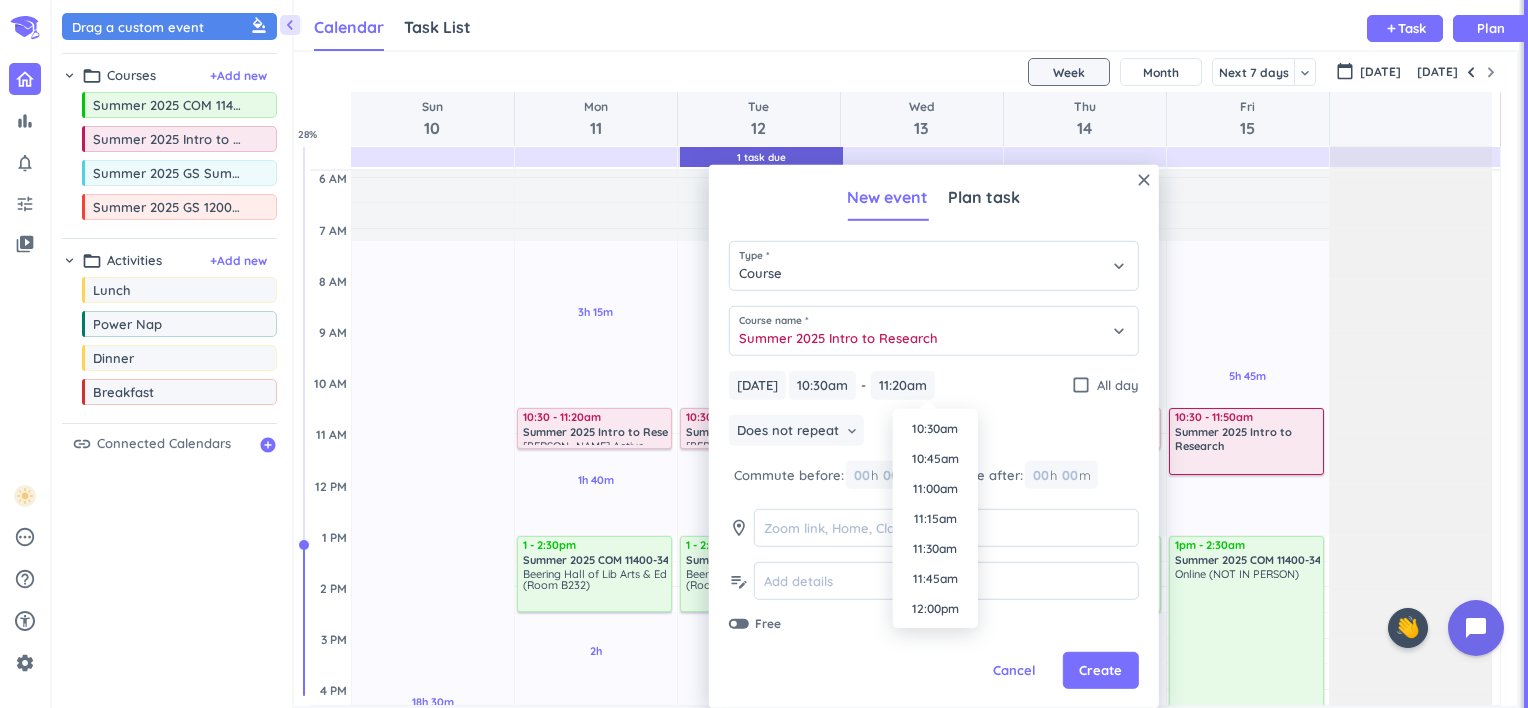 click on "Does not repeat keyboard_arrow_down" at bounding box center (934, 433) 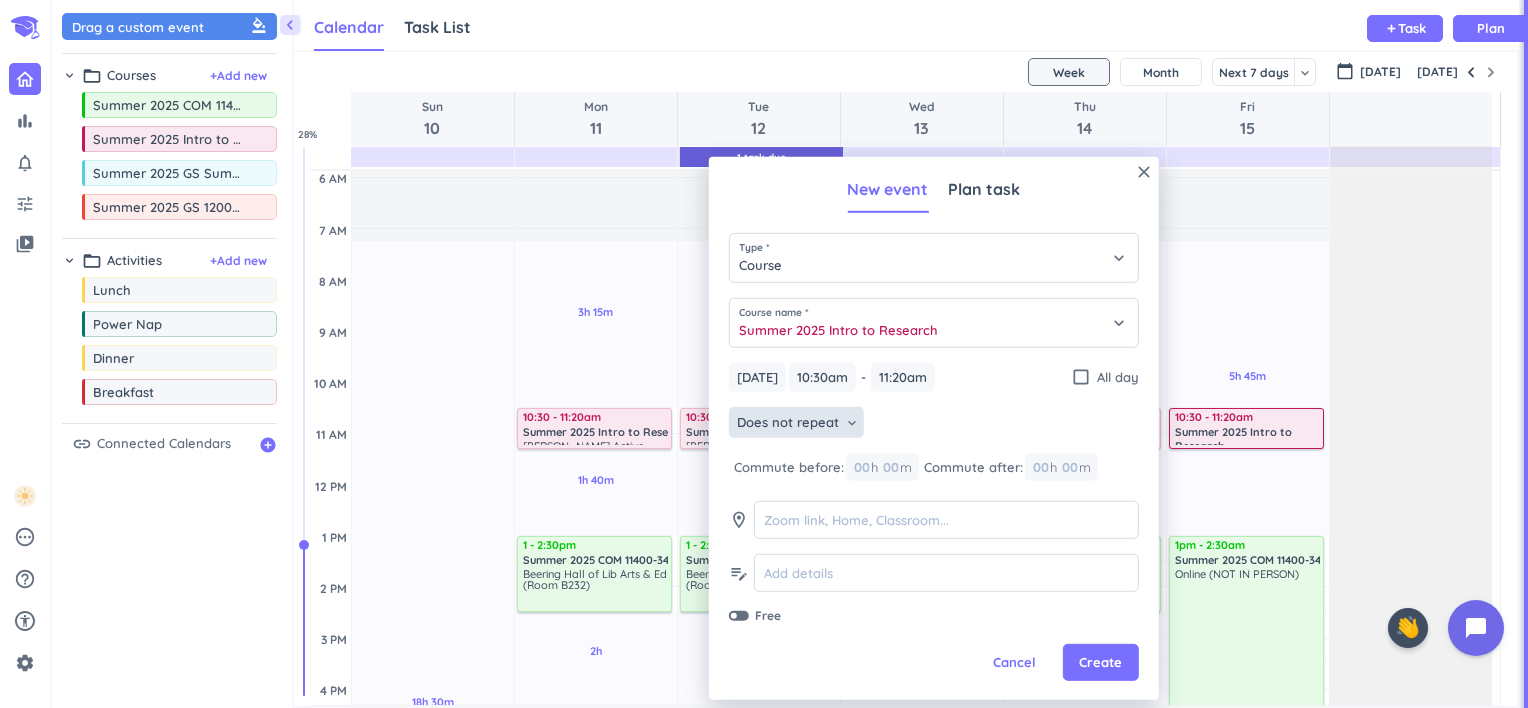 click on "Does not repeat" at bounding box center [788, 423] 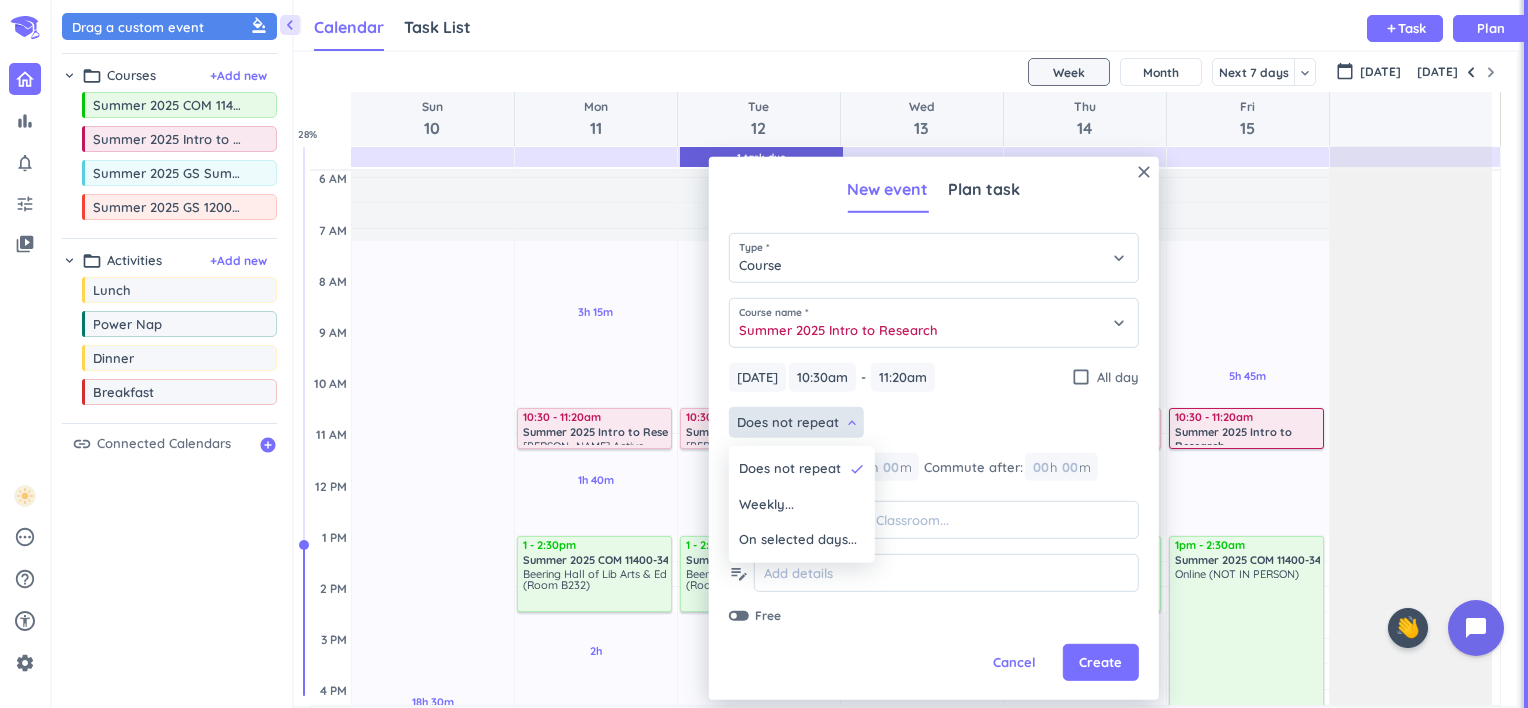 click at bounding box center [934, 428] 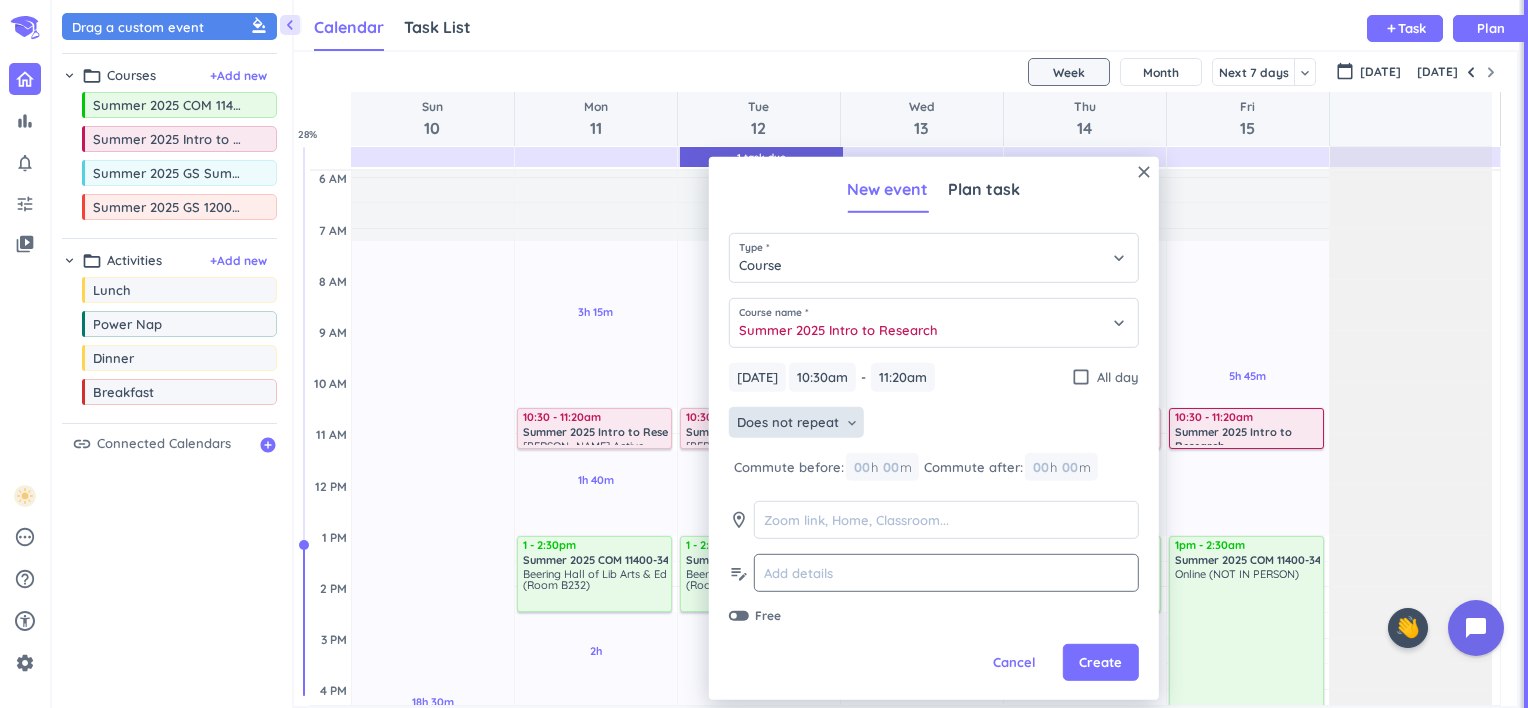 click 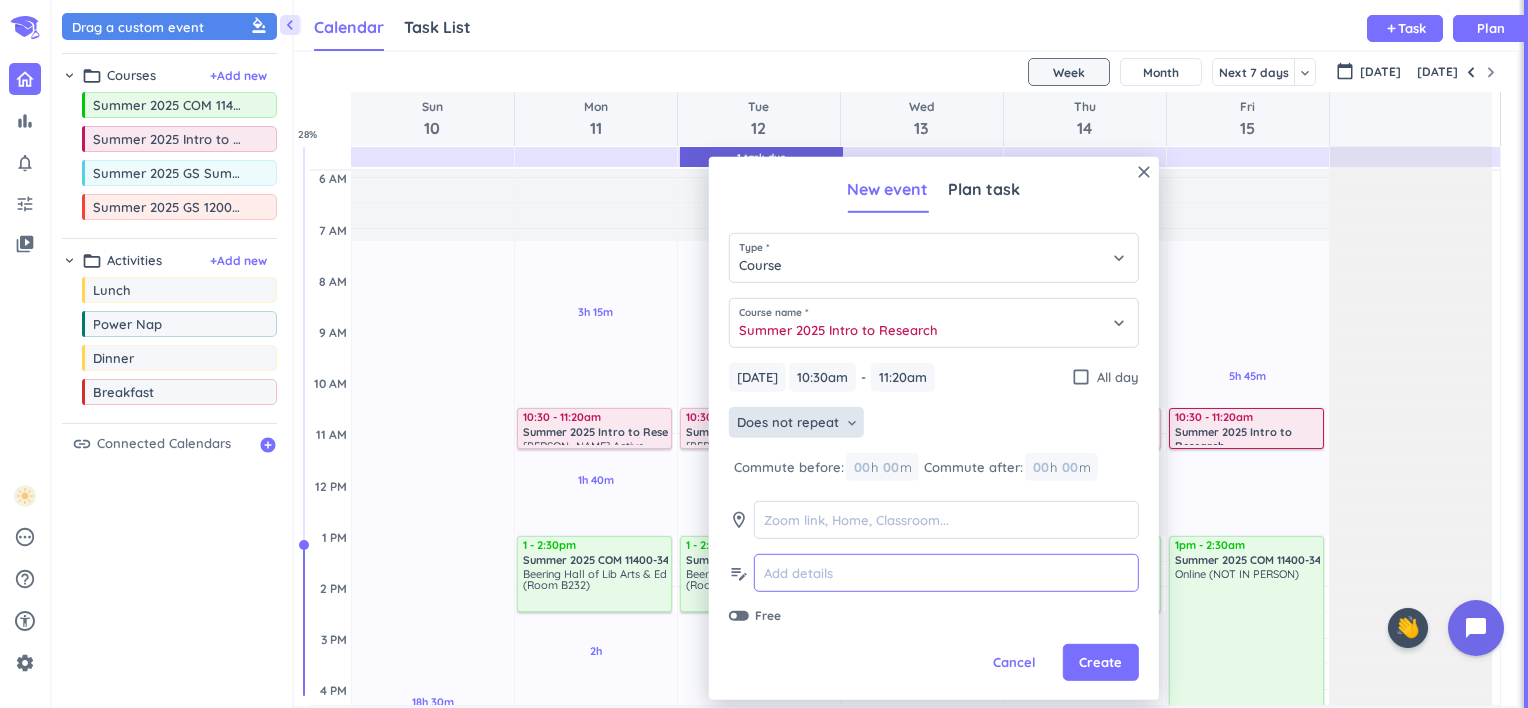 click at bounding box center (946, 573) 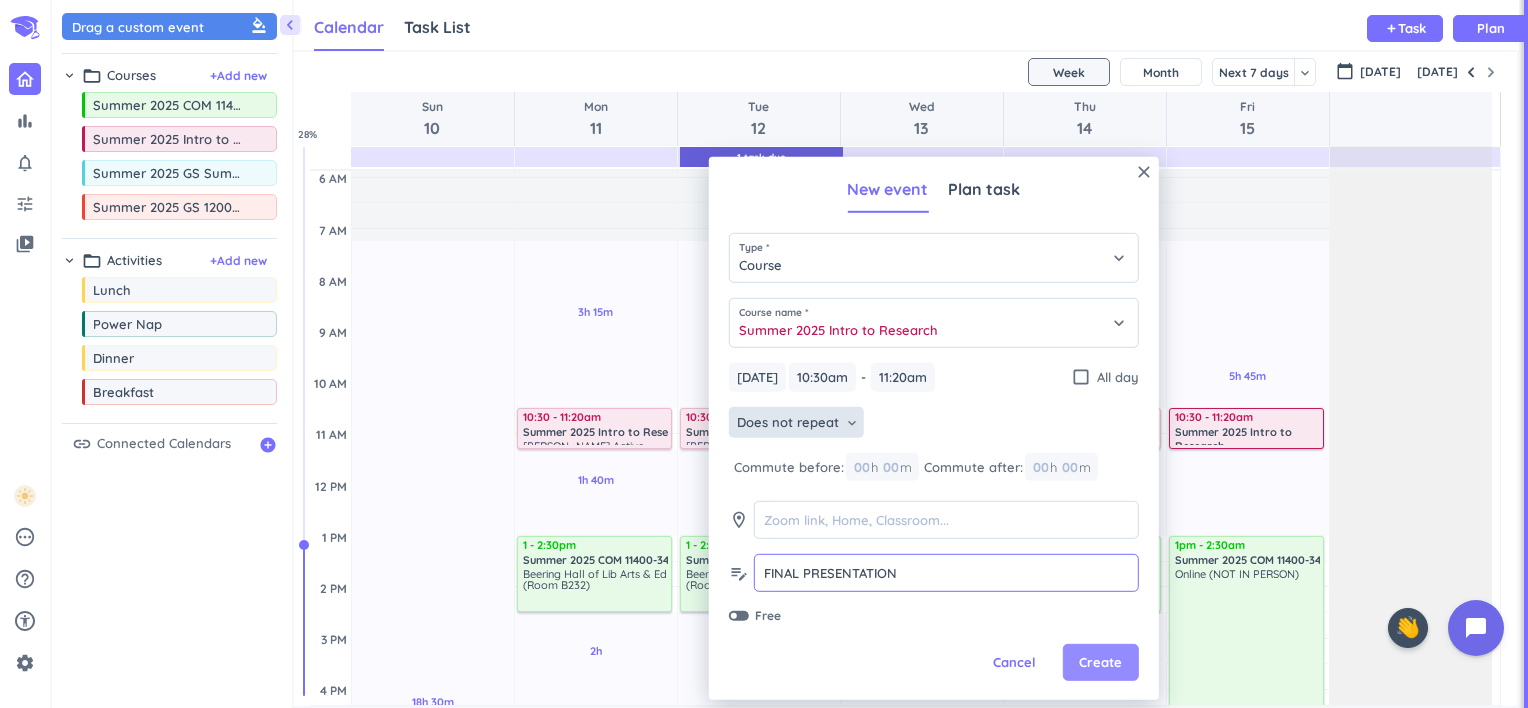 type on "FINAL PRESENTATION" 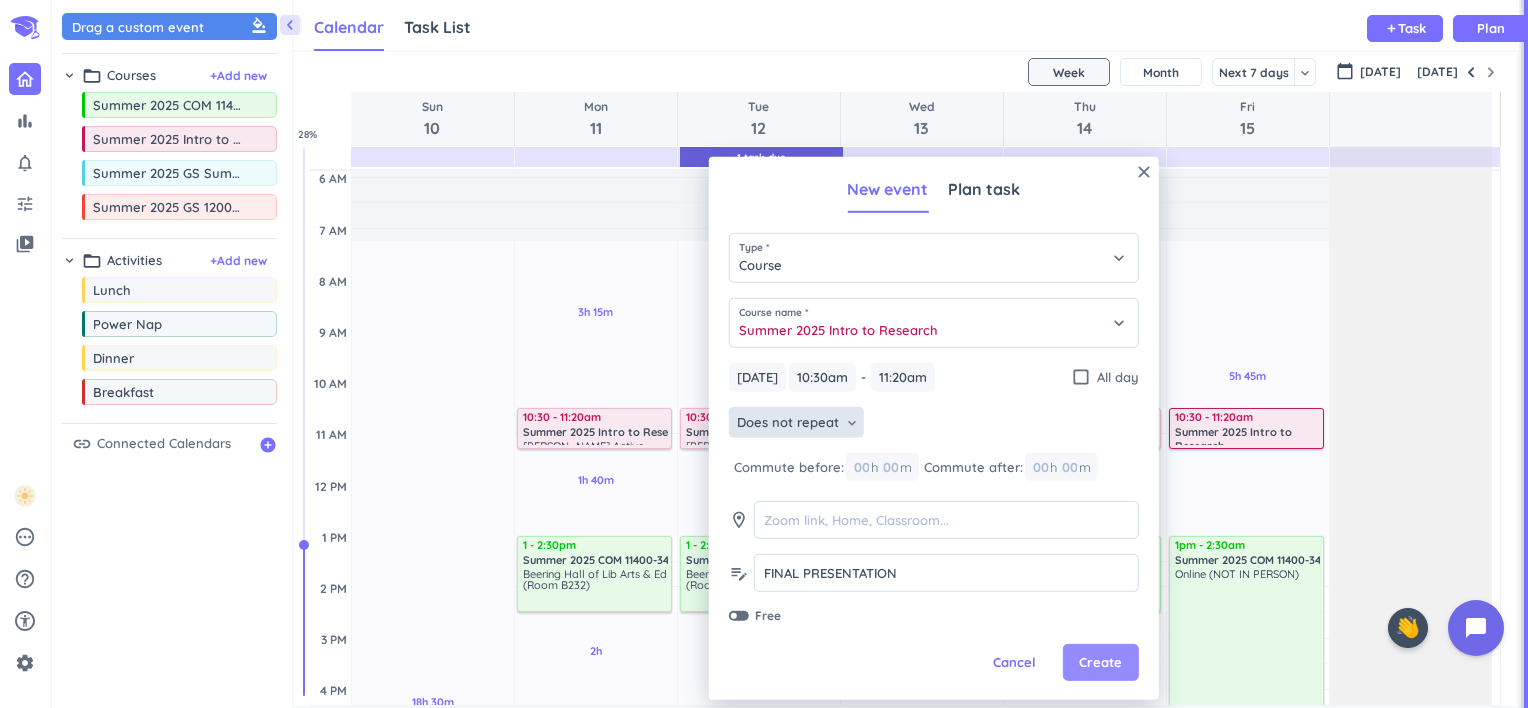 click on "Create" at bounding box center (1100, 663) 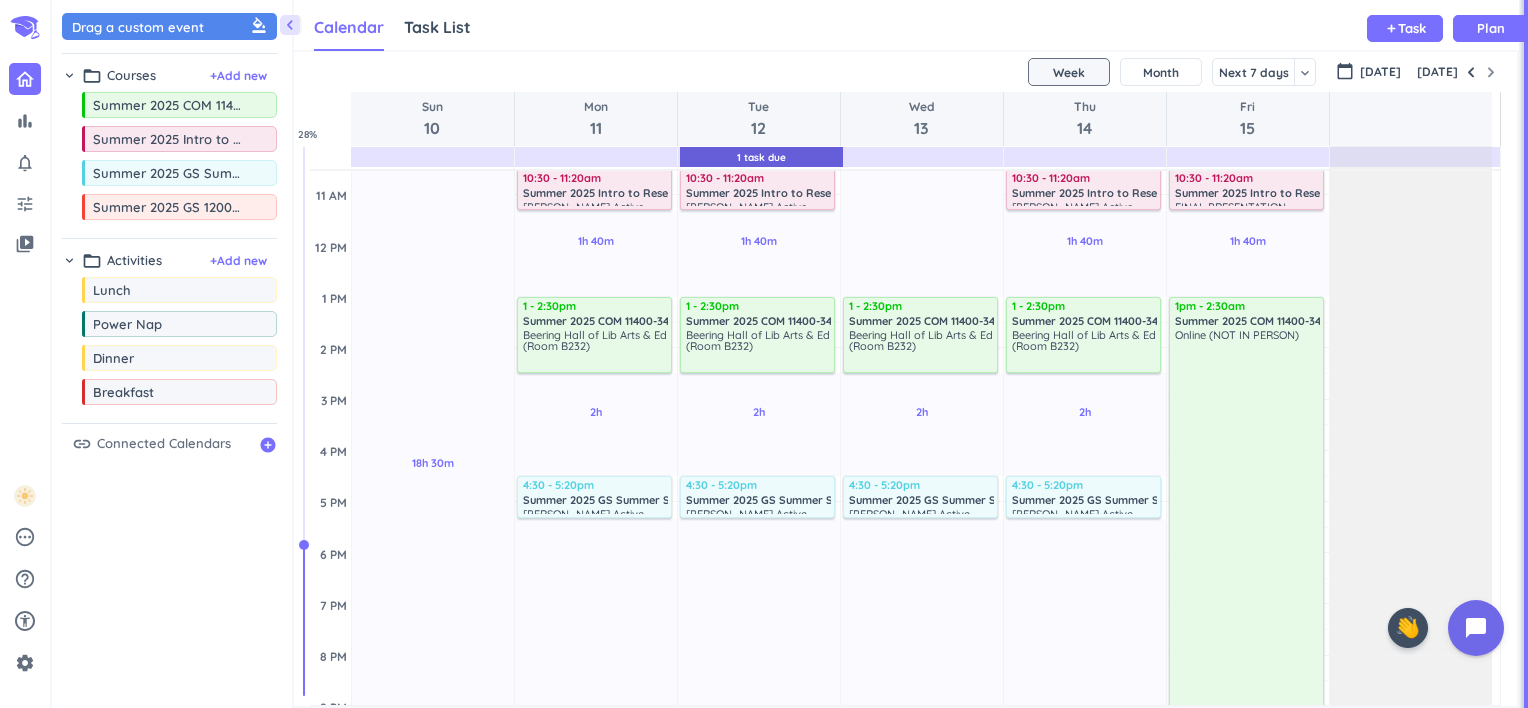 scroll, scrollTop: 337, scrollLeft: 0, axis: vertical 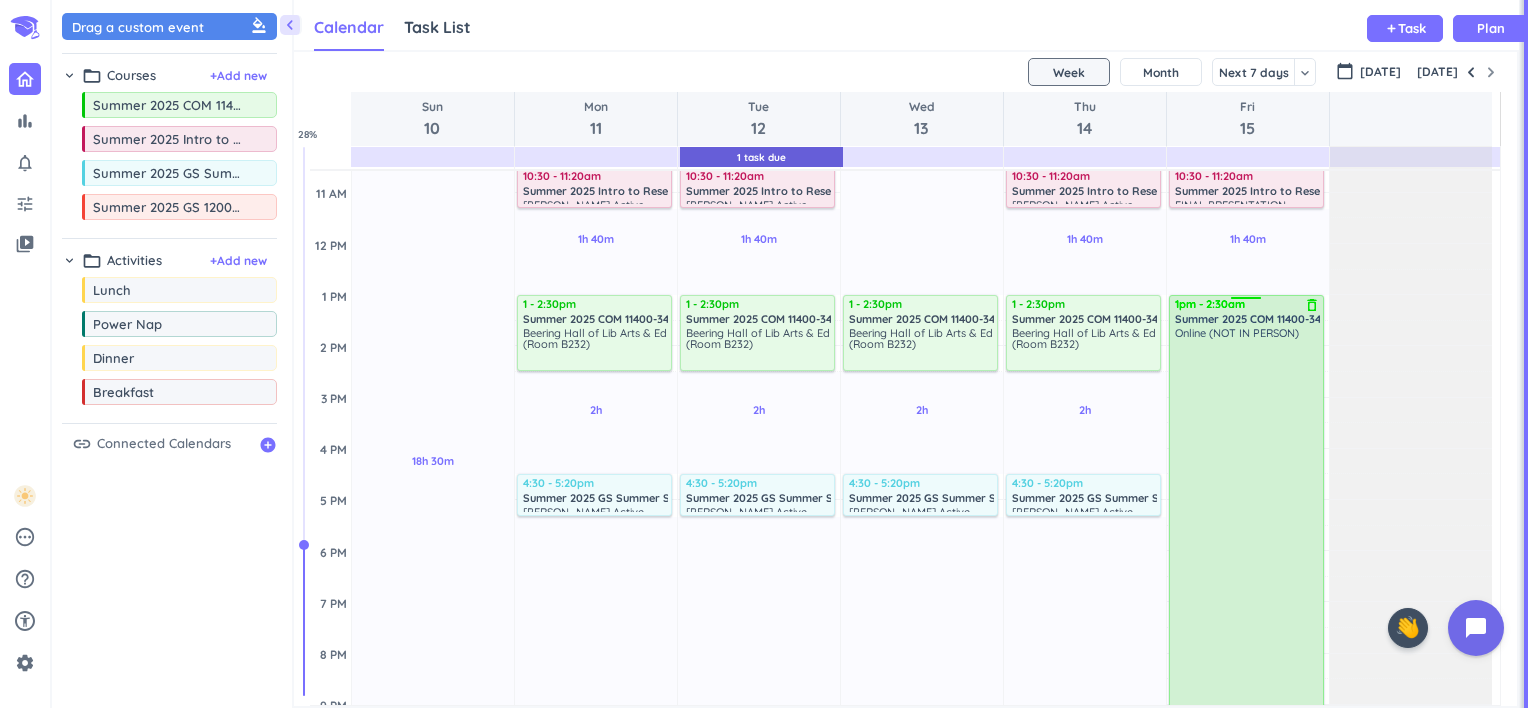 click on "Online (NOT IN PERSON)" at bounding box center (1248, 654) 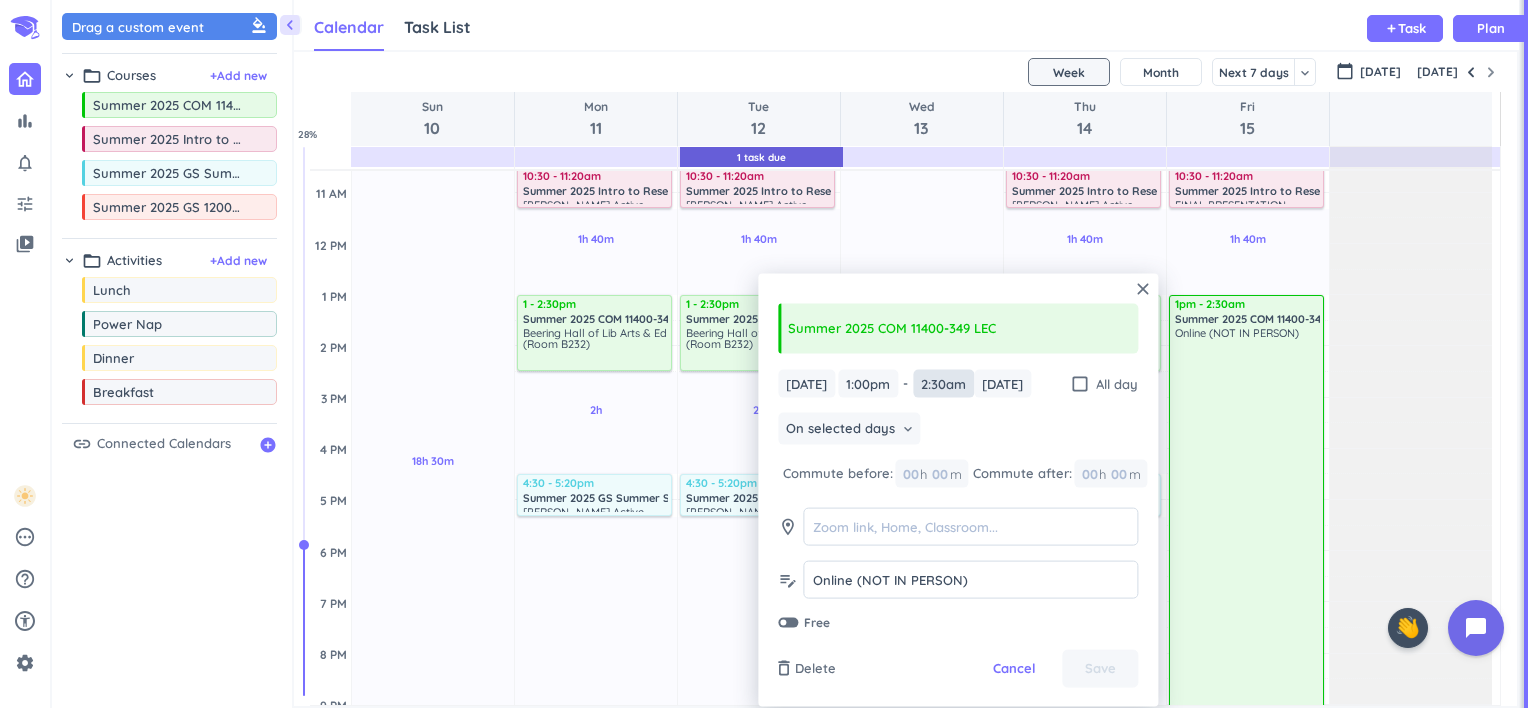 click on "2:30am" at bounding box center (943, 383) 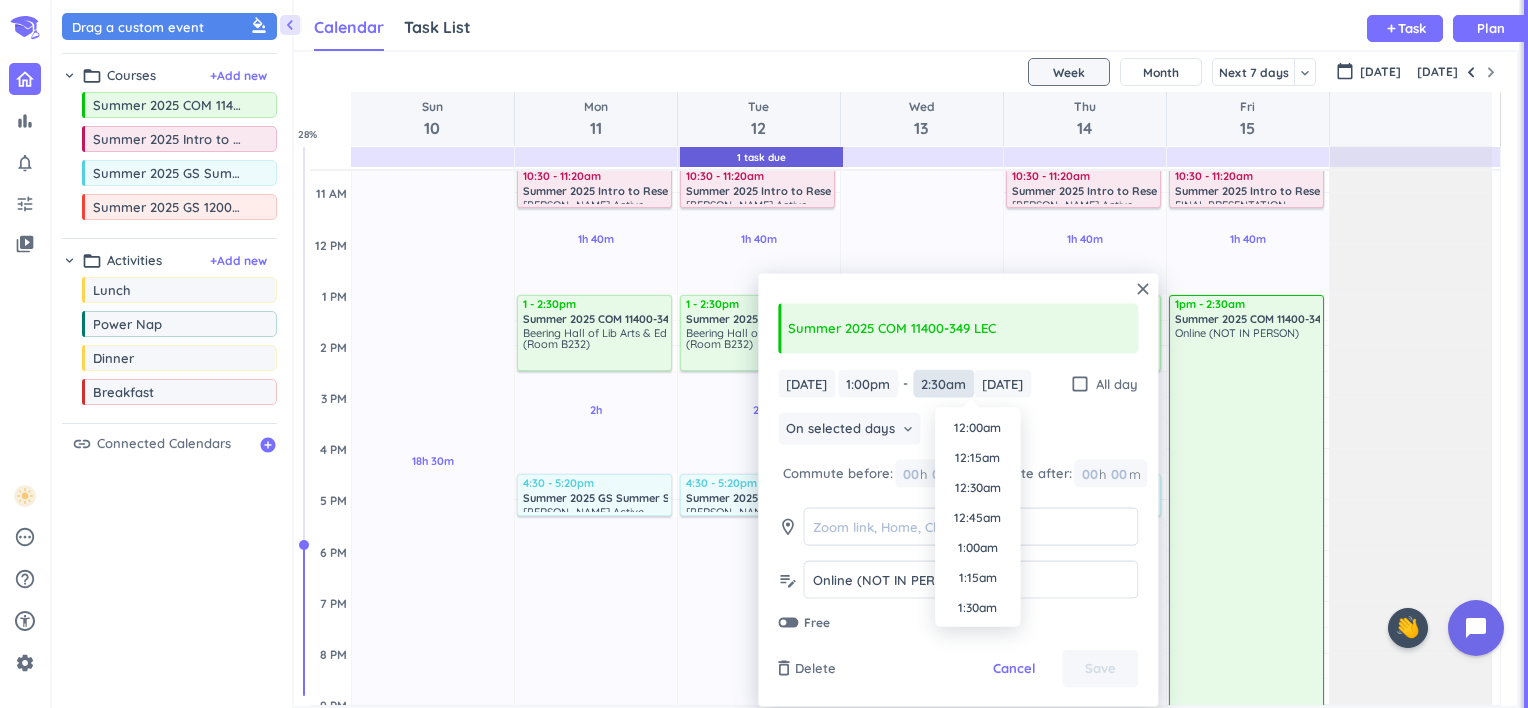 scroll, scrollTop: 210, scrollLeft: 0, axis: vertical 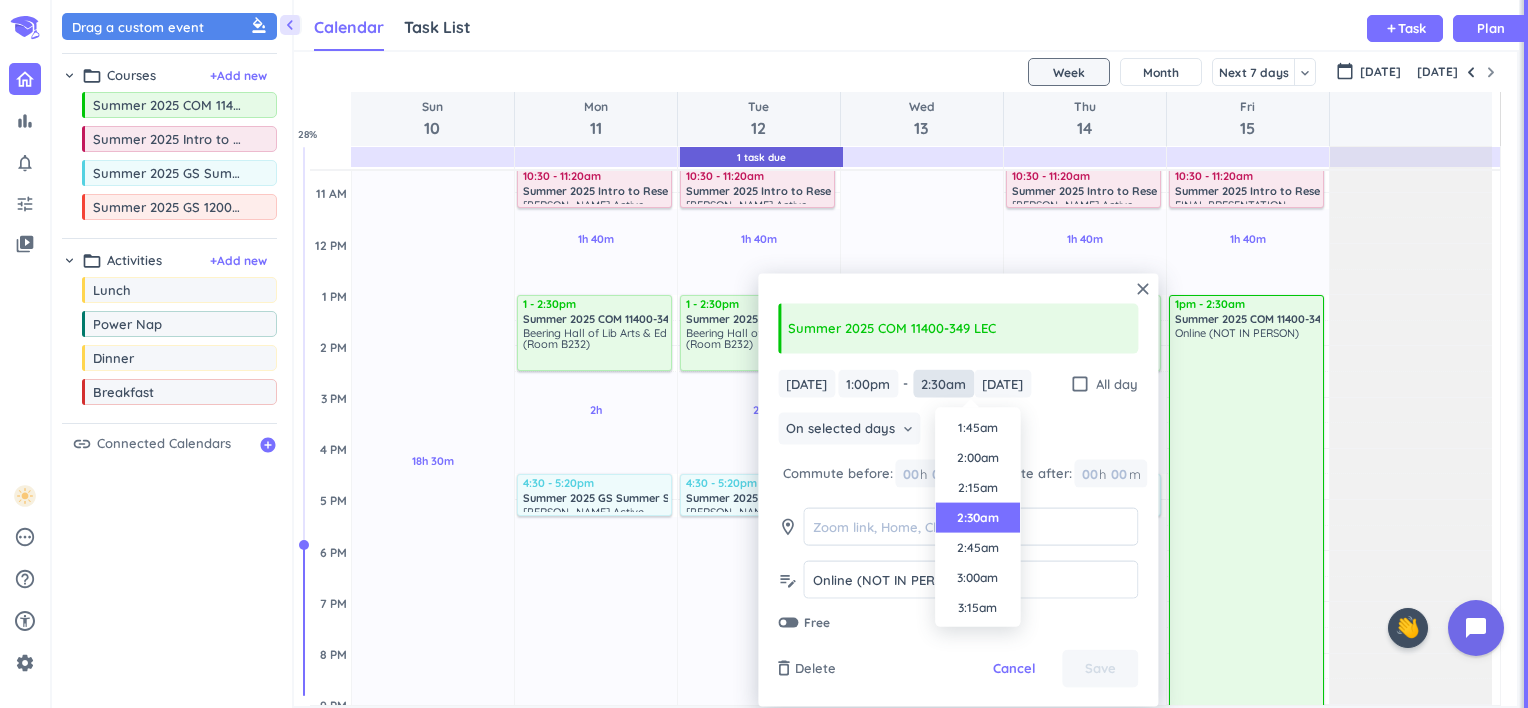 click on "2:30am" at bounding box center [943, 383] 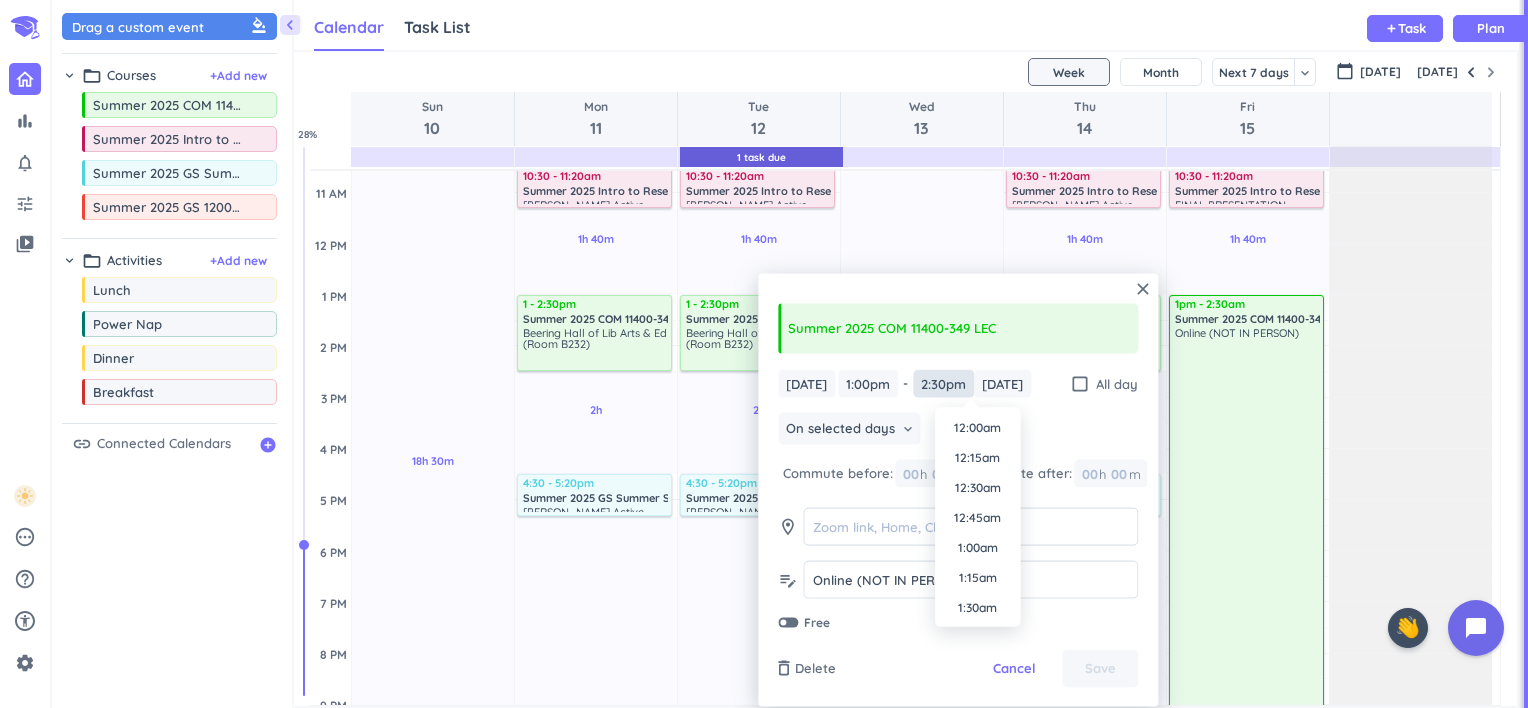 scroll, scrollTop: 1650, scrollLeft: 0, axis: vertical 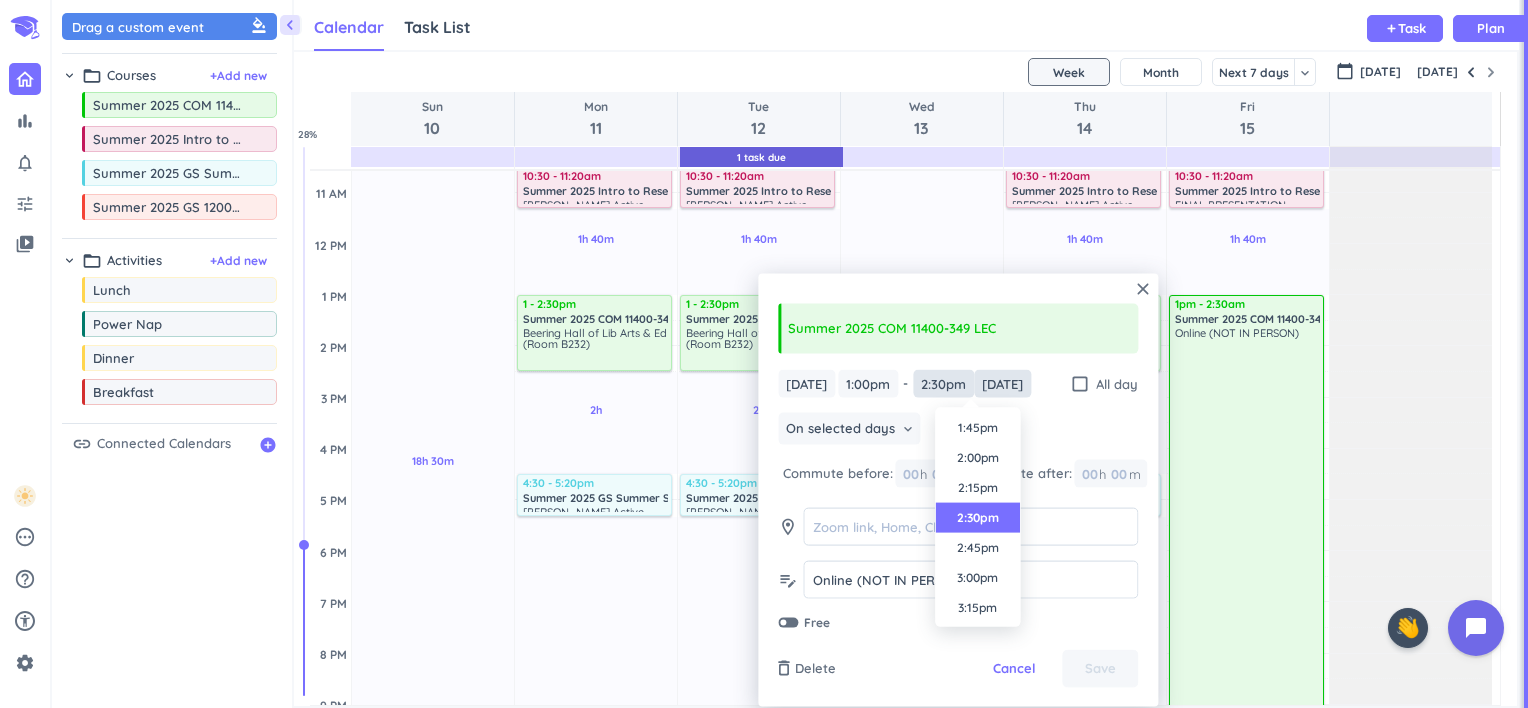 type on "2:30pm" 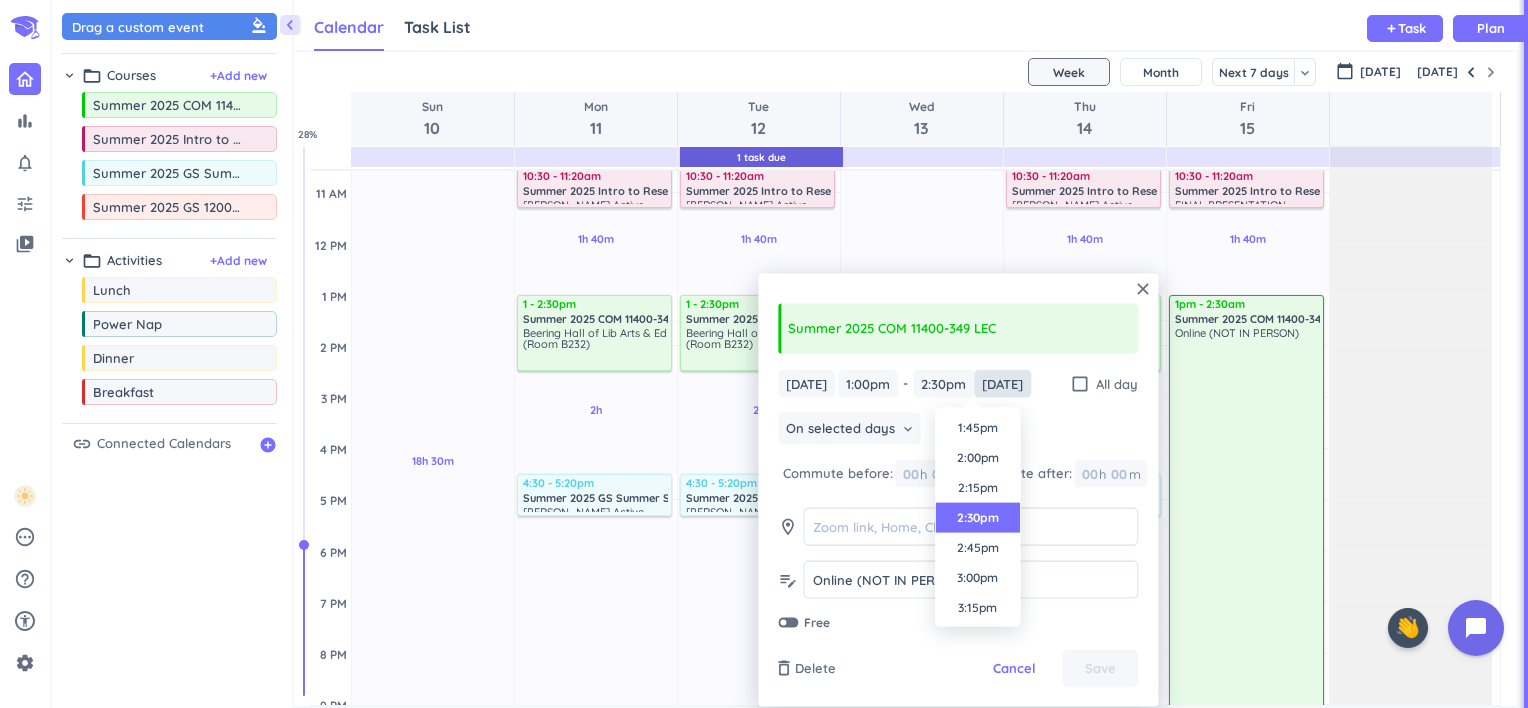 click on "[DATE]" at bounding box center (1002, 383) 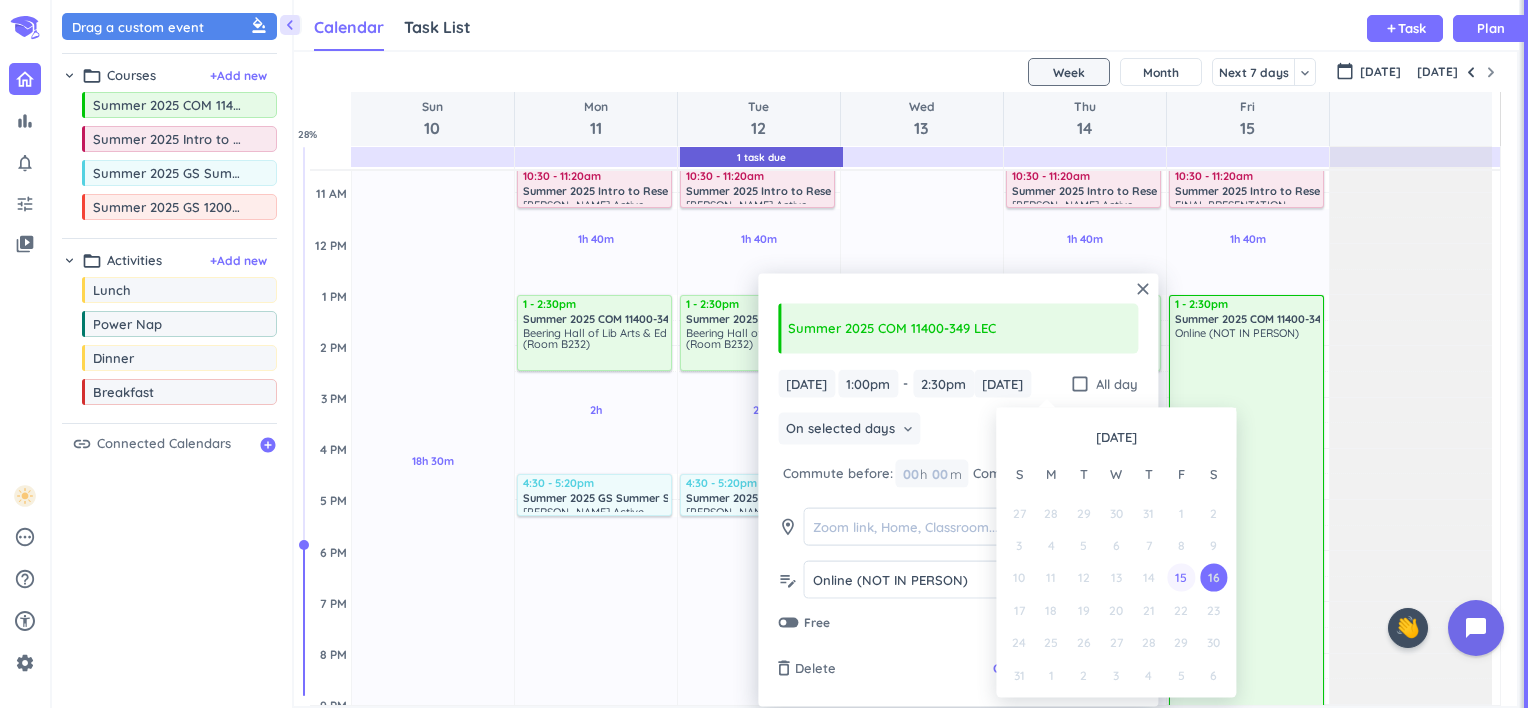 click on "15" at bounding box center (1181, 577) 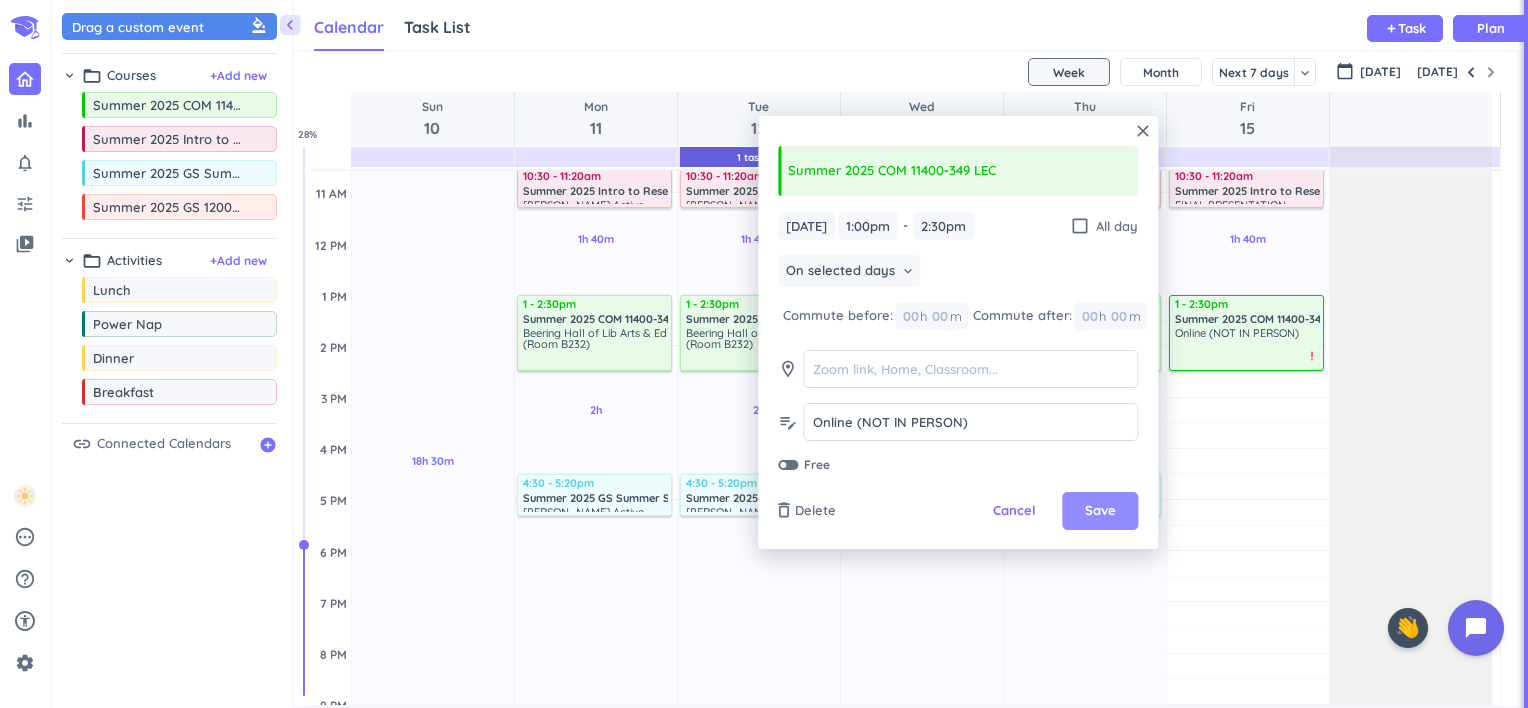 click on "Save" at bounding box center [1100, 511] 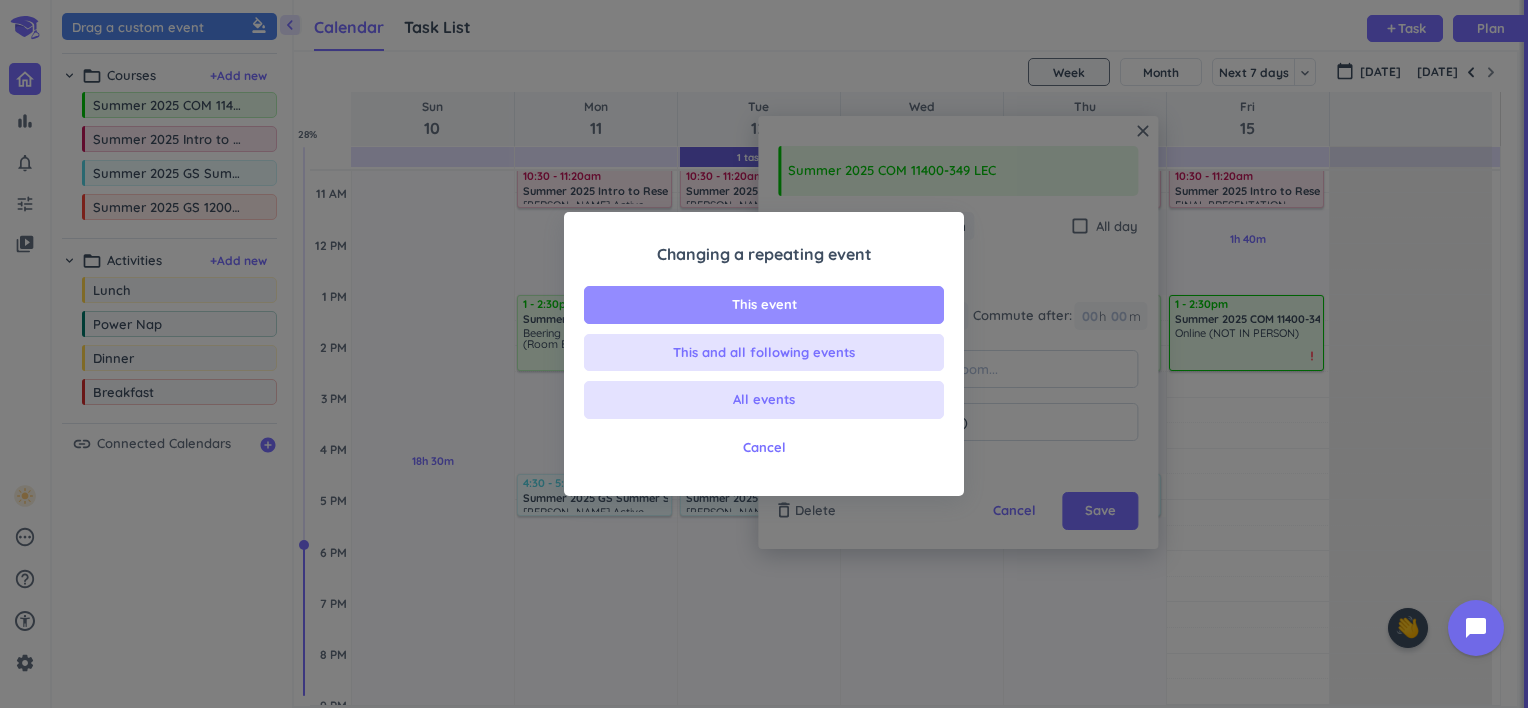 click on "This event" at bounding box center (764, 305) 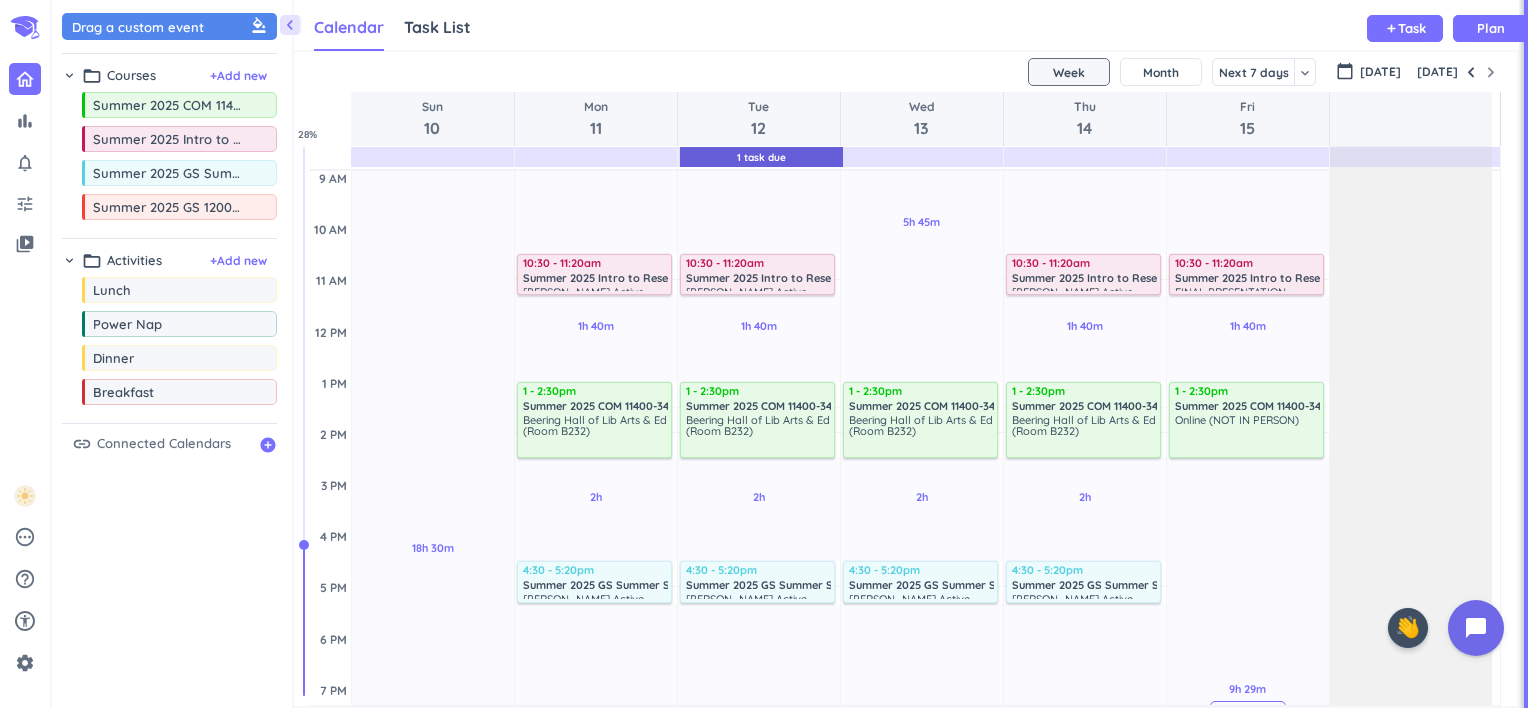 scroll, scrollTop: 248, scrollLeft: 0, axis: vertical 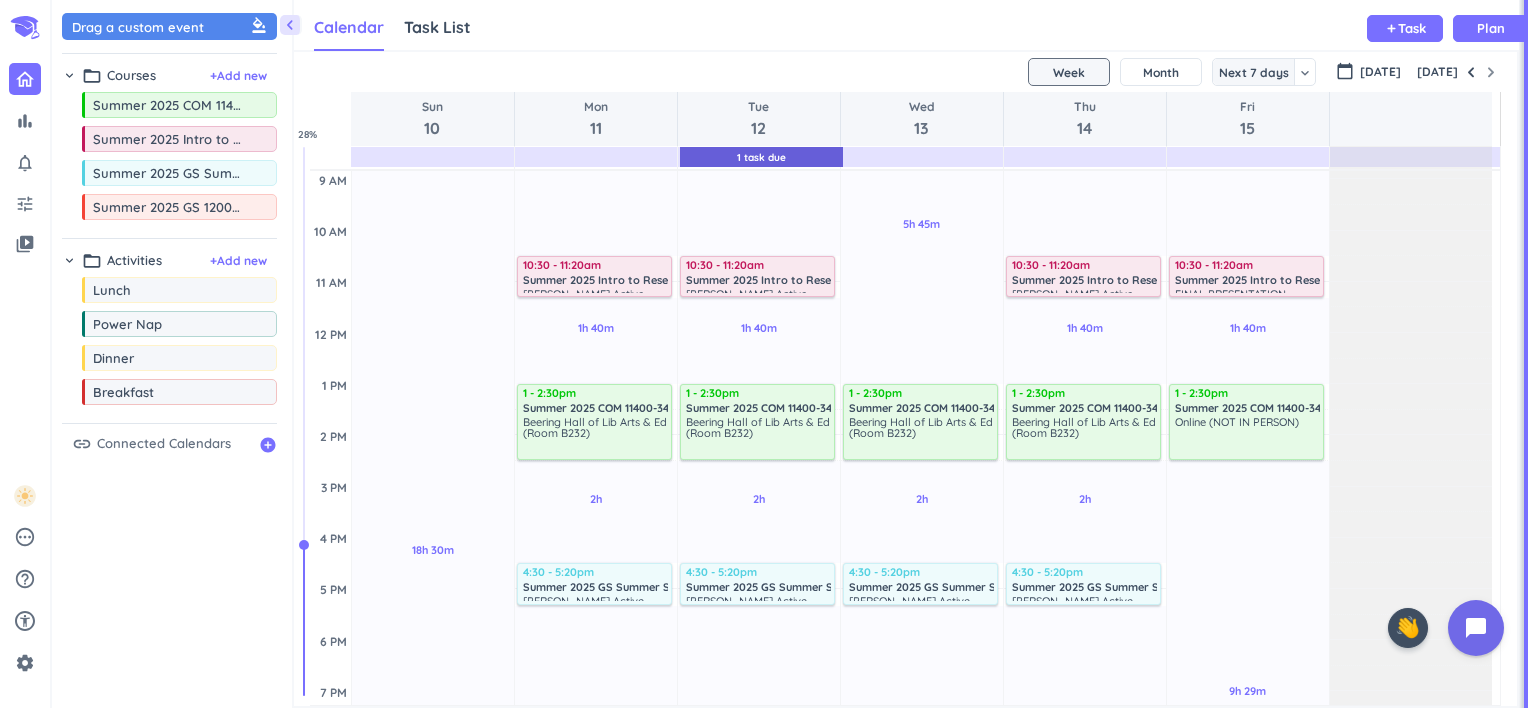 click on "Next 7 days" at bounding box center [1254, 72] 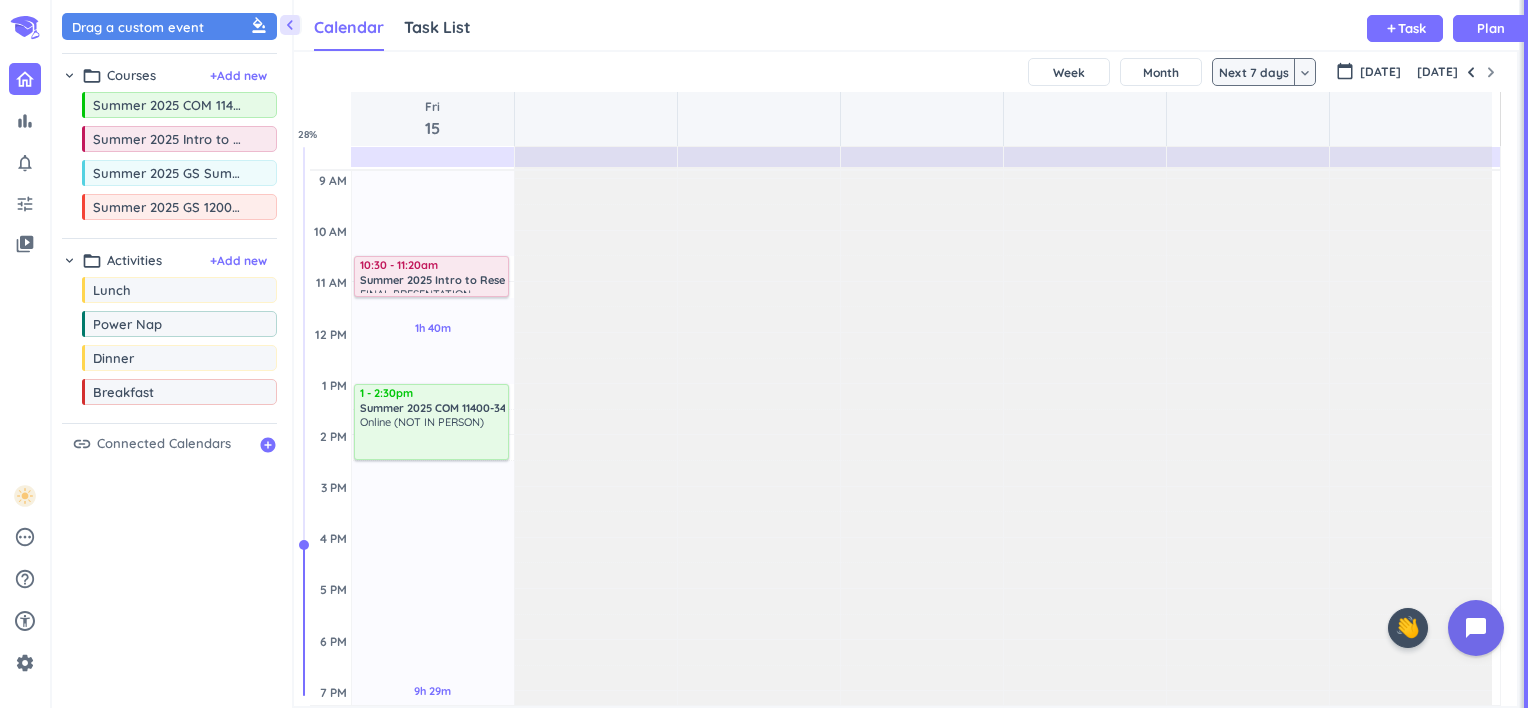 scroll, scrollTop: 104, scrollLeft: 0, axis: vertical 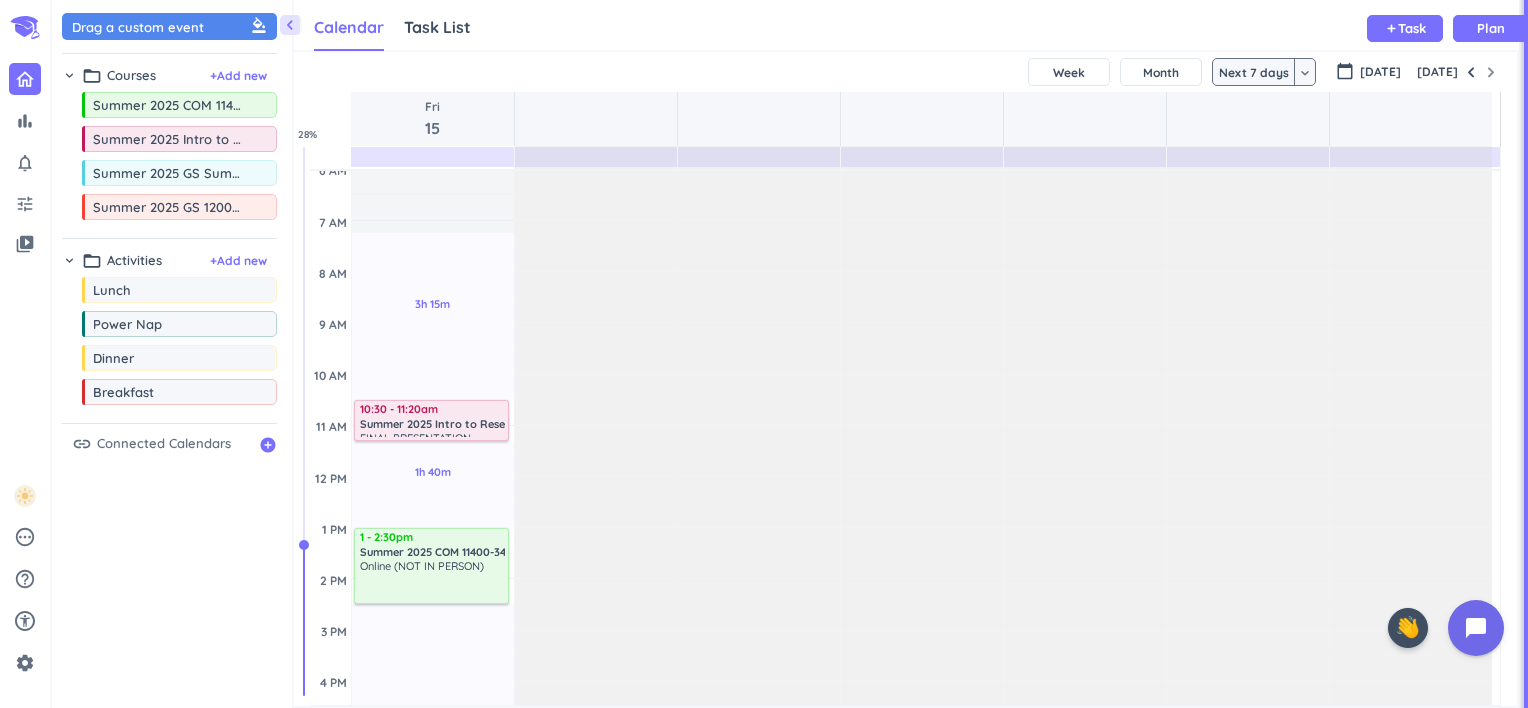 click on "Next 7 days" at bounding box center [1254, 72] 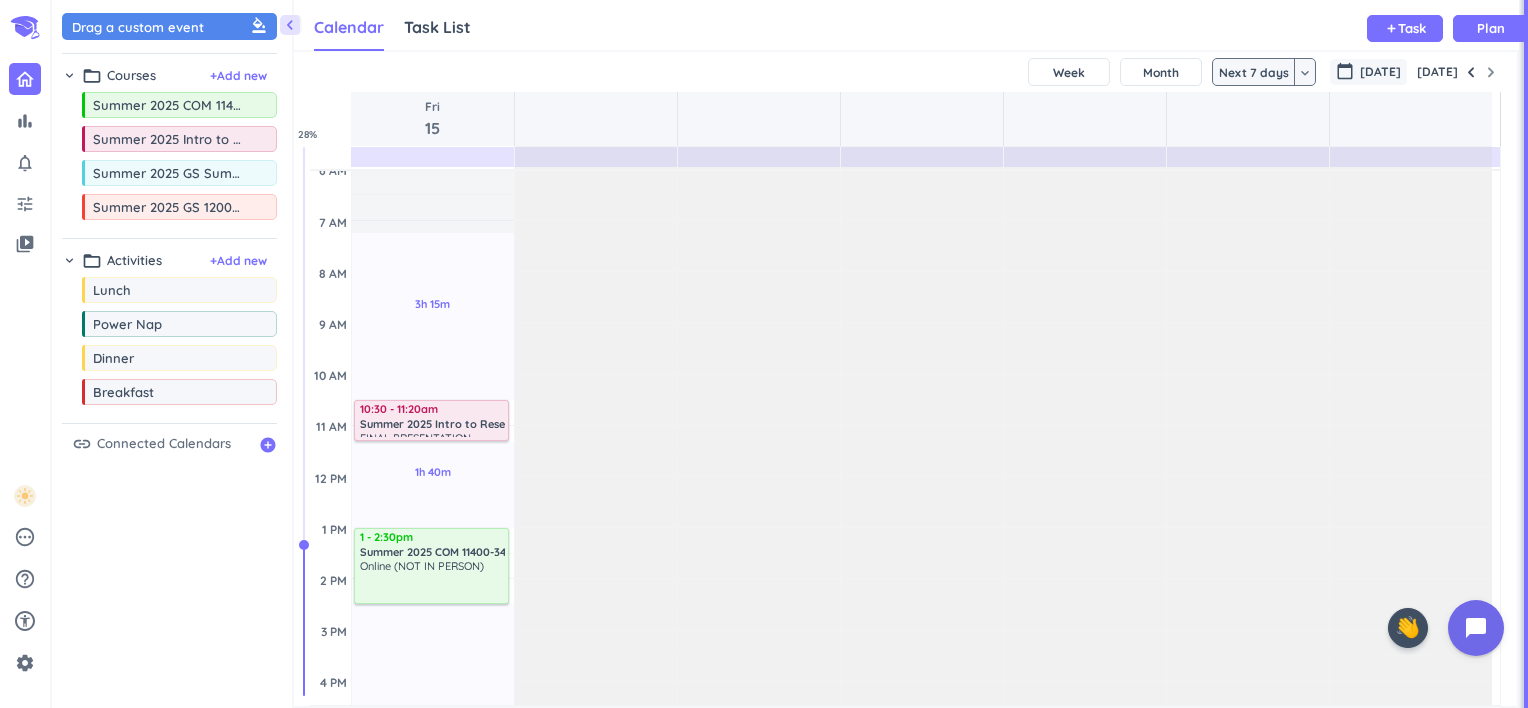 click on "[DATE]" at bounding box center (1380, 72) 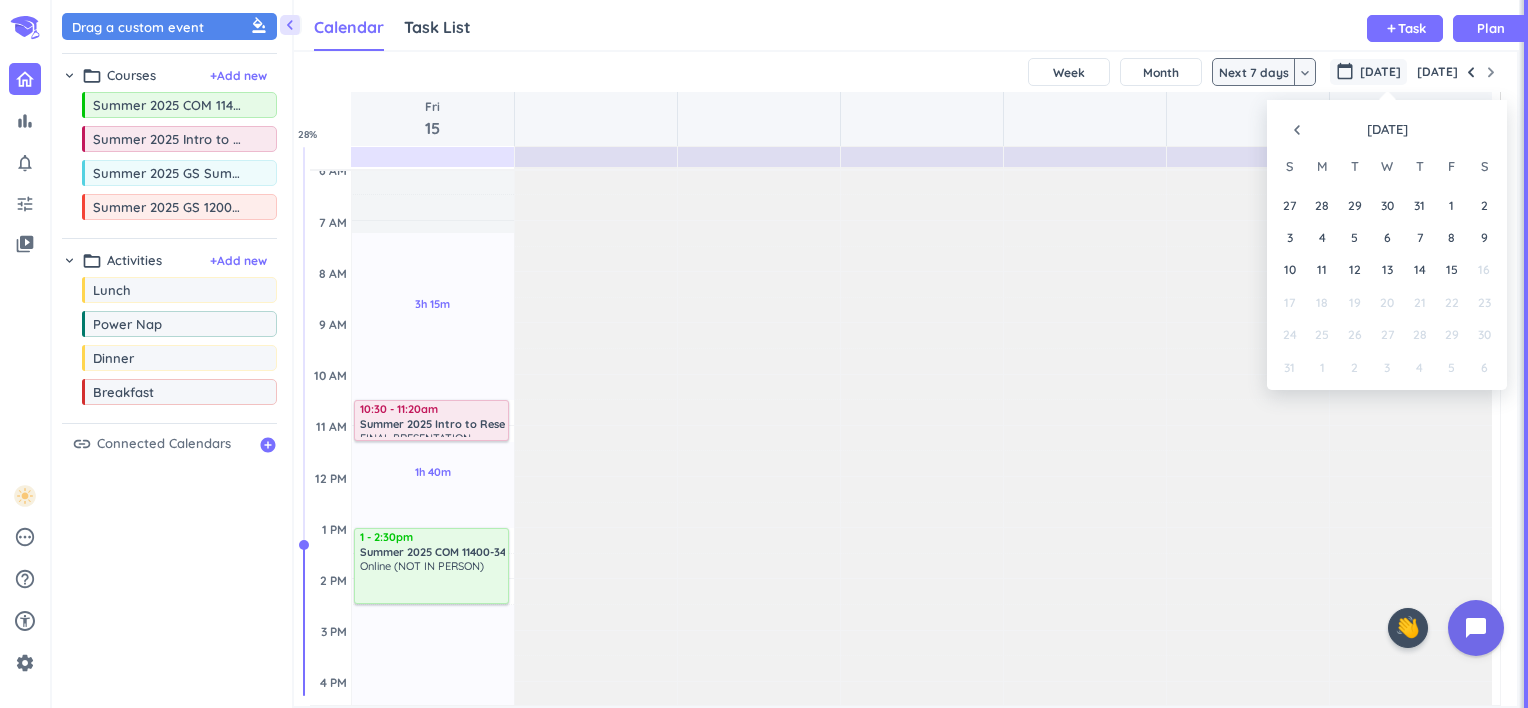click on "navigate_before" at bounding box center [1297, 130] 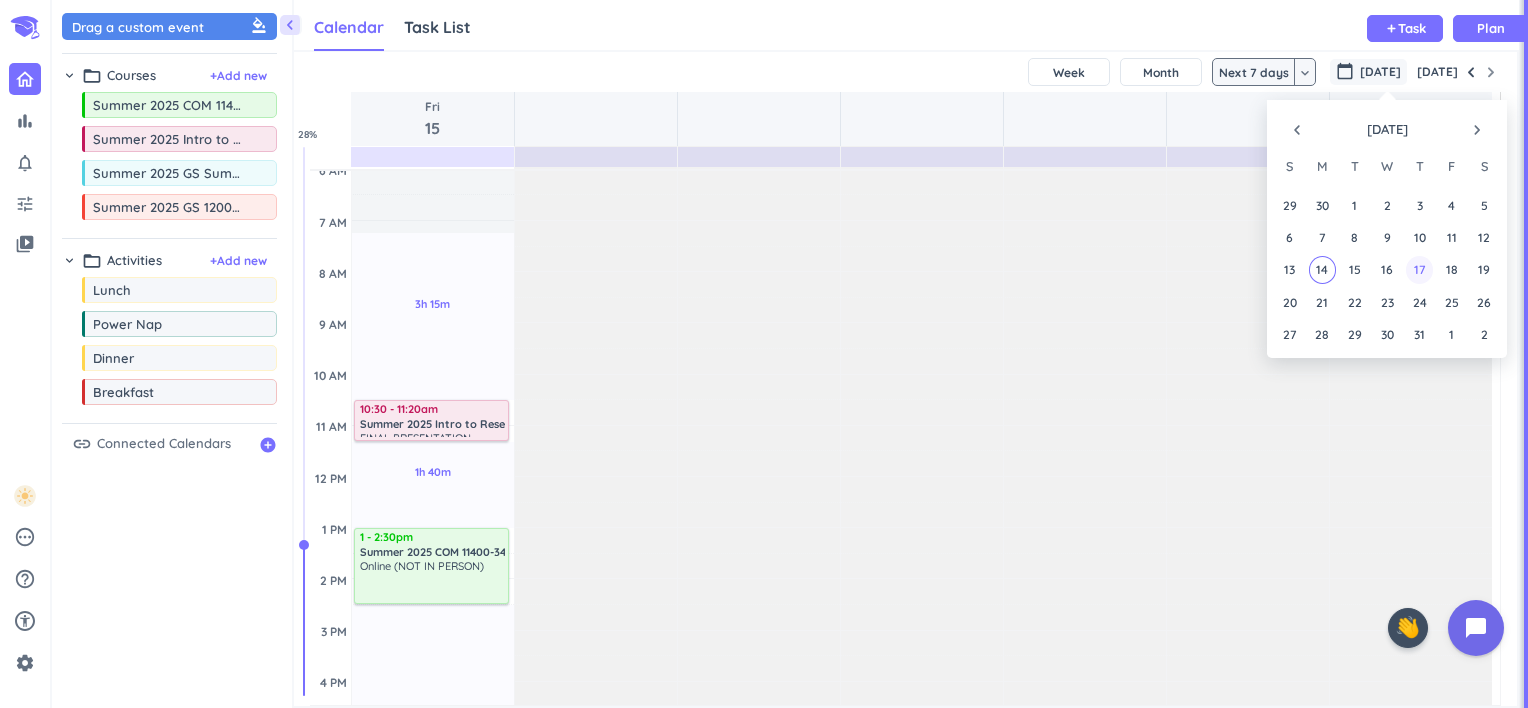 click on "17" at bounding box center (1419, 269) 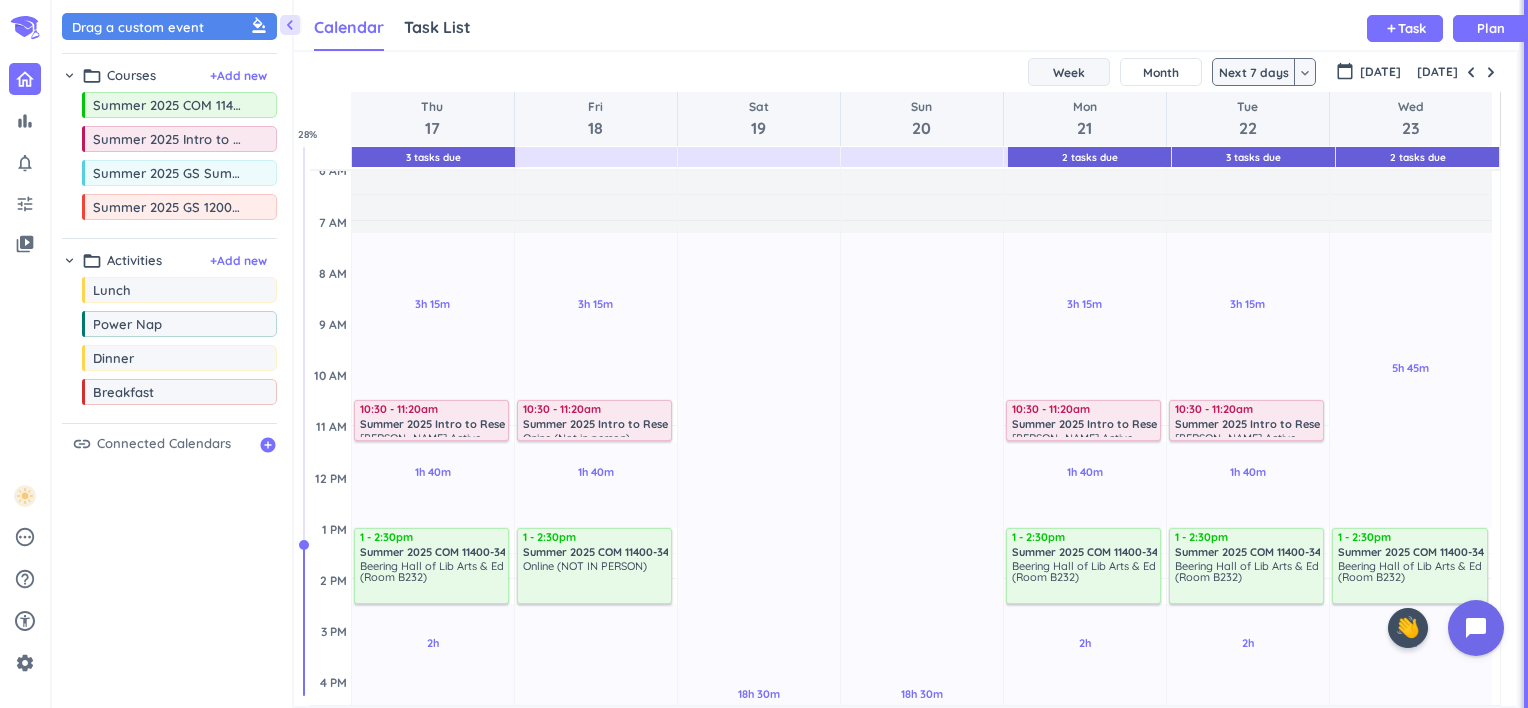 click on "Week" at bounding box center (1069, 72) 